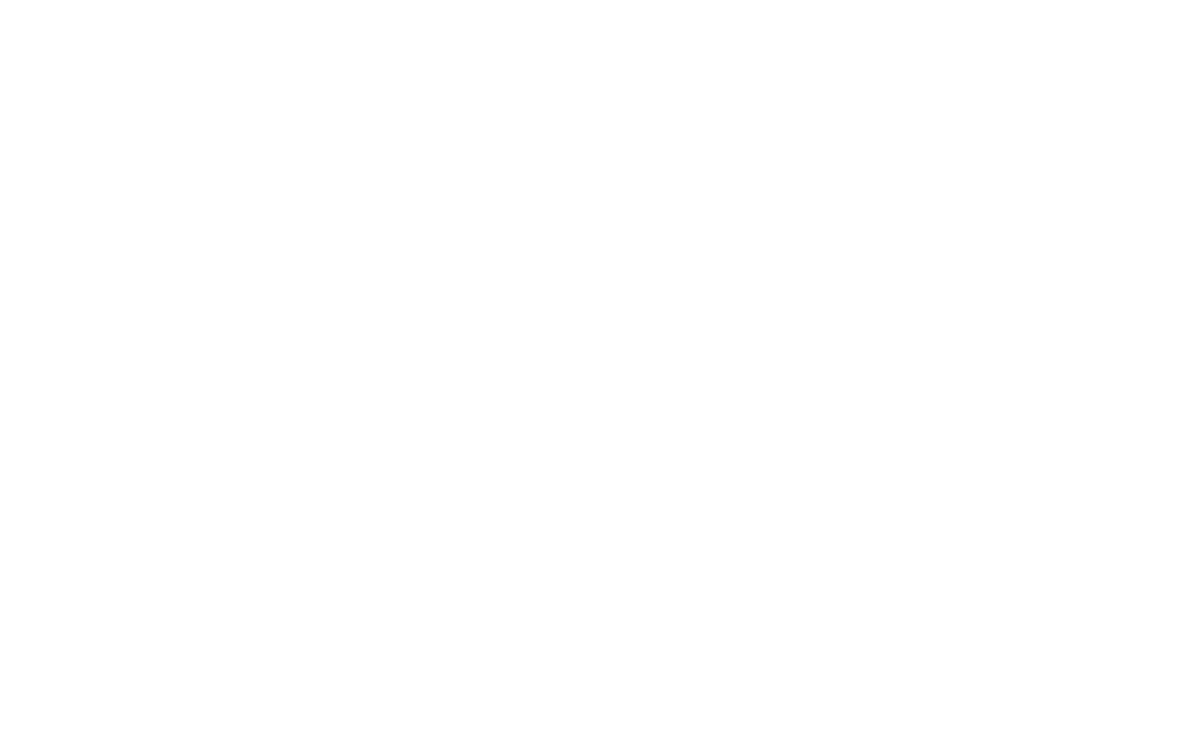 scroll, scrollTop: 0, scrollLeft: 0, axis: both 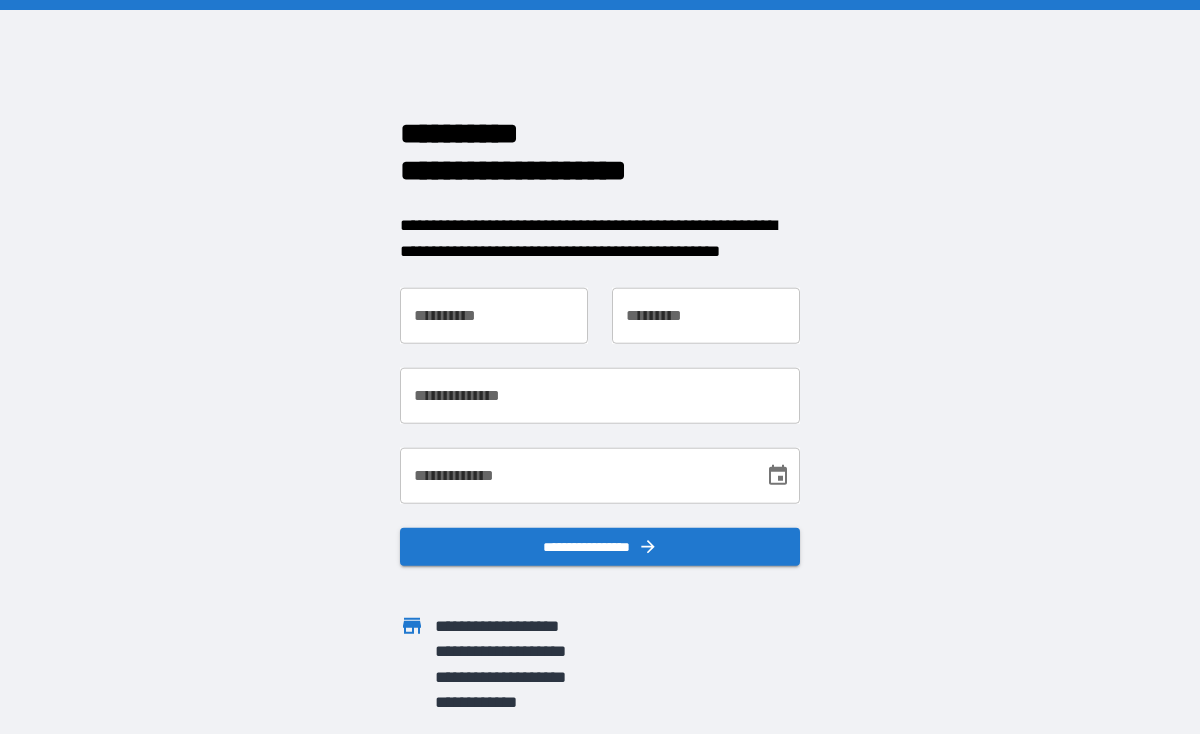 click on "**********" at bounding box center [494, 316] 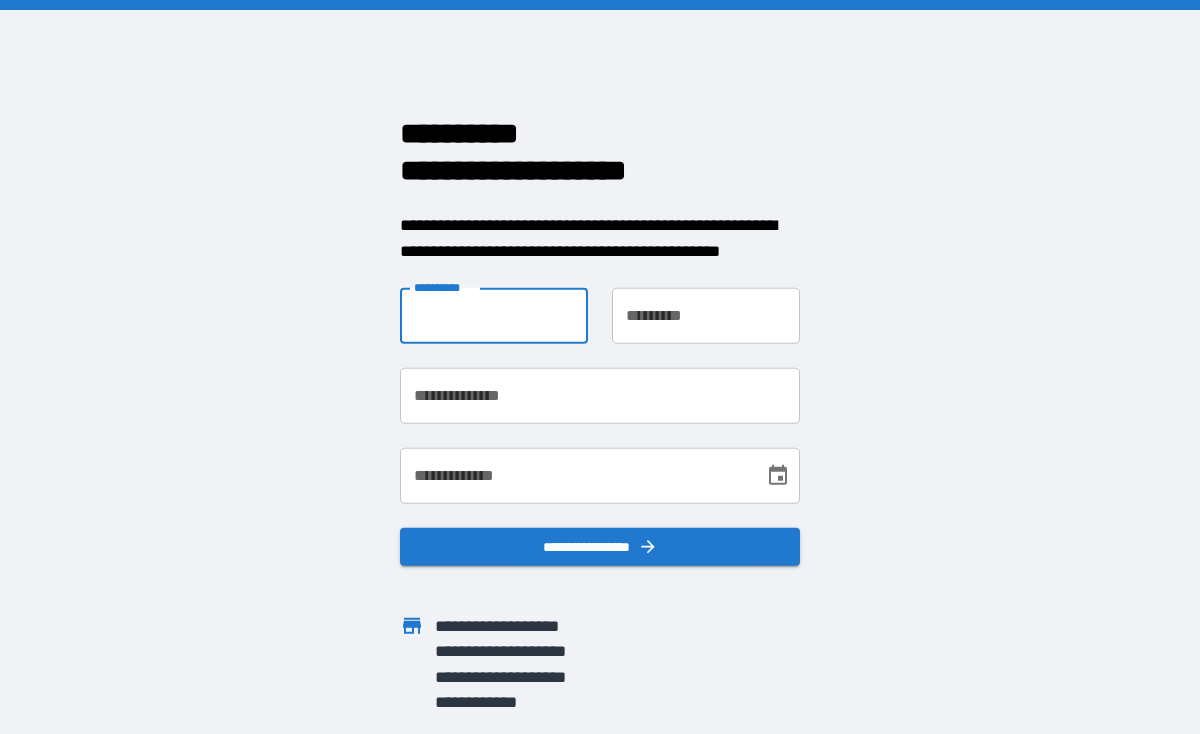 type on "*****" 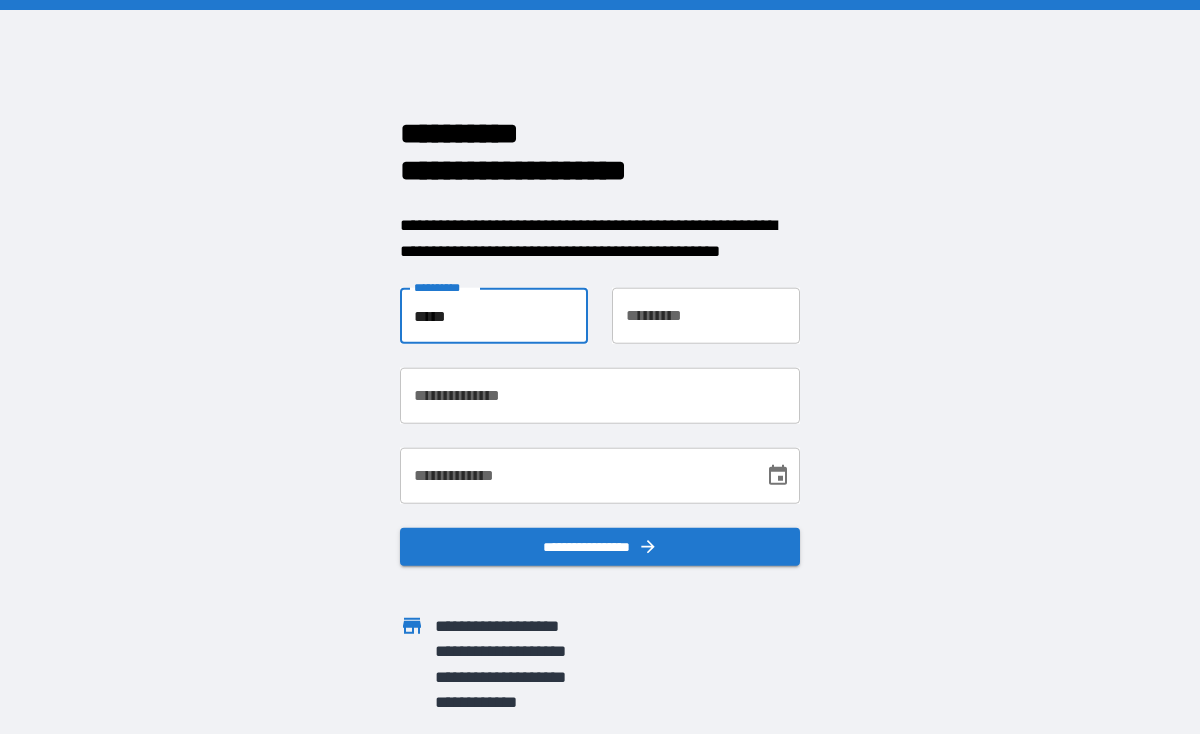 type on "*******" 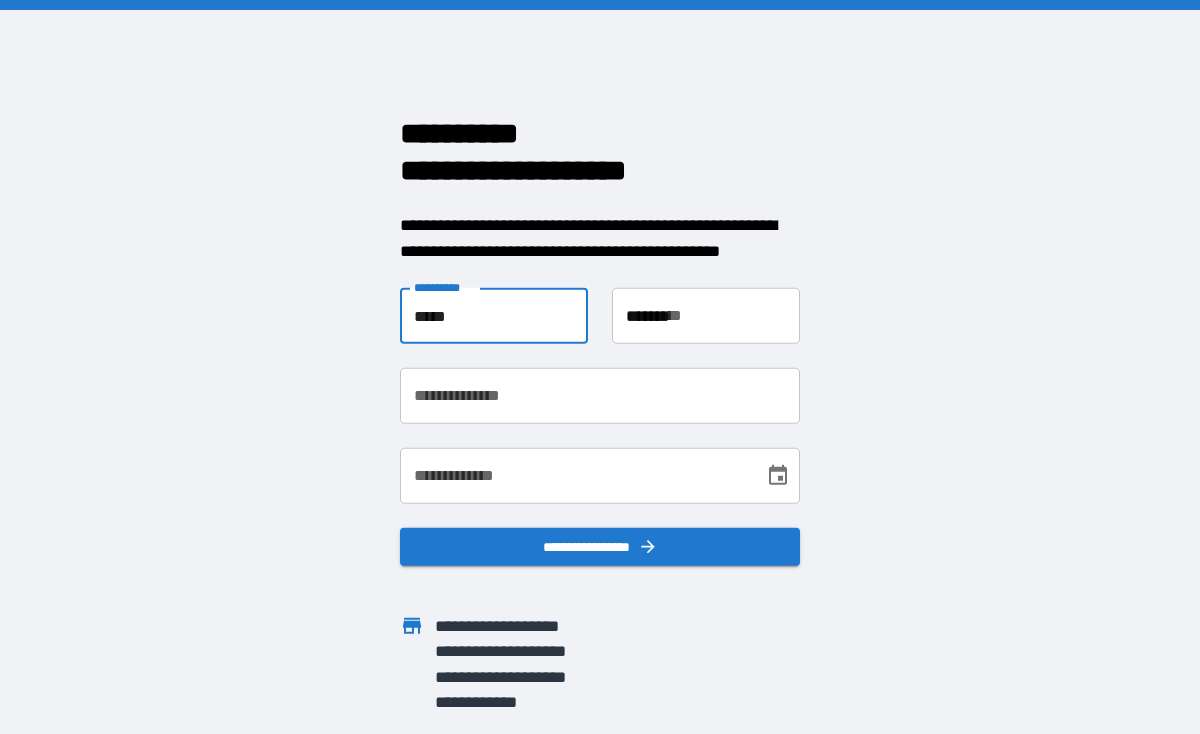 type on "**********" 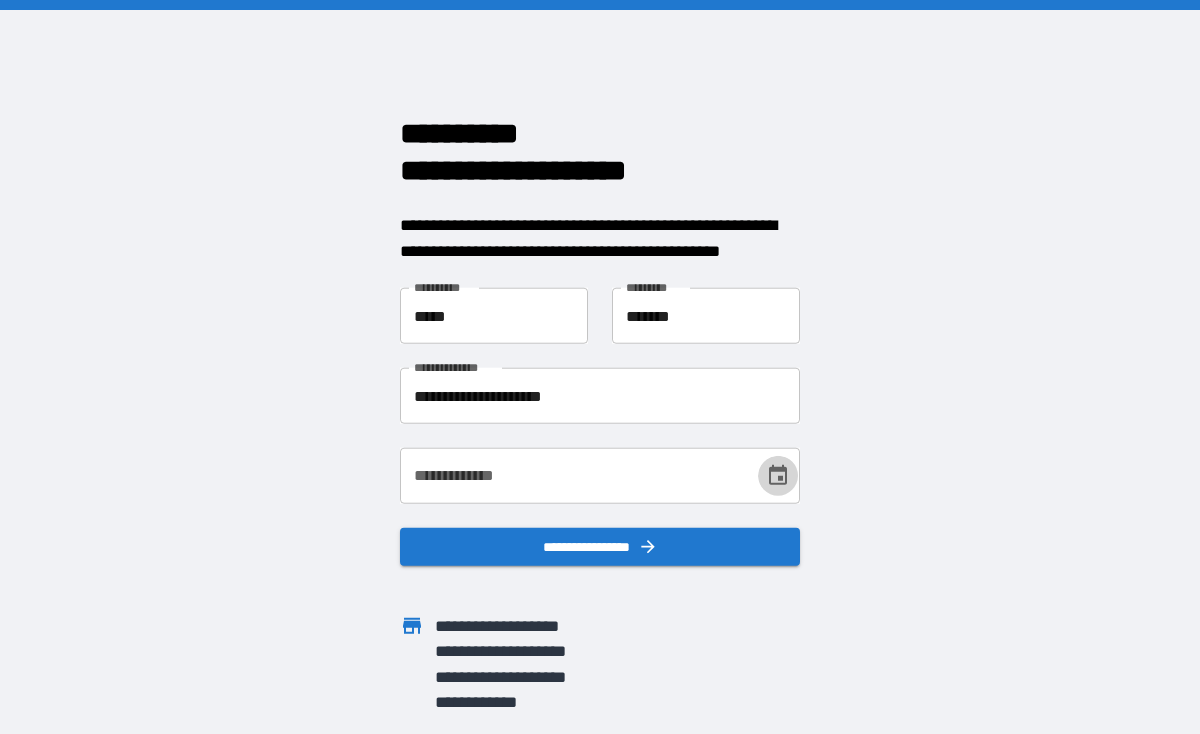 click 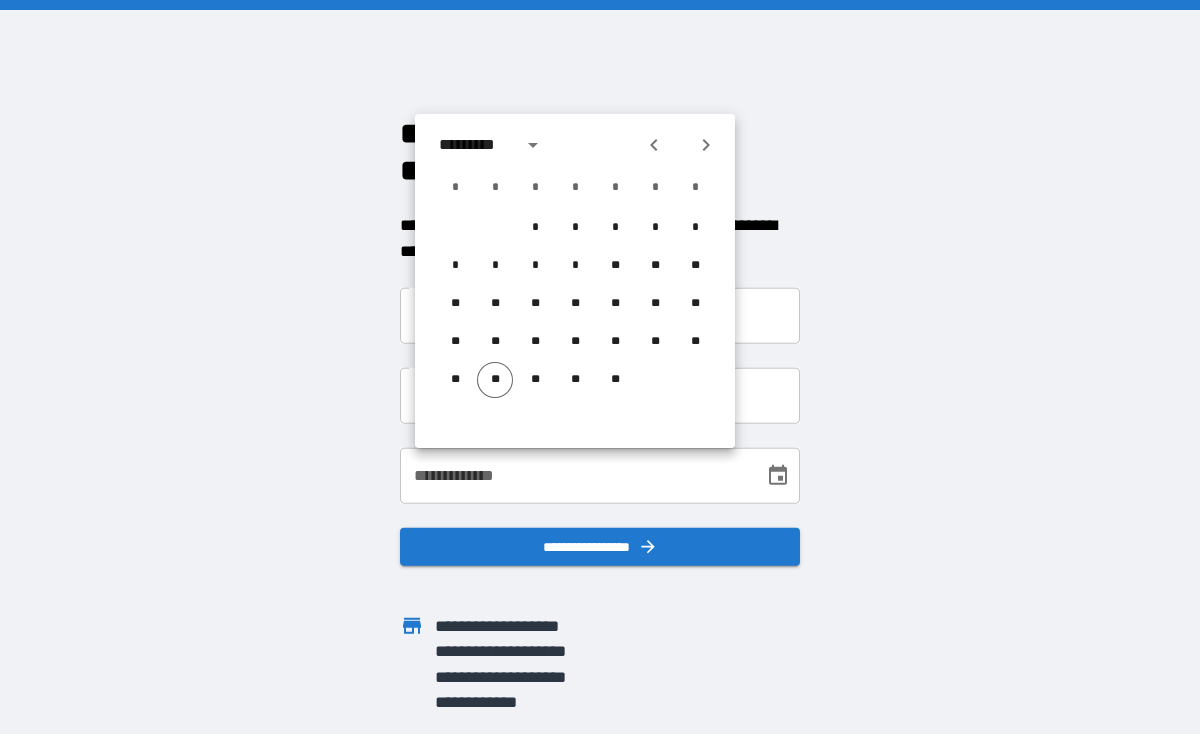 click on "**********" at bounding box center [600, 476] 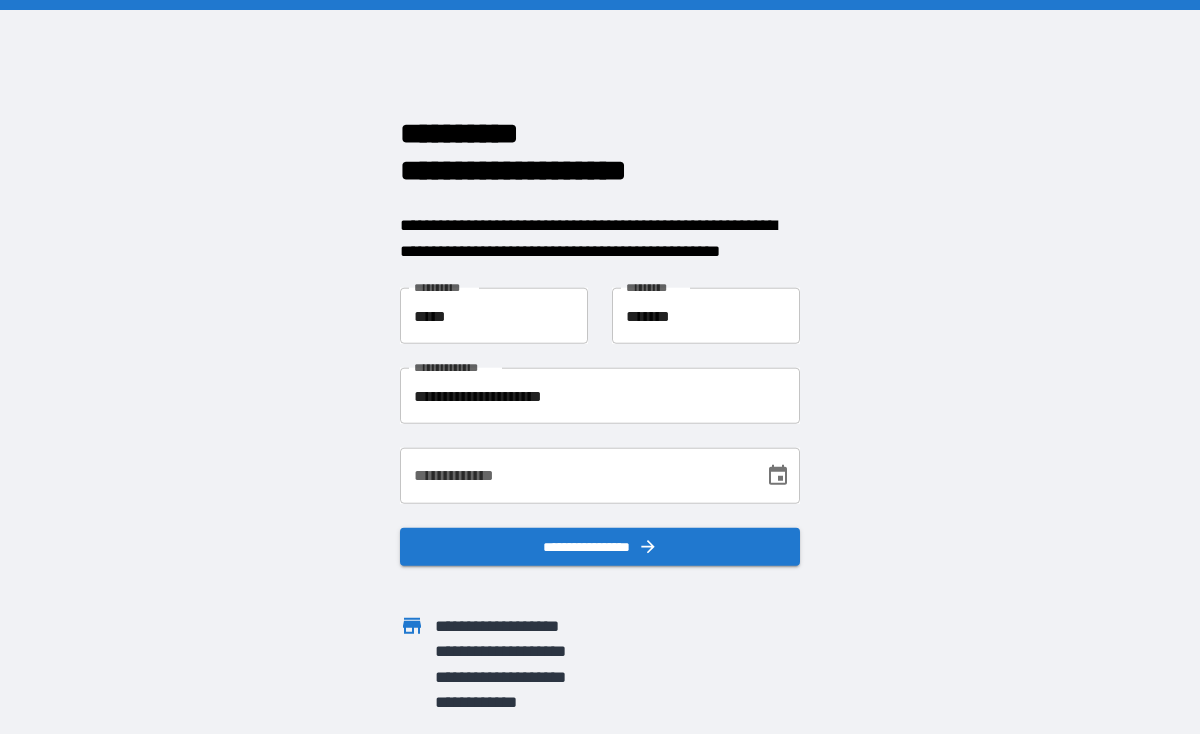 type 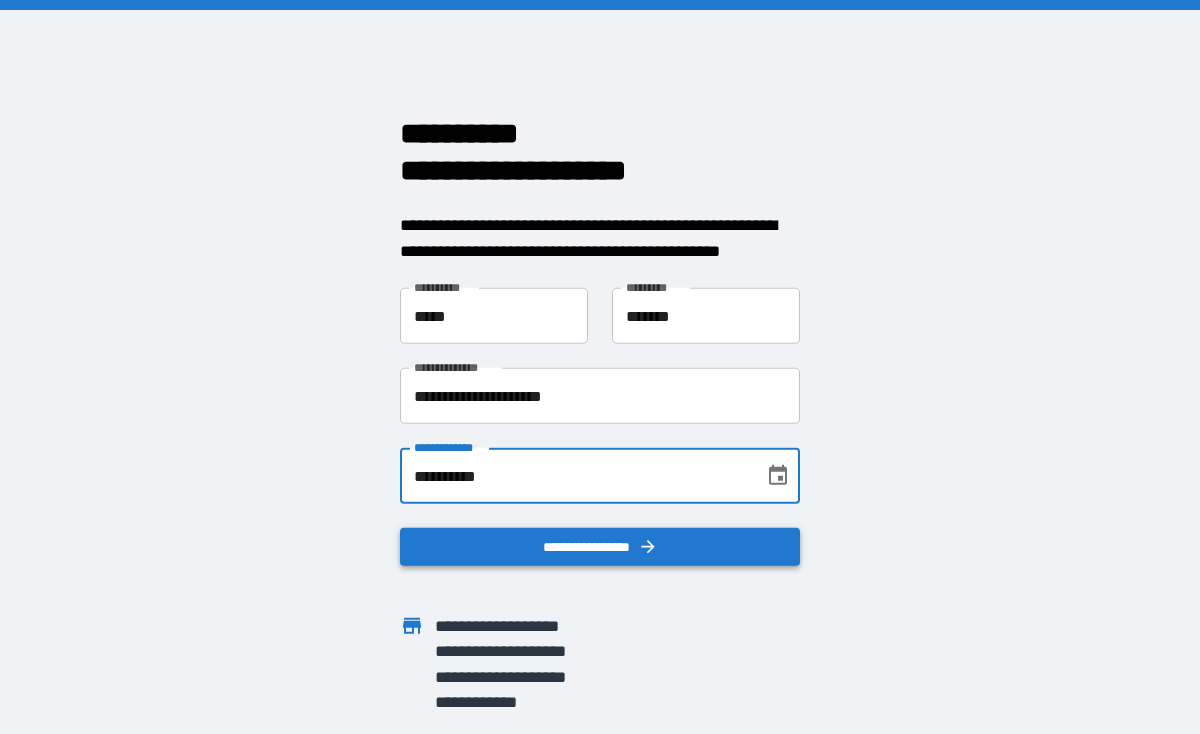 type on "**********" 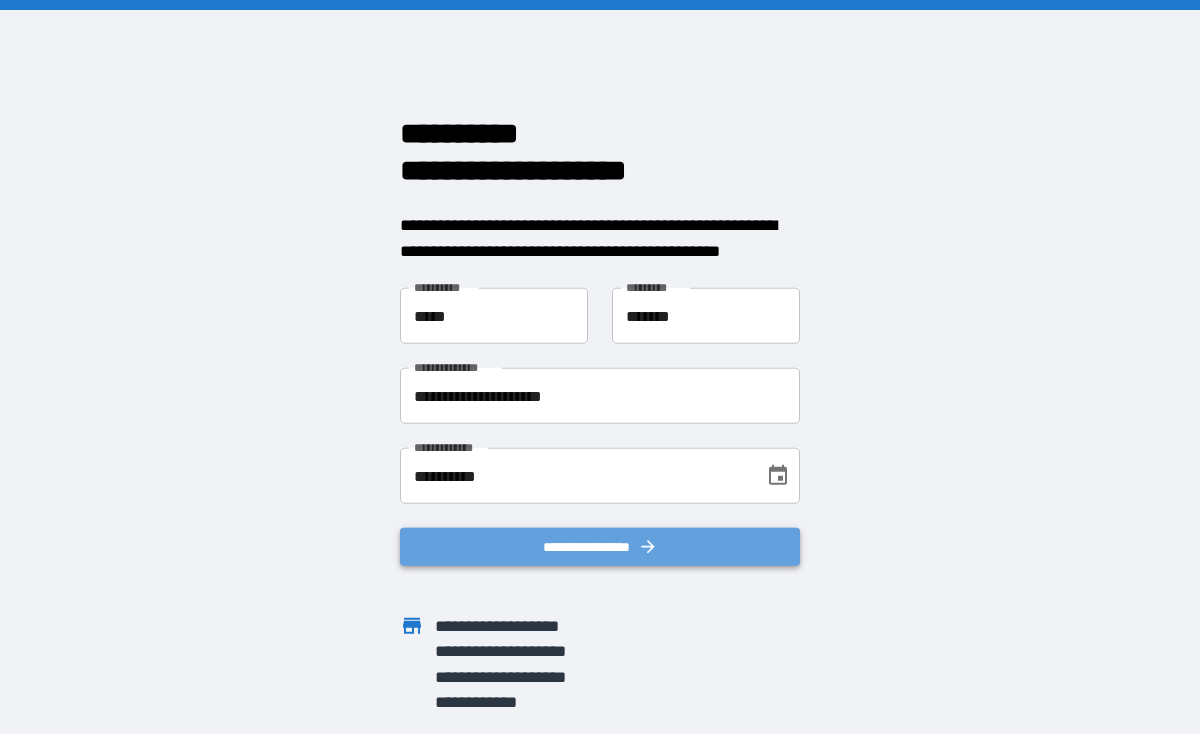 click on "**********" at bounding box center [600, 547] 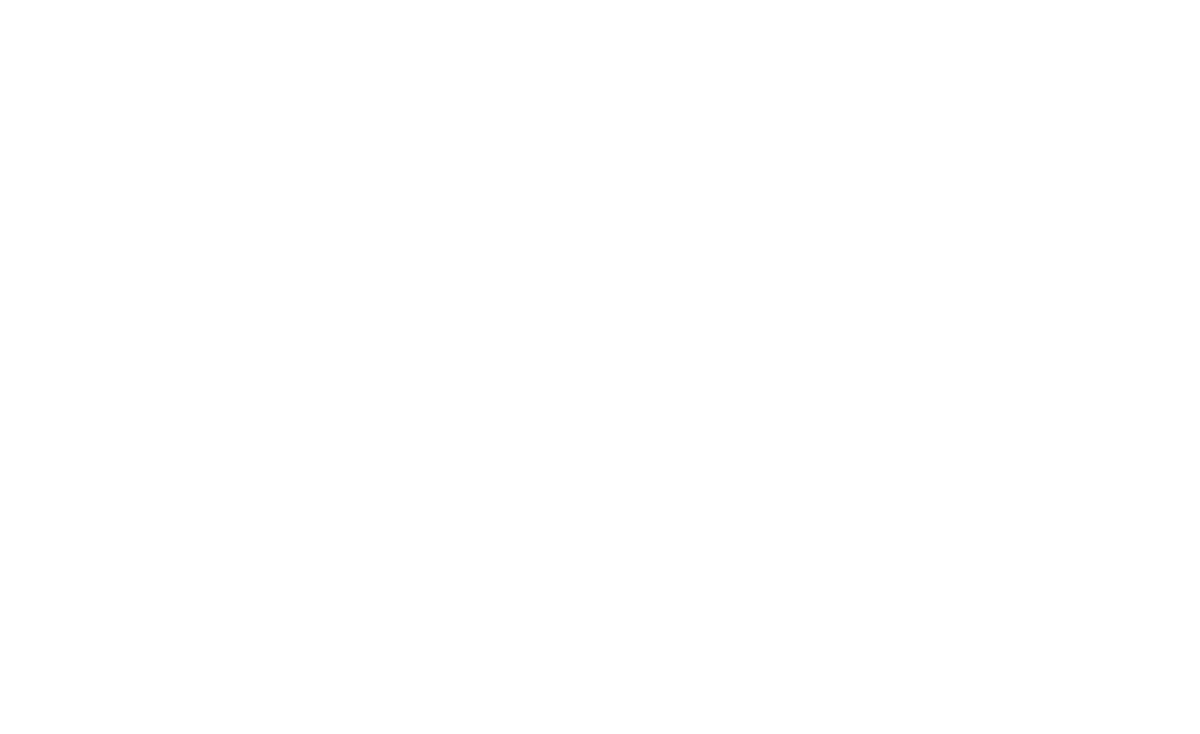scroll, scrollTop: 0, scrollLeft: 0, axis: both 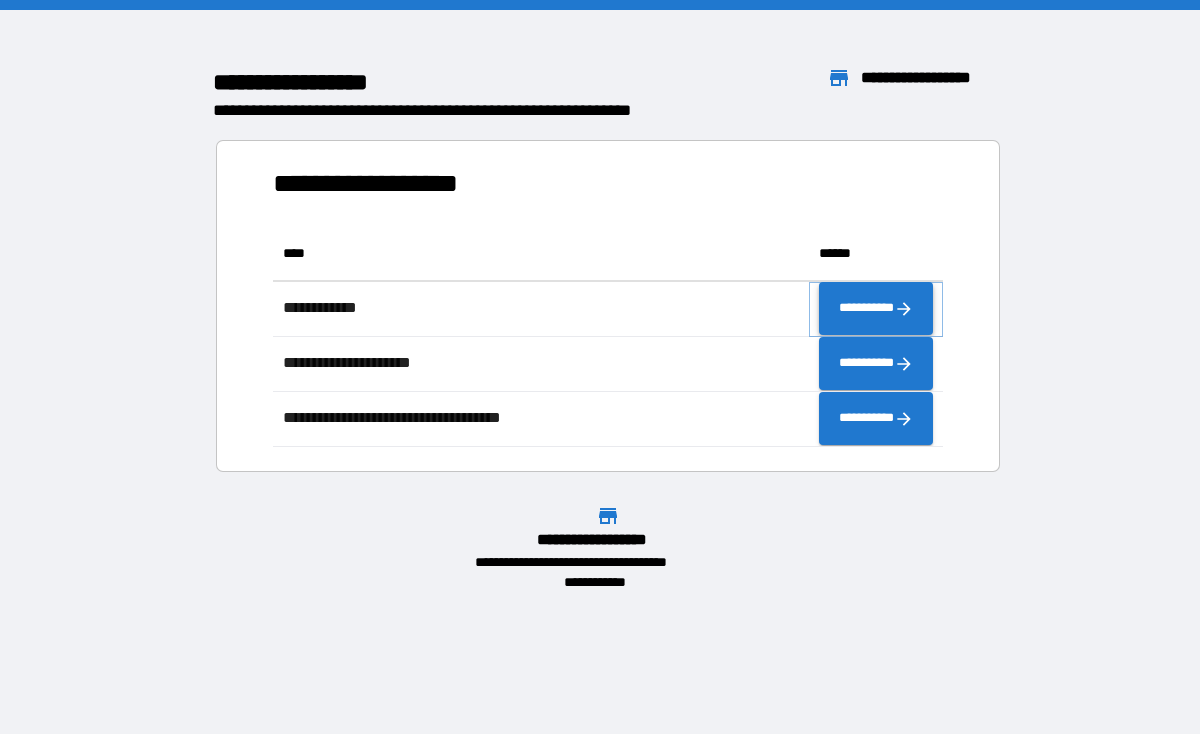 click on "**********" at bounding box center (876, 309) 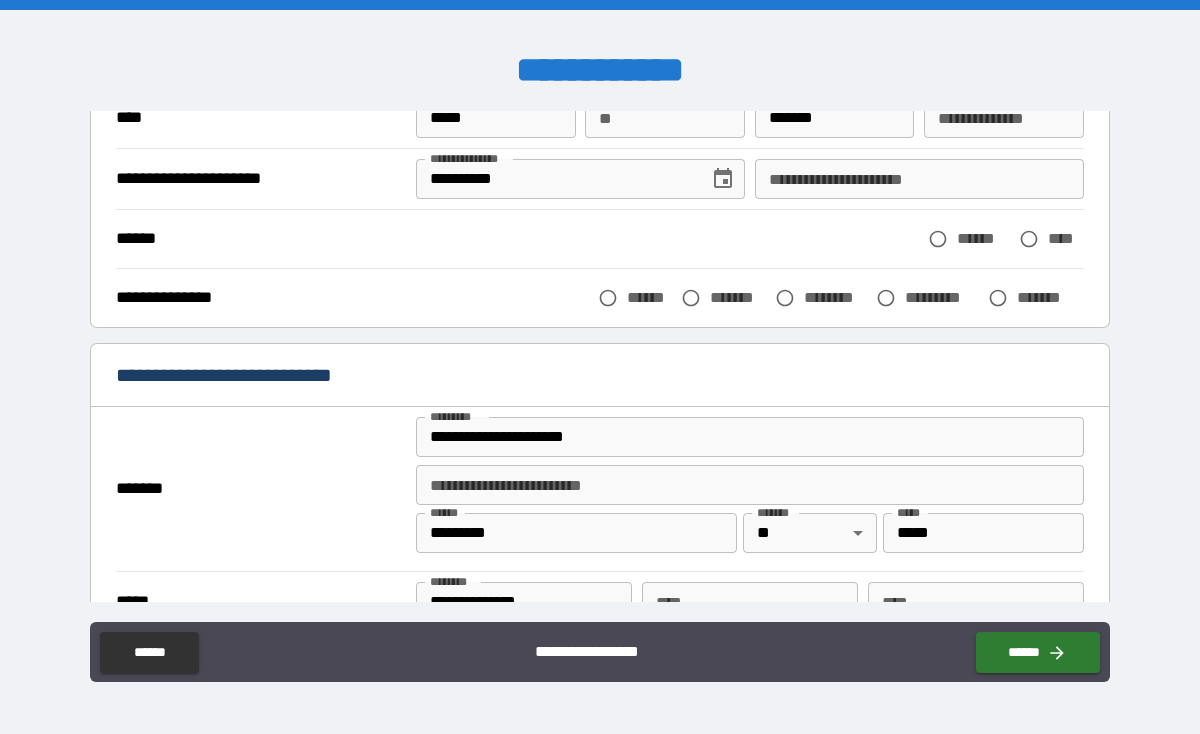 scroll, scrollTop: 206, scrollLeft: 0, axis: vertical 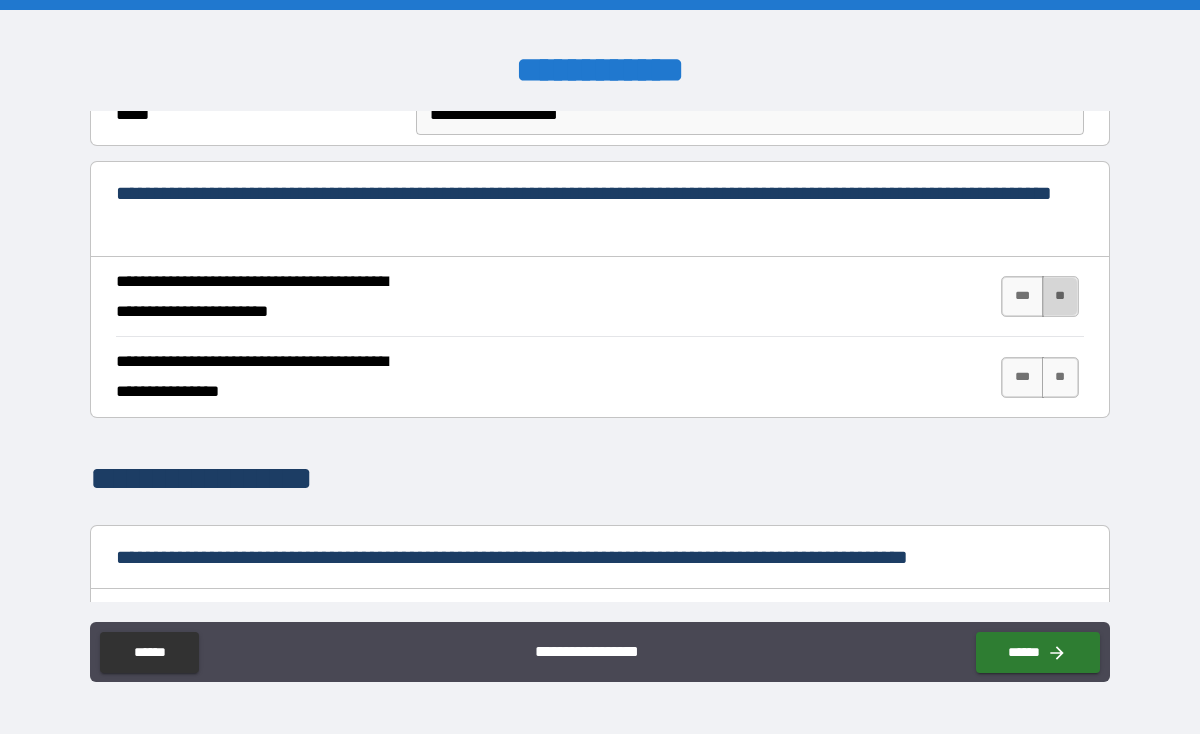 click on "**" at bounding box center [1060, 296] 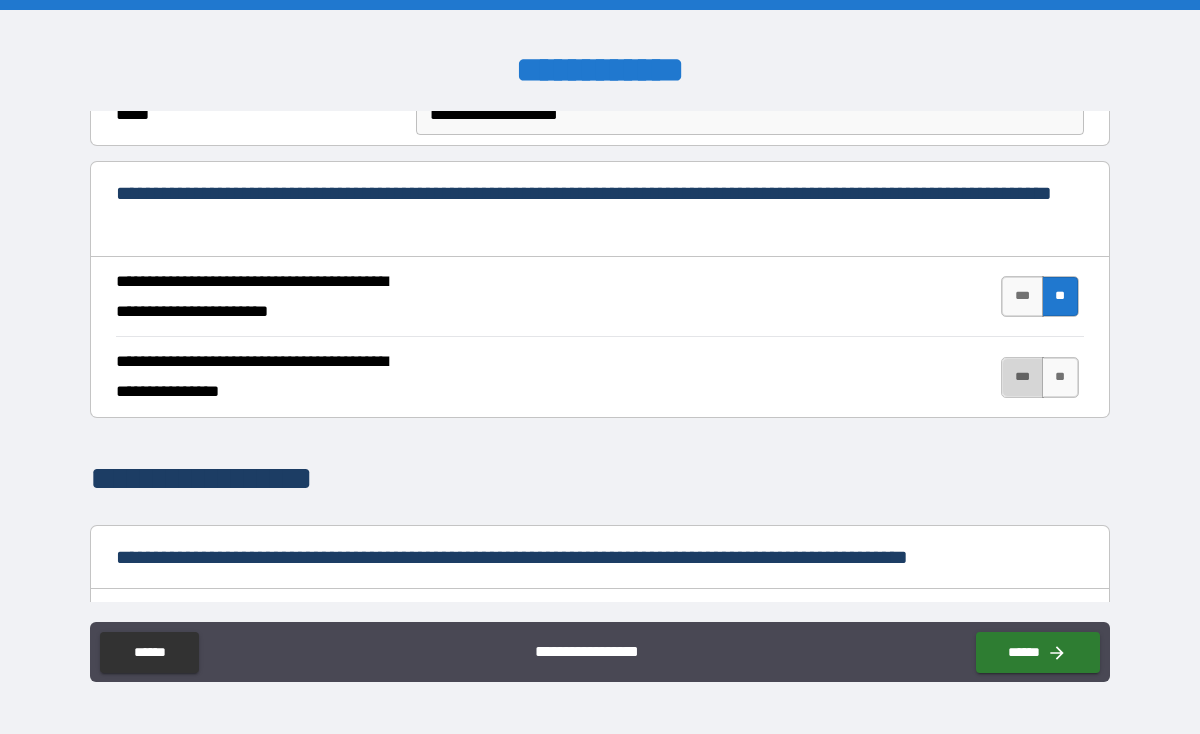 click on "***" at bounding box center (1022, 377) 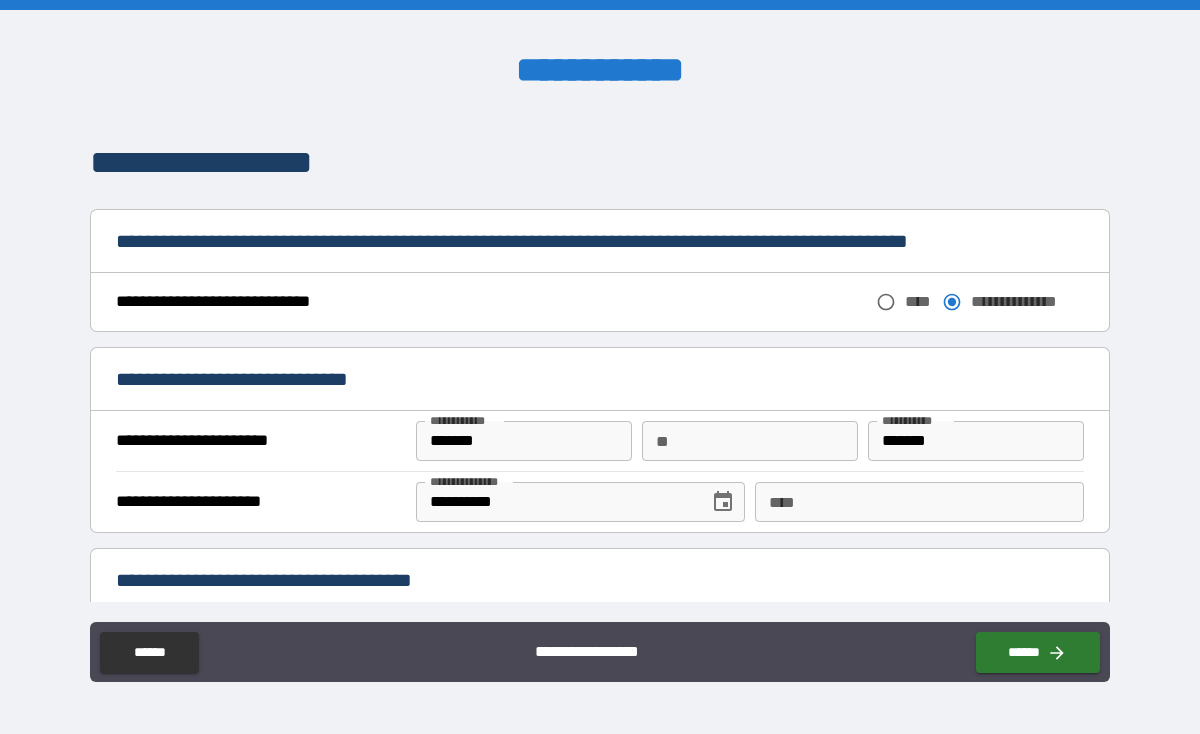scroll, scrollTop: 1033, scrollLeft: 0, axis: vertical 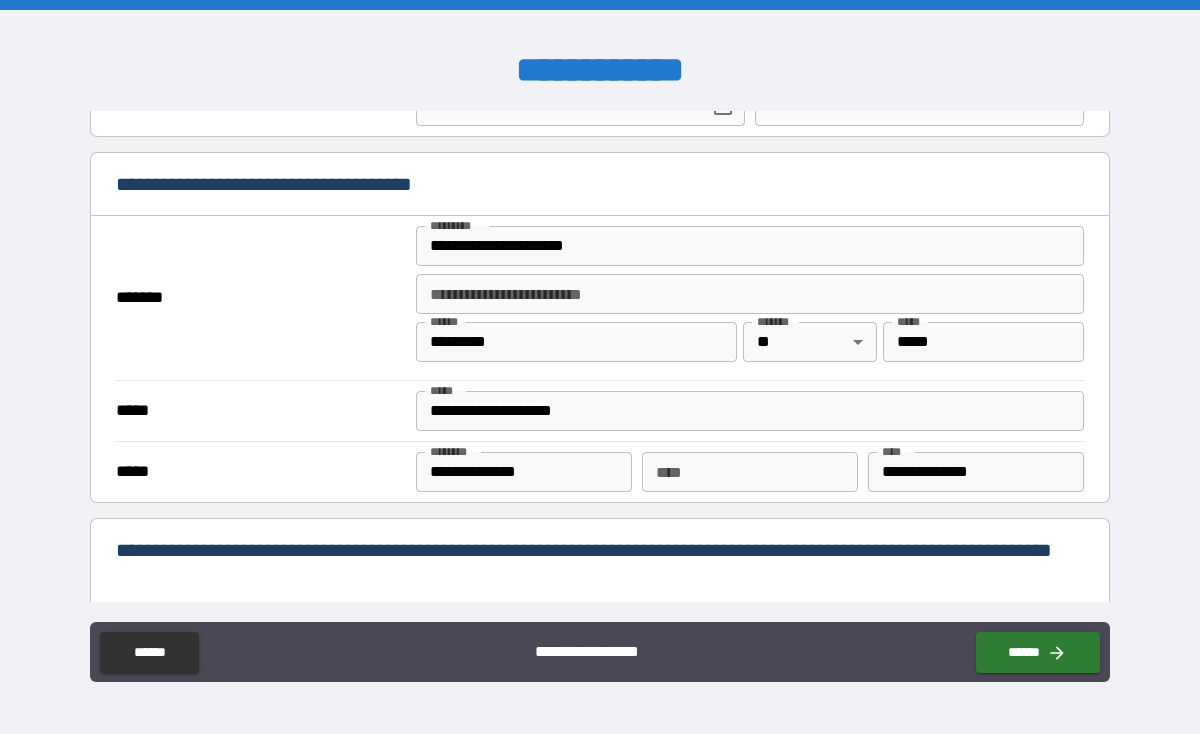 click on "**********" at bounding box center (749, 411) 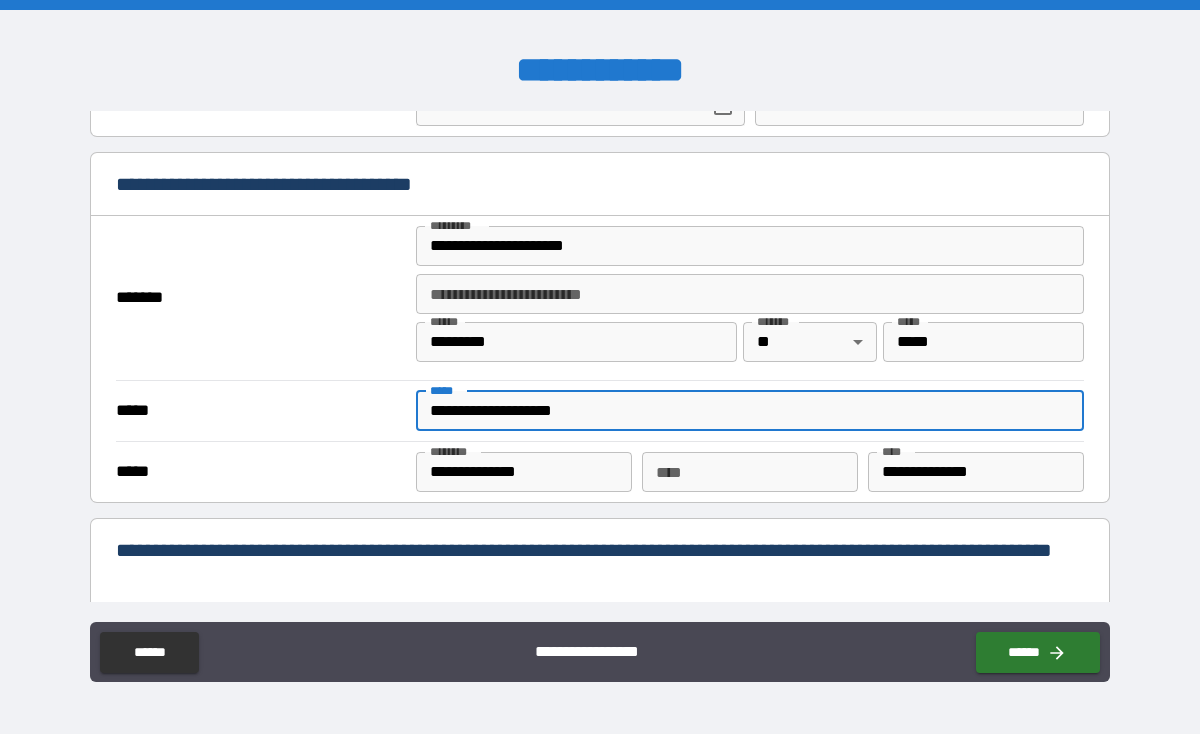 click on "**********" at bounding box center (749, 411) 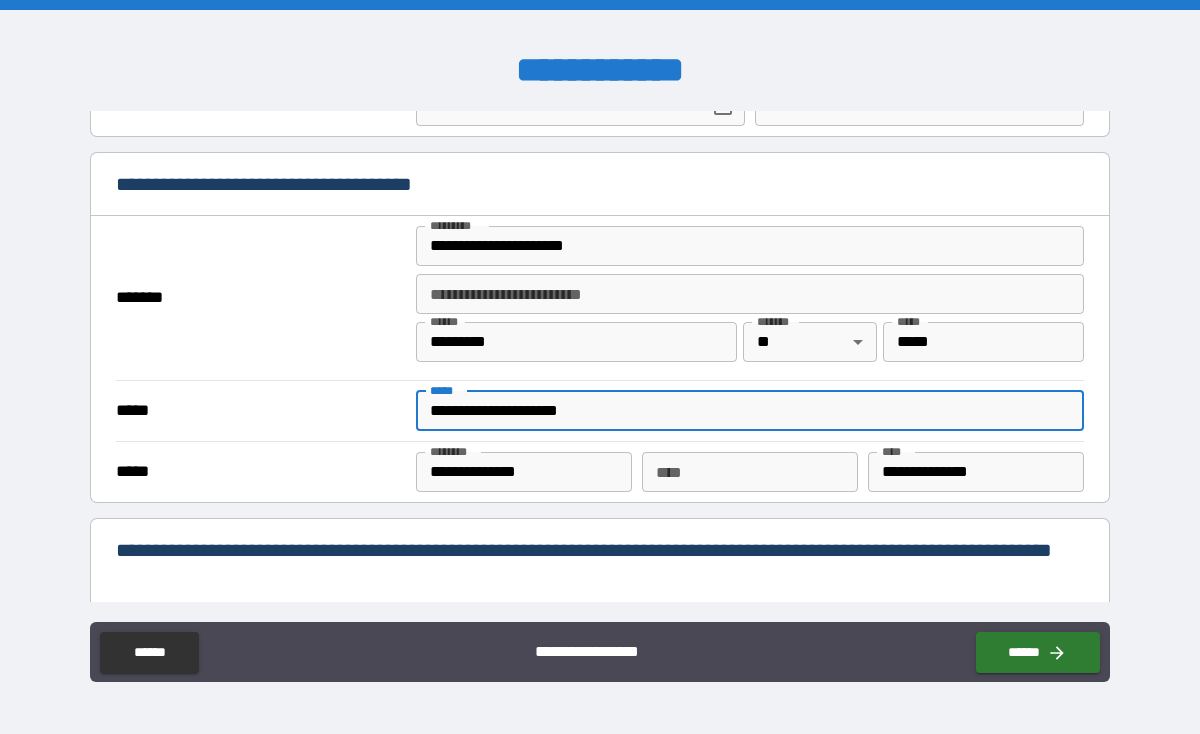 type on "**********" 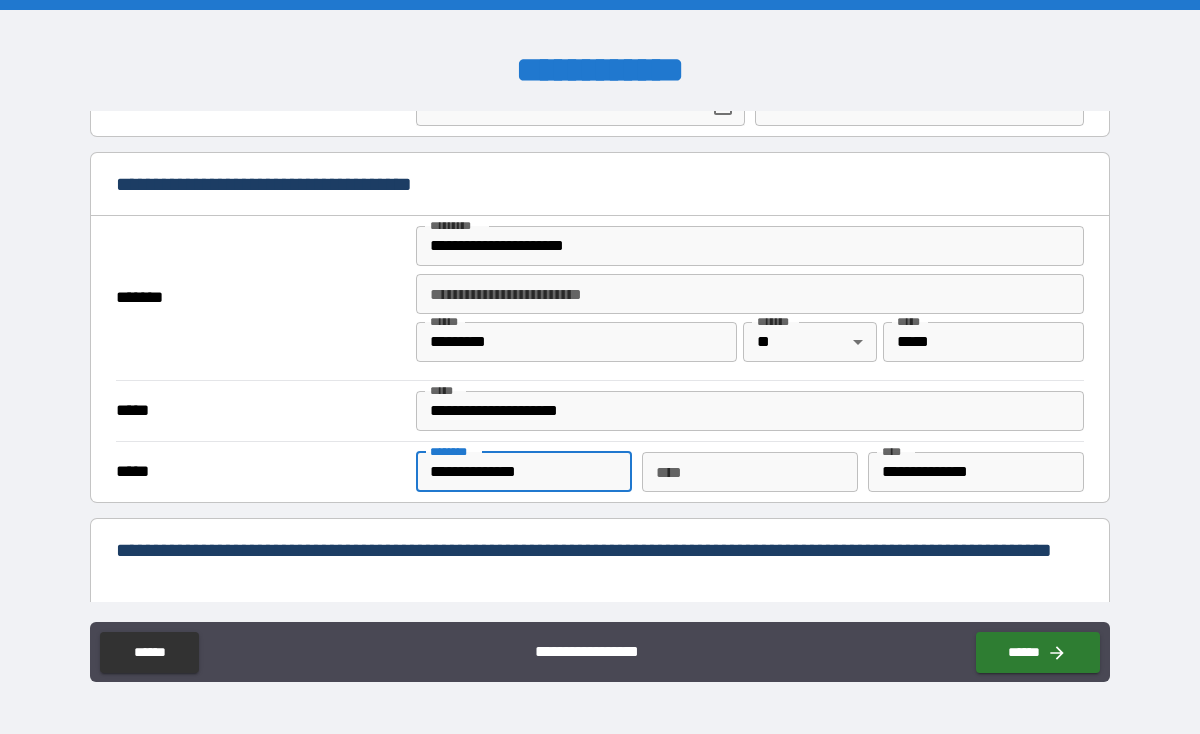 click on "**********" at bounding box center [524, 472] 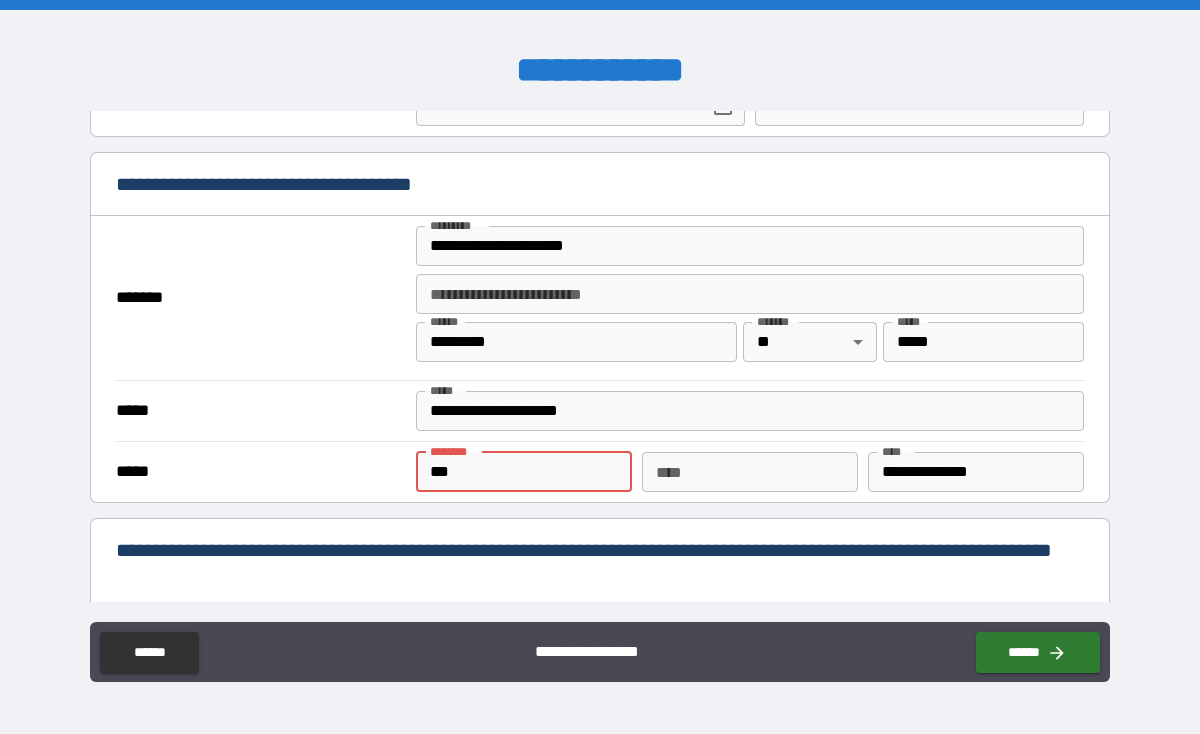 type on "**********" 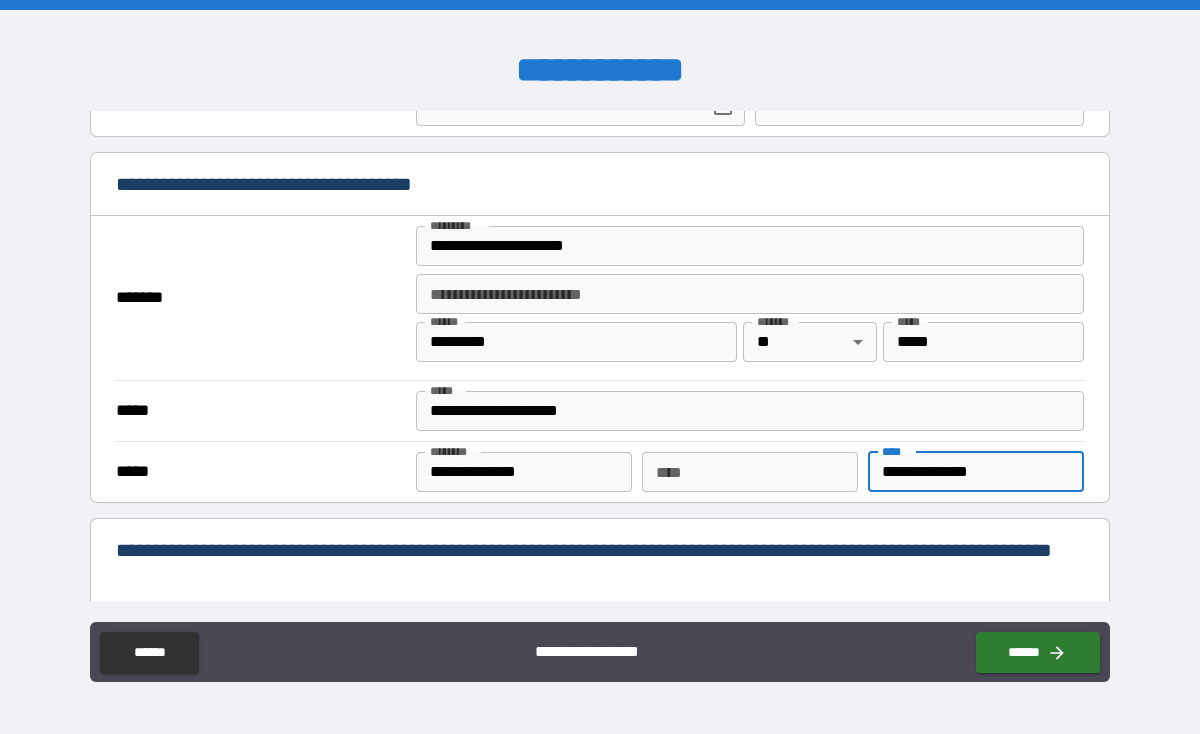 click on "**********" at bounding box center (976, 472) 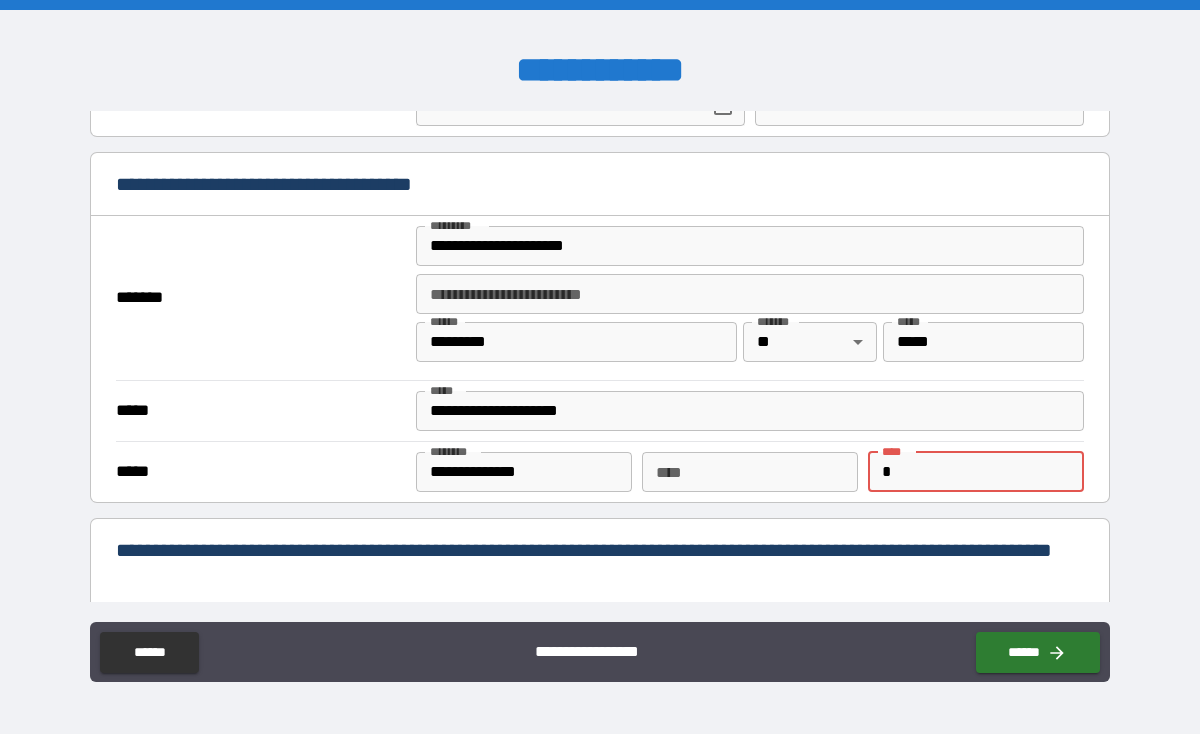type on "*" 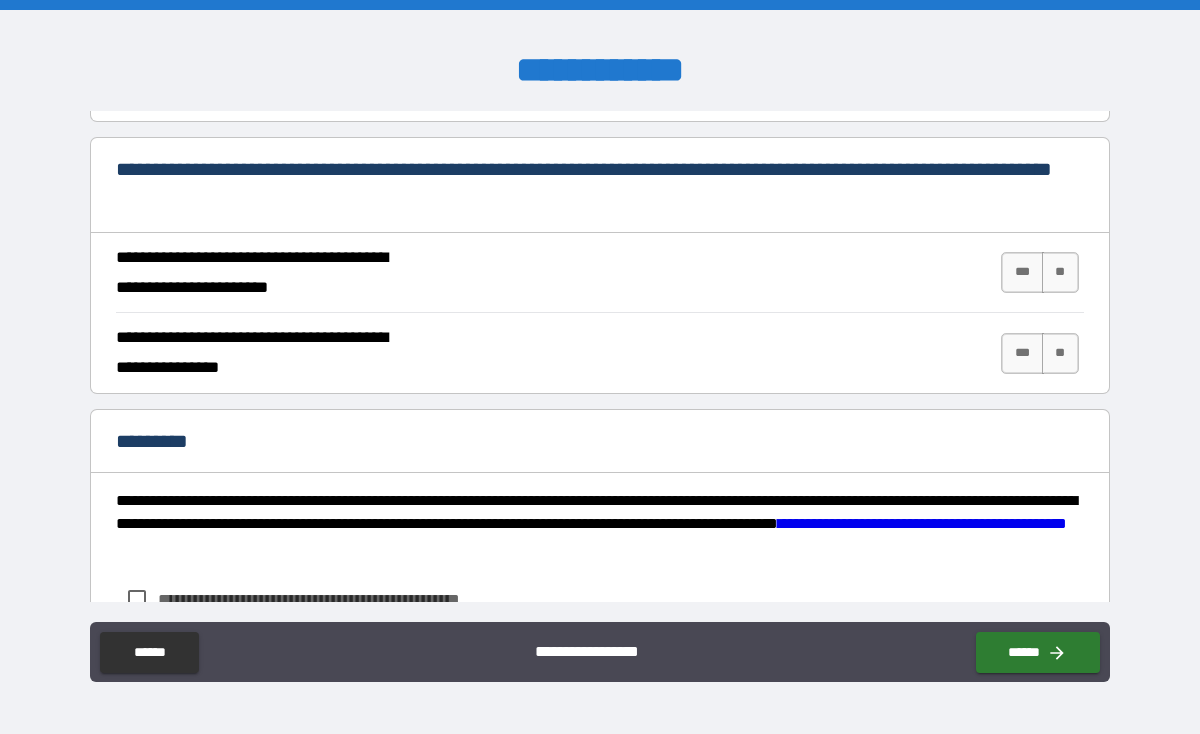 scroll, scrollTop: 1810, scrollLeft: 0, axis: vertical 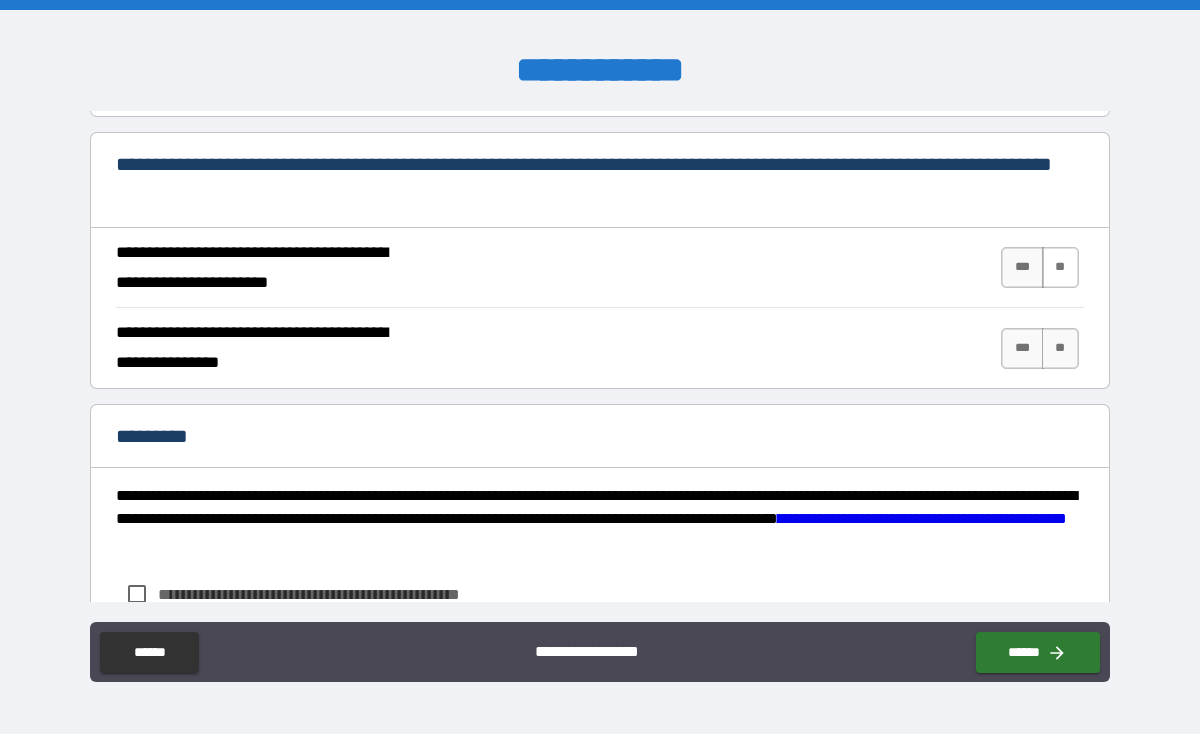click on "**" at bounding box center [1060, 267] 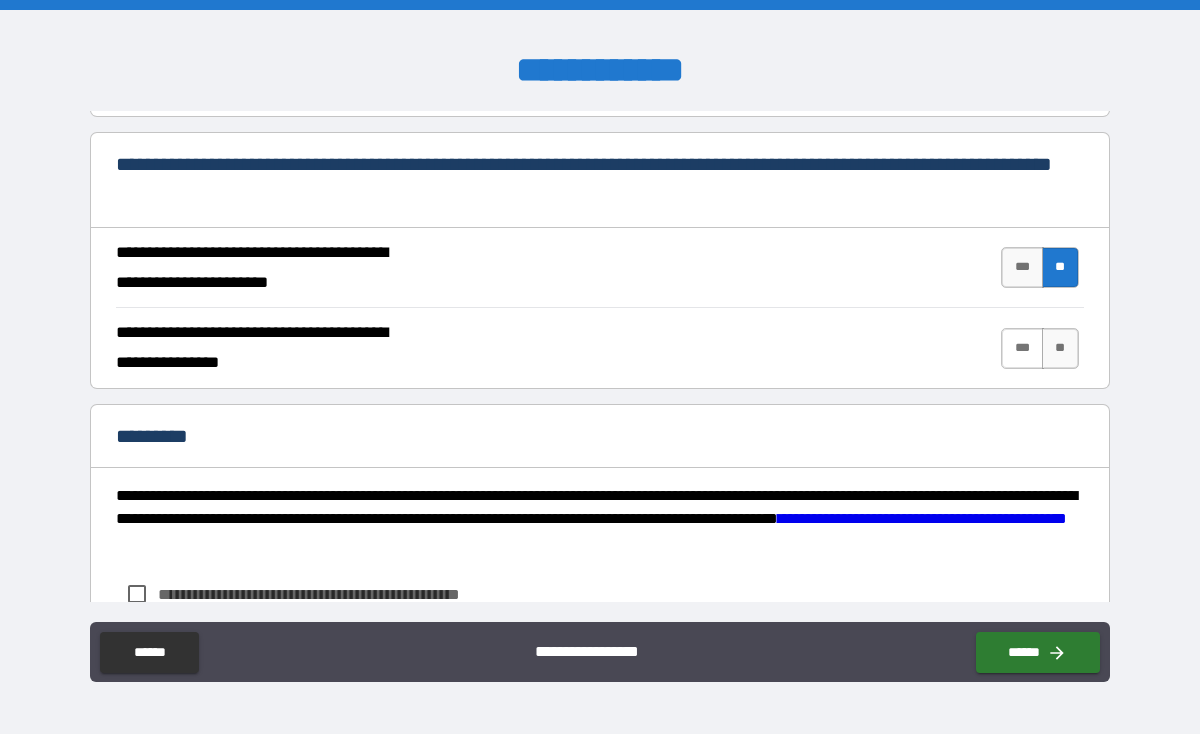 click on "***" at bounding box center (1022, 348) 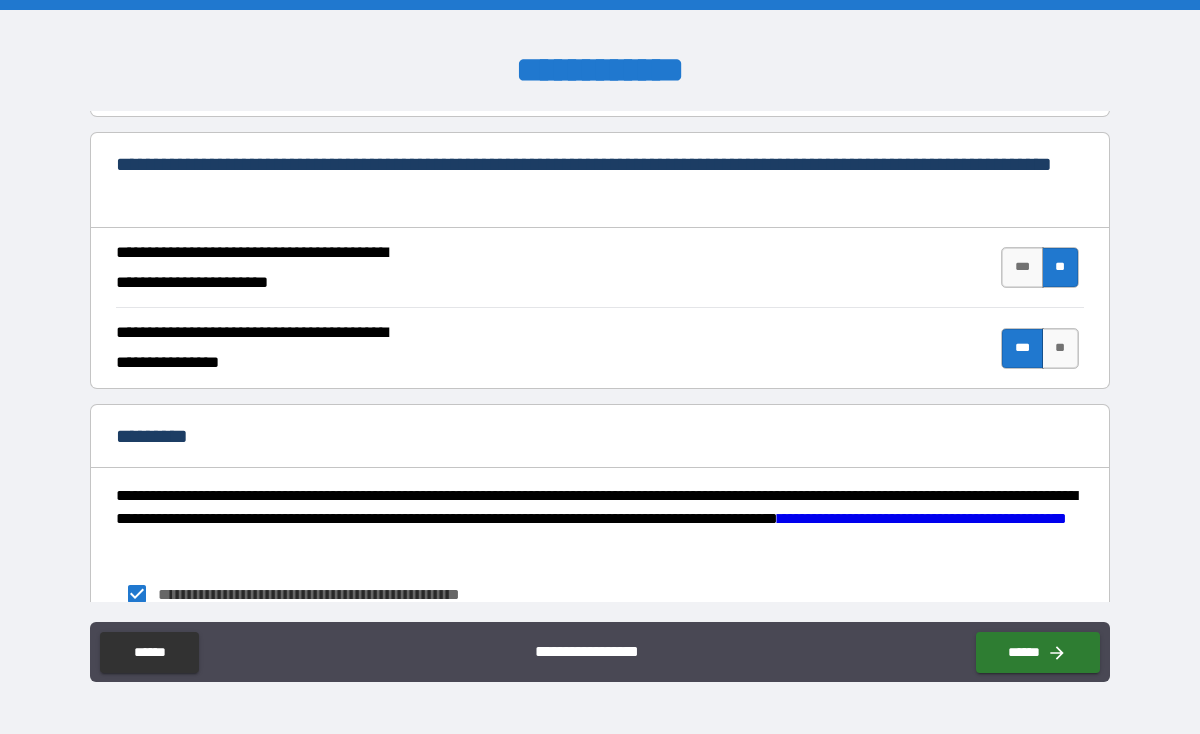 scroll, scrollTop: 1954, scrollLeft: 0, axis: vertical 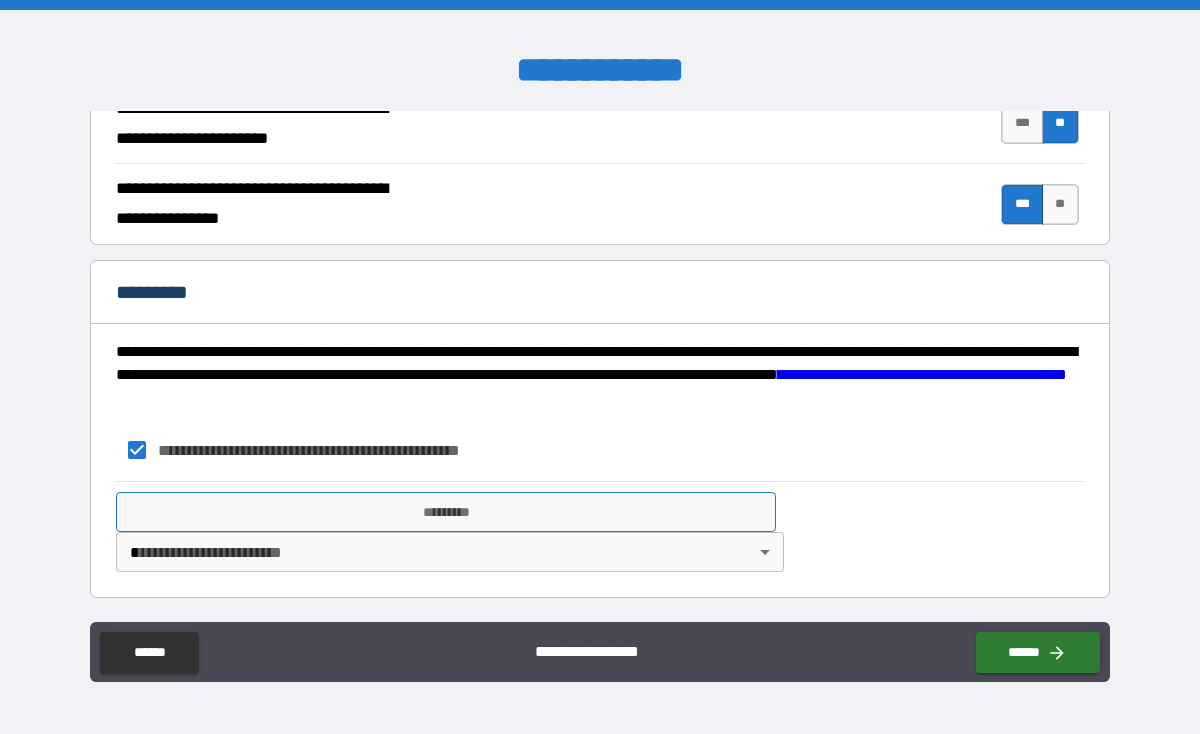 click on "*********" at bounding box center [445, 512] 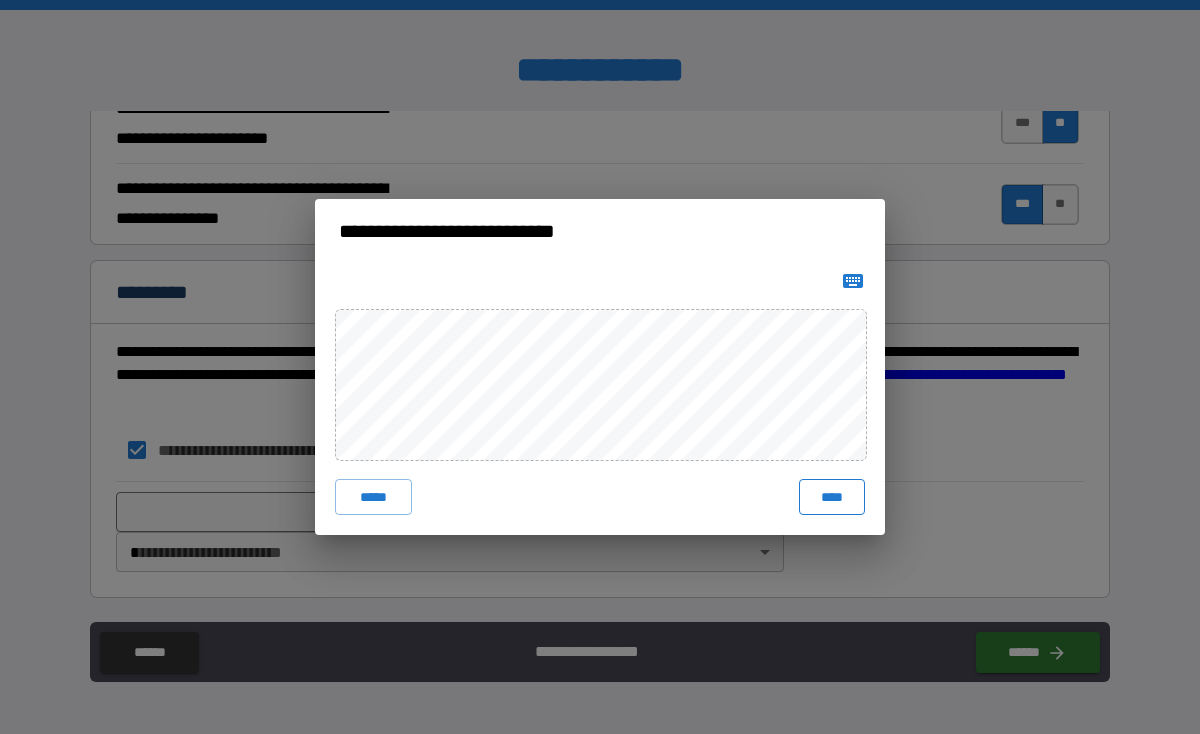 click on "****" at bounding box center [832, 497] 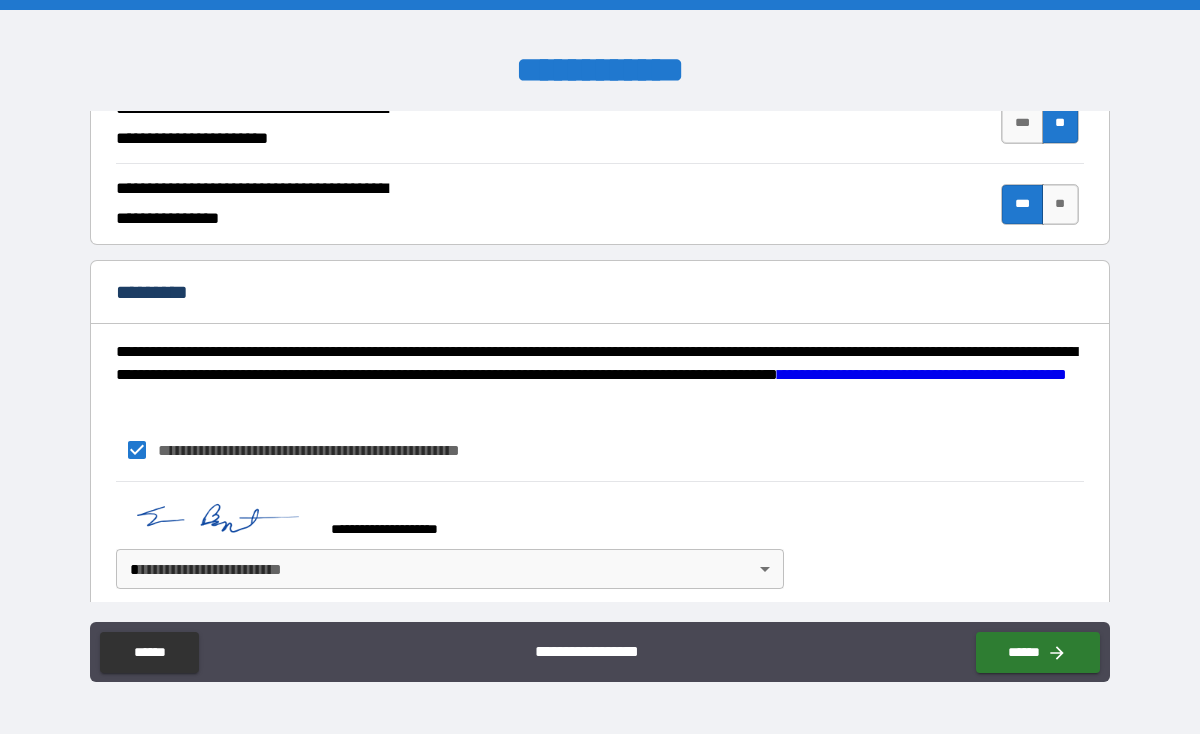 click on "**********" at bounding box center (600, 367) 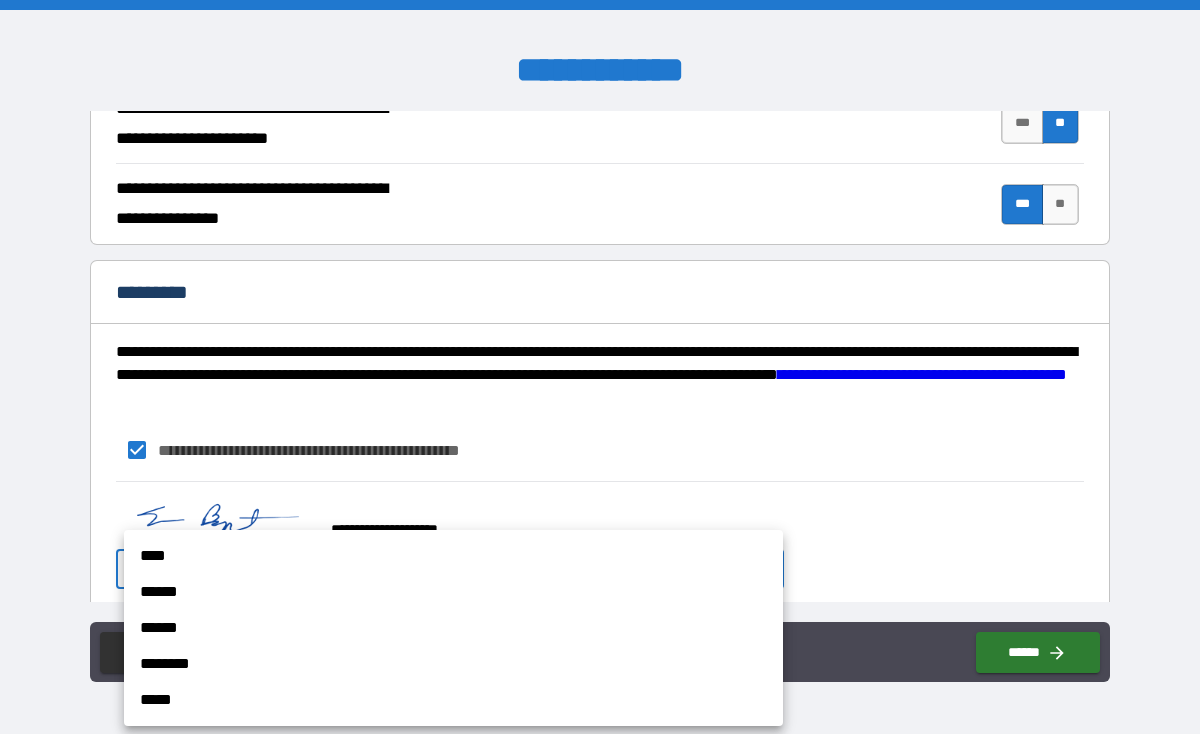 click on "****" at bounding box center [453, 556] 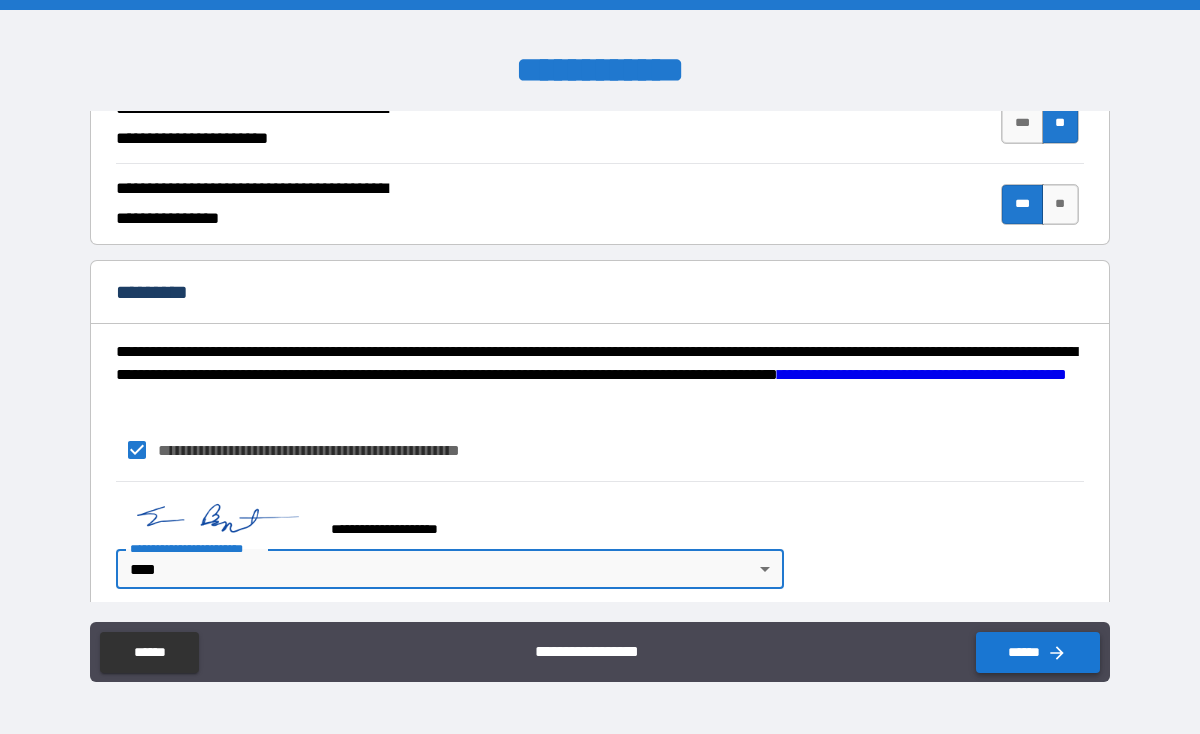 click on "******" at bounding box center [1038, 652] 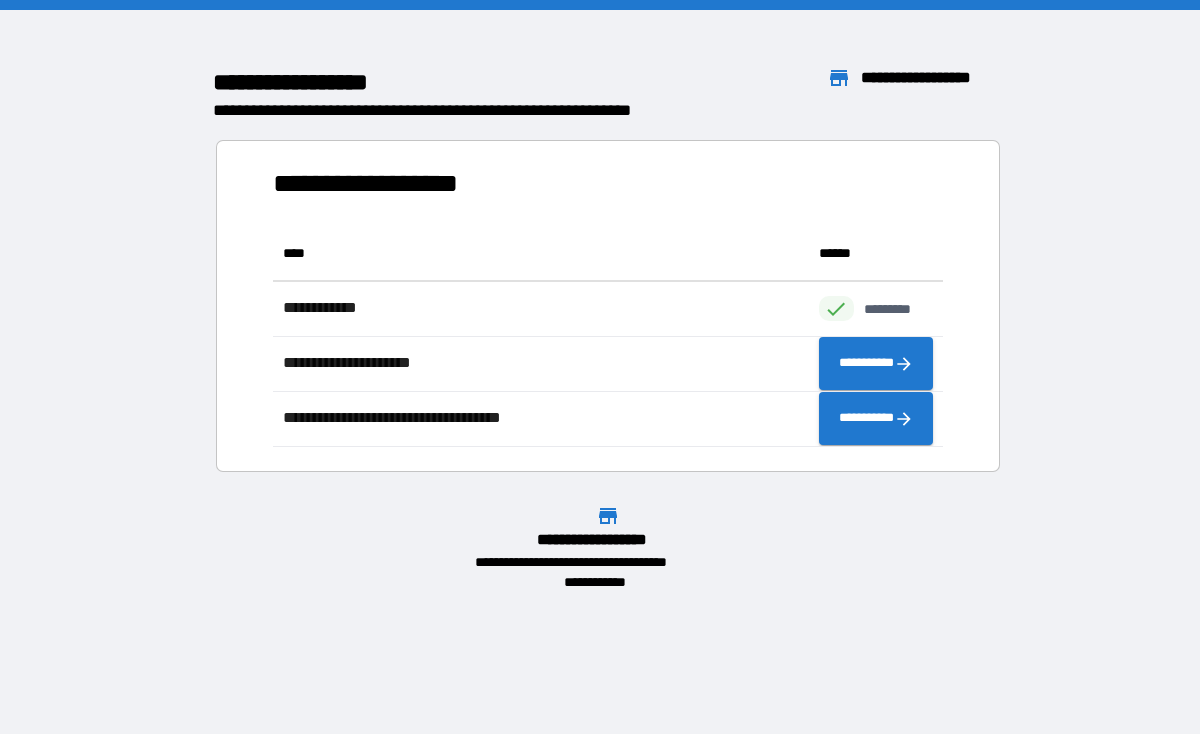 scroll, scrollTop: 16, scrollLeft: 16, axis: both 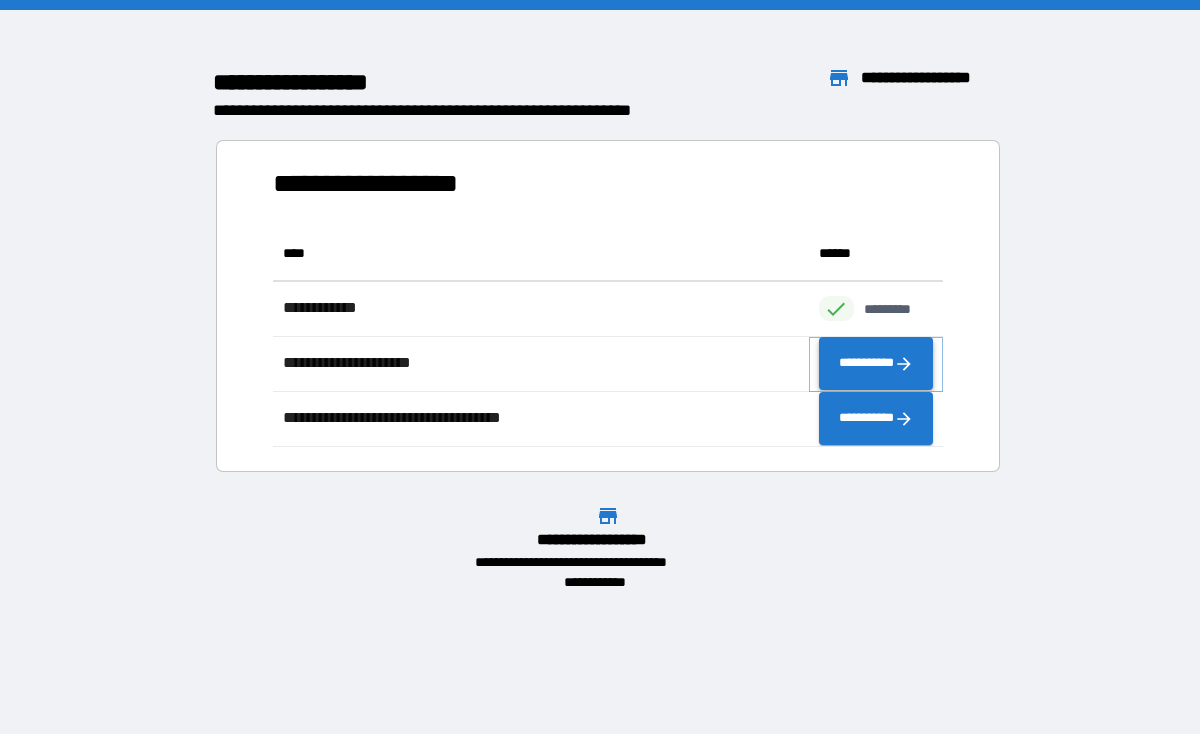 click on "**********" at bounding box center (876, 364) 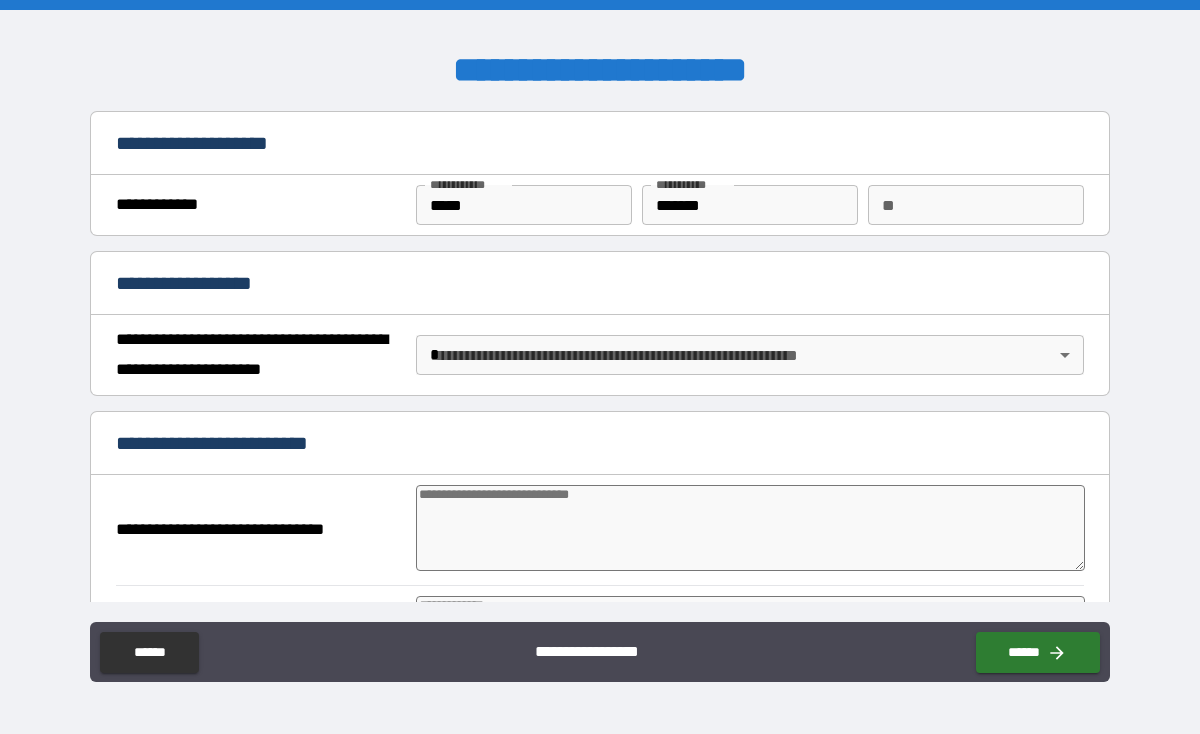 type on "*" 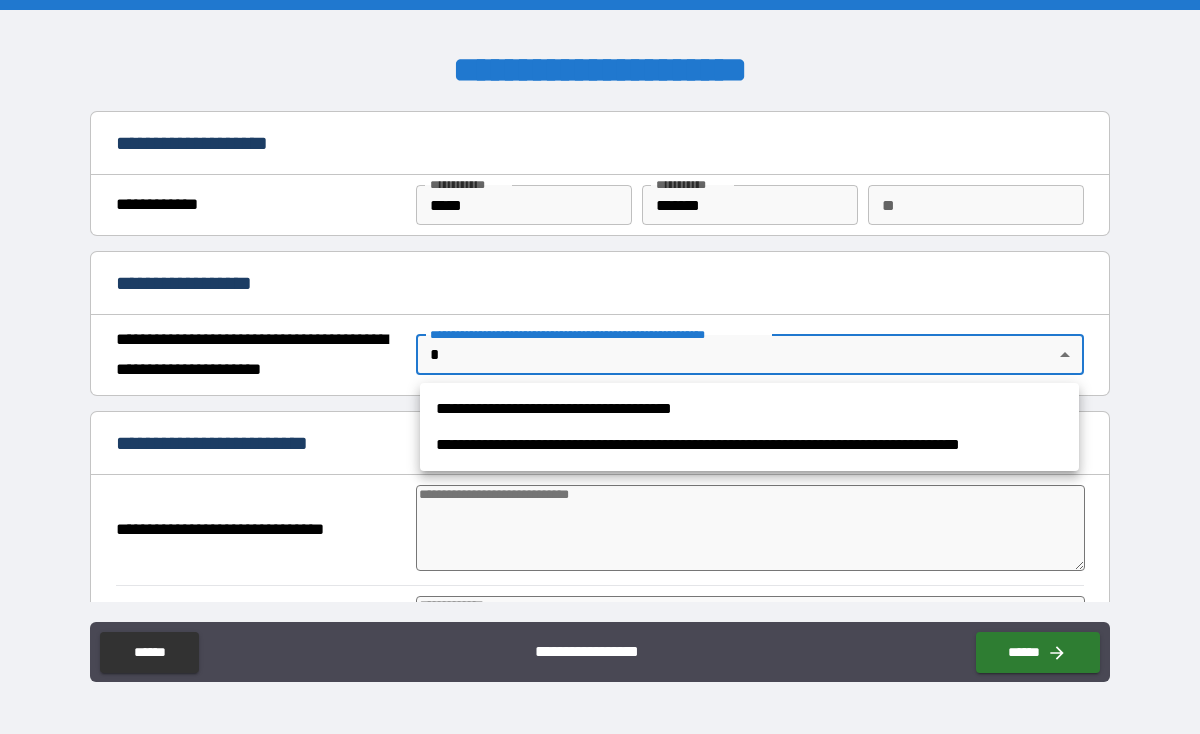 click on "**********" at bounding box center (600, 367) 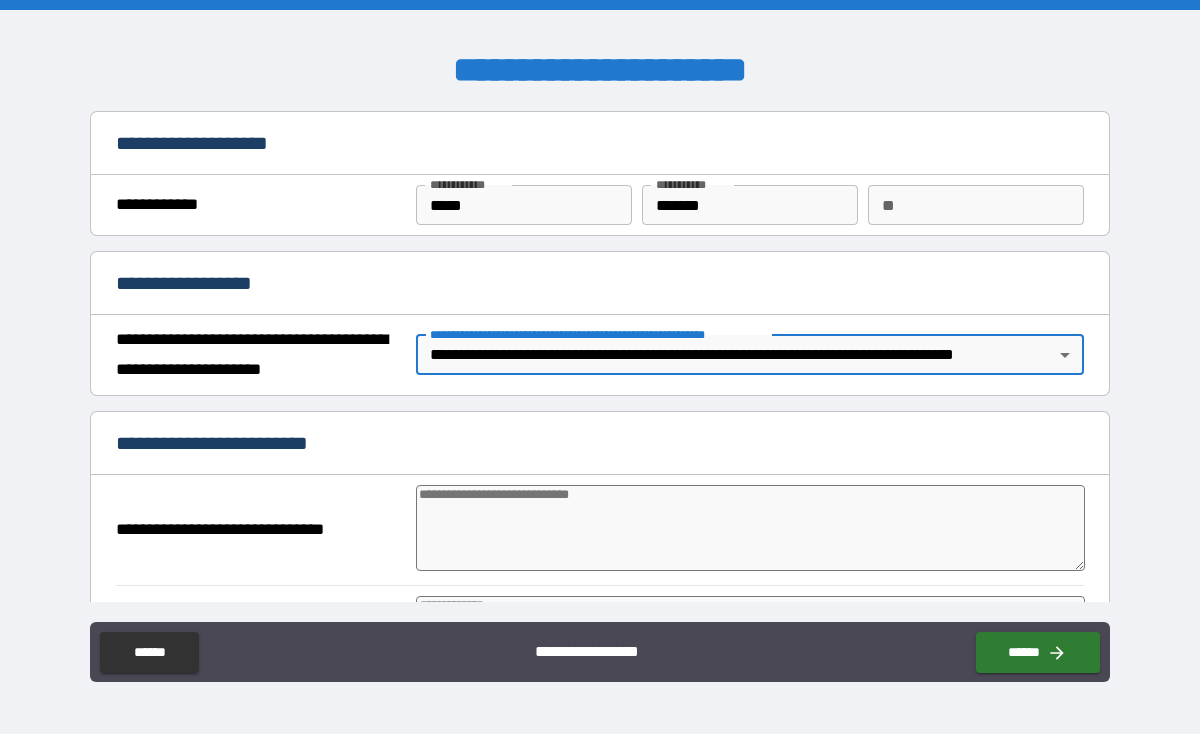 type on "*" 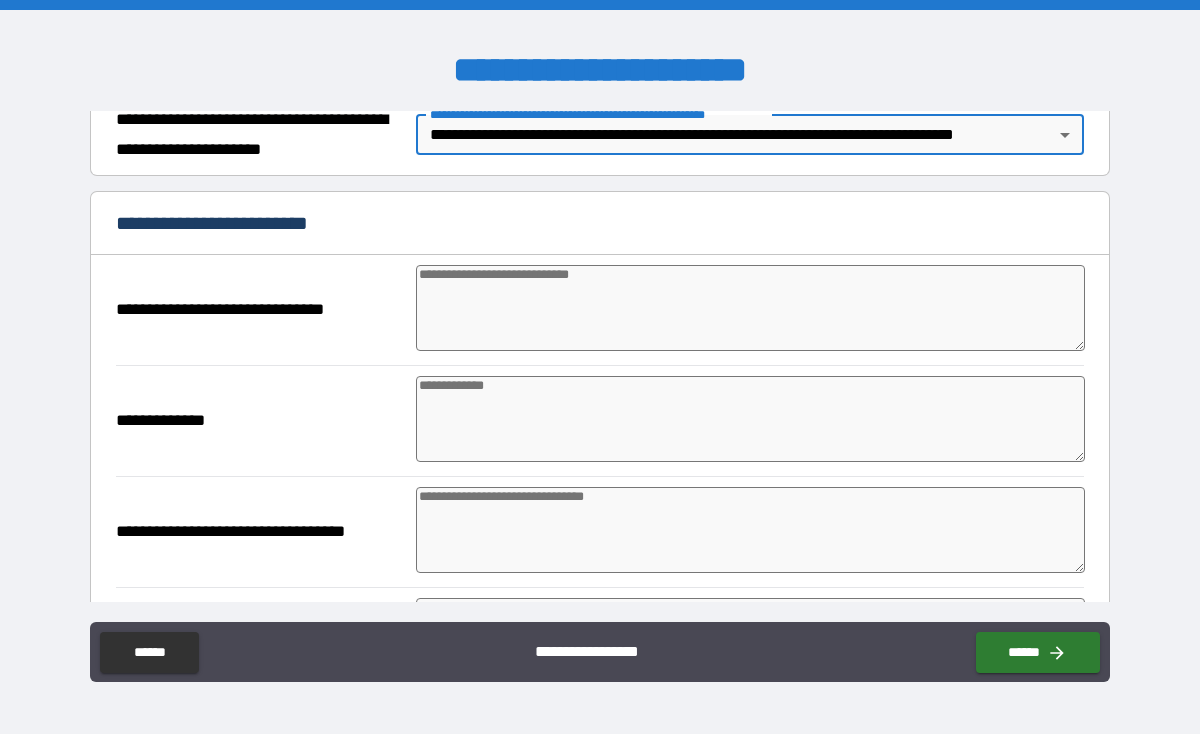 scroll, scrollTop: 222, scrollLeft: 0, axis: vertical 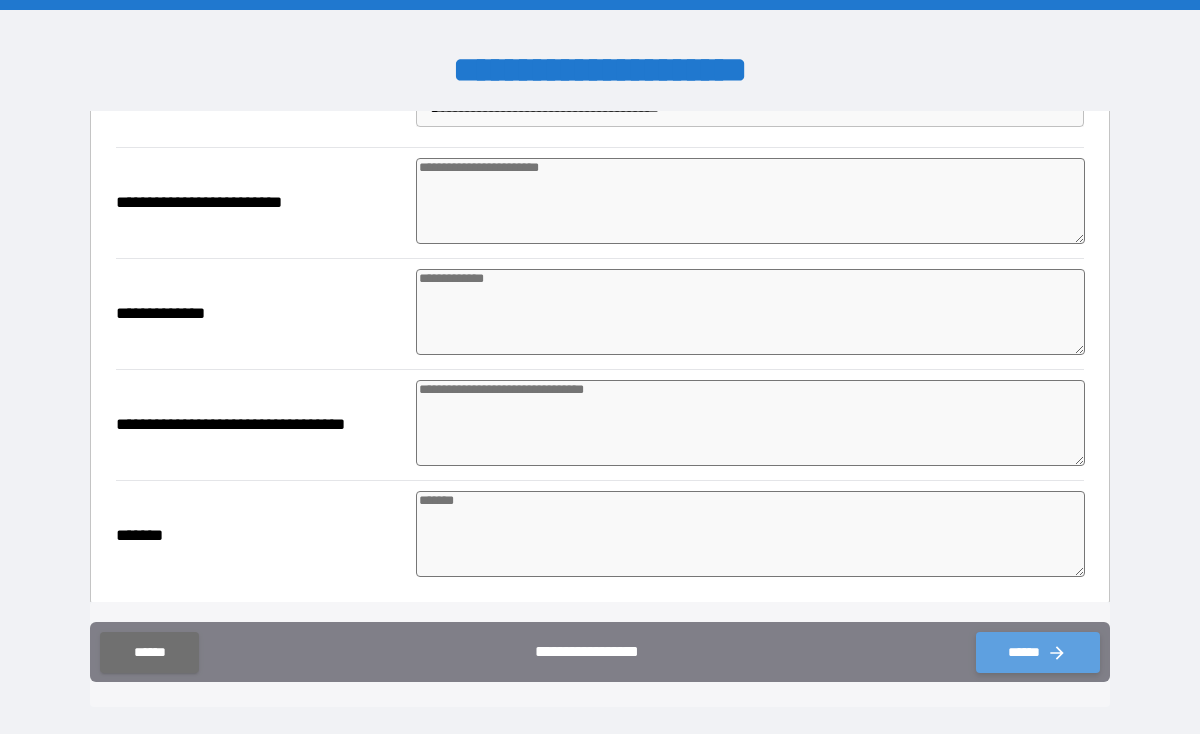 click on "******" at bounding box center (1038, 652) 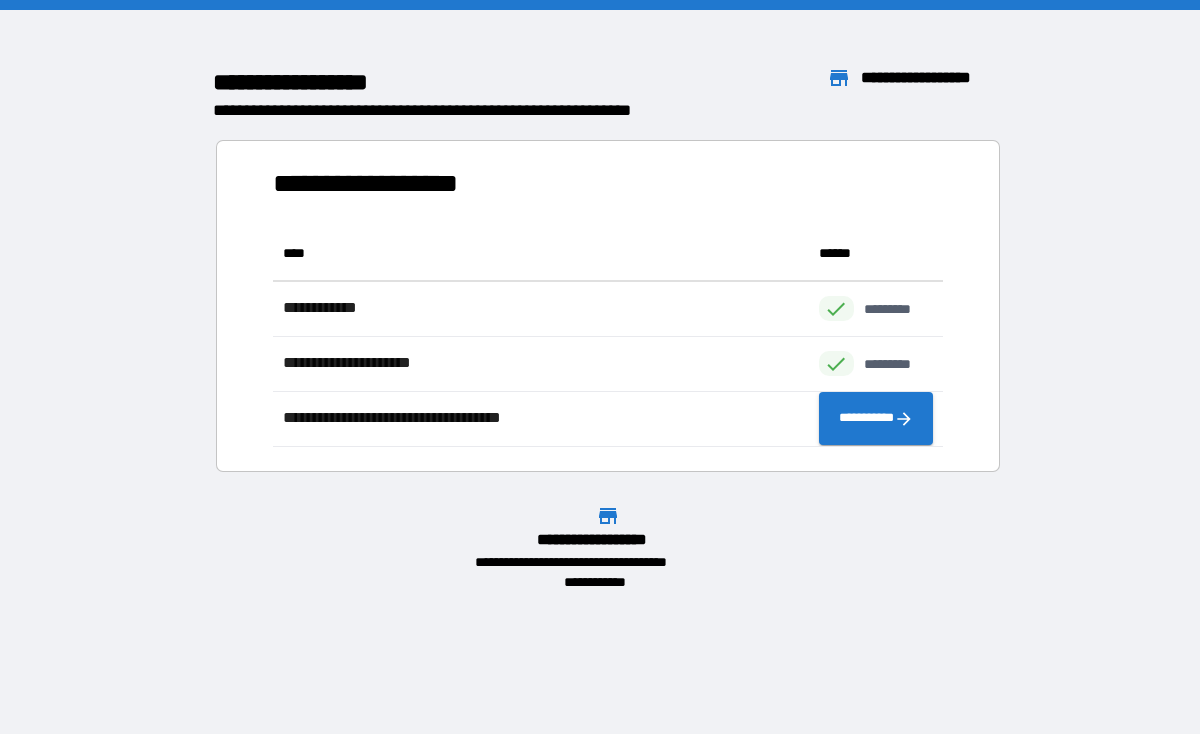 scroll, scrollTop: 16, scrollLeft: 16, axis: both 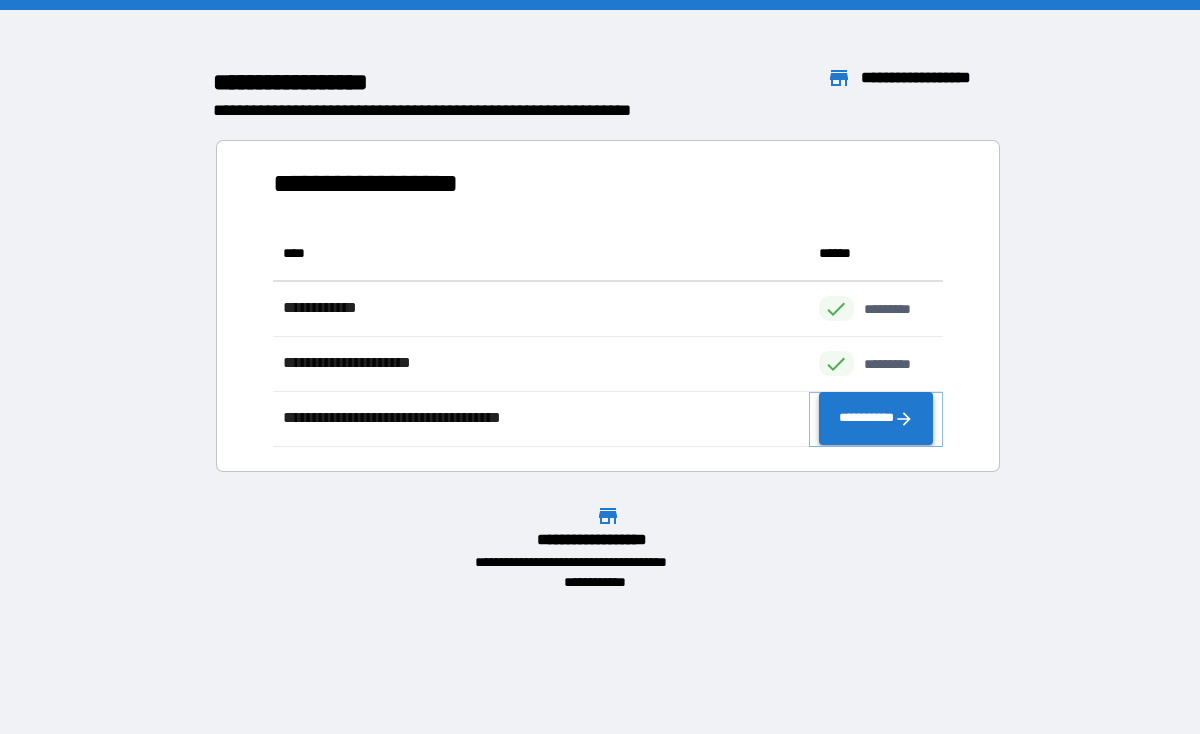 click on "**********" at bounding box center (876, 419) 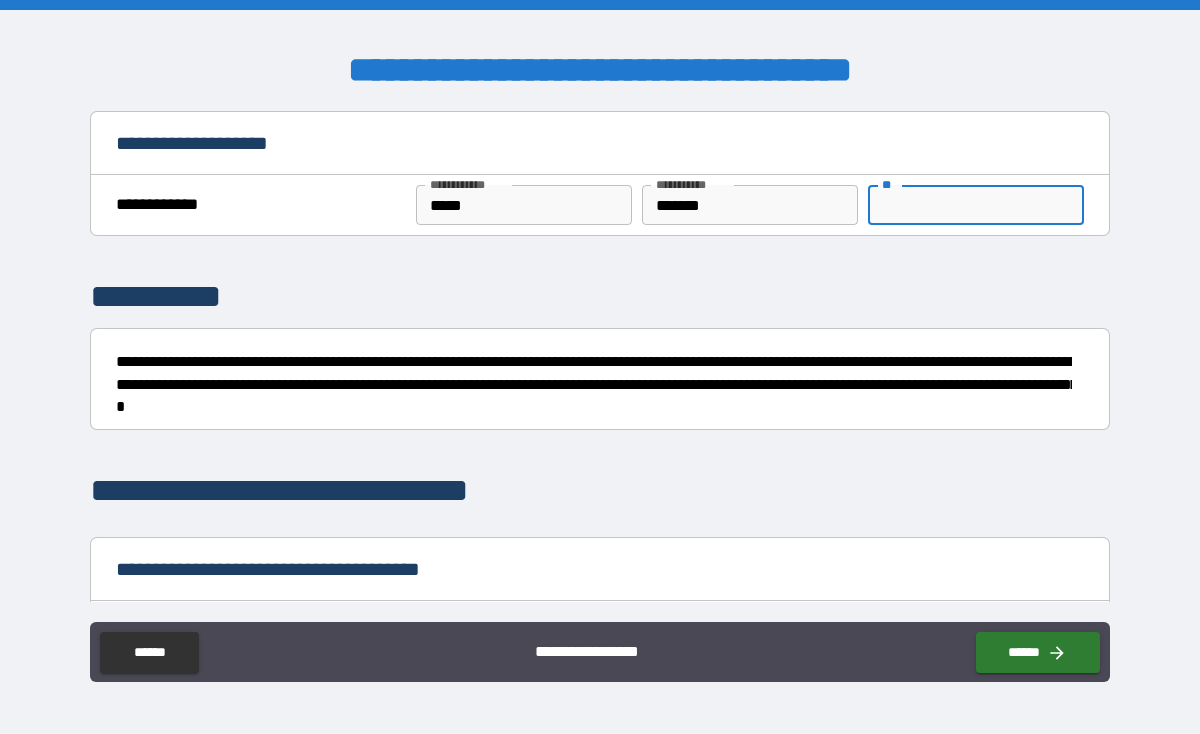 click on "**" at bounding box center (976, 205) 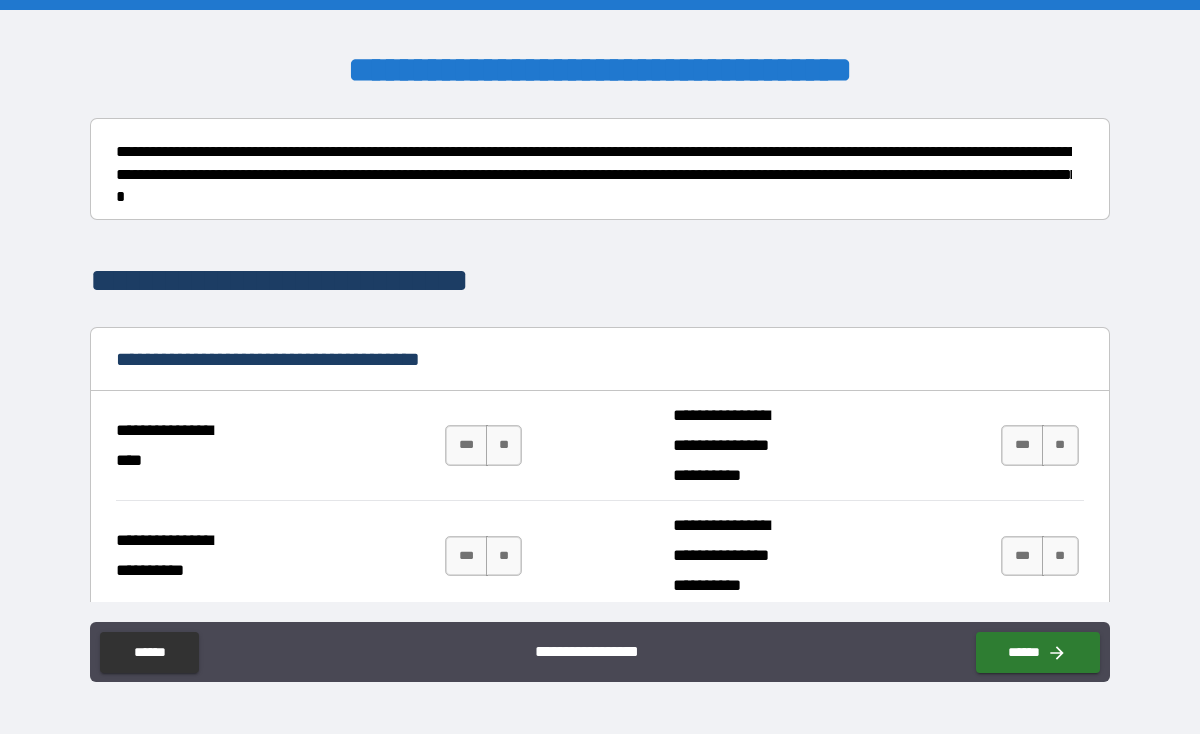 scroll, scrollTop: 267, scrollLeft: 0, axis: vertical 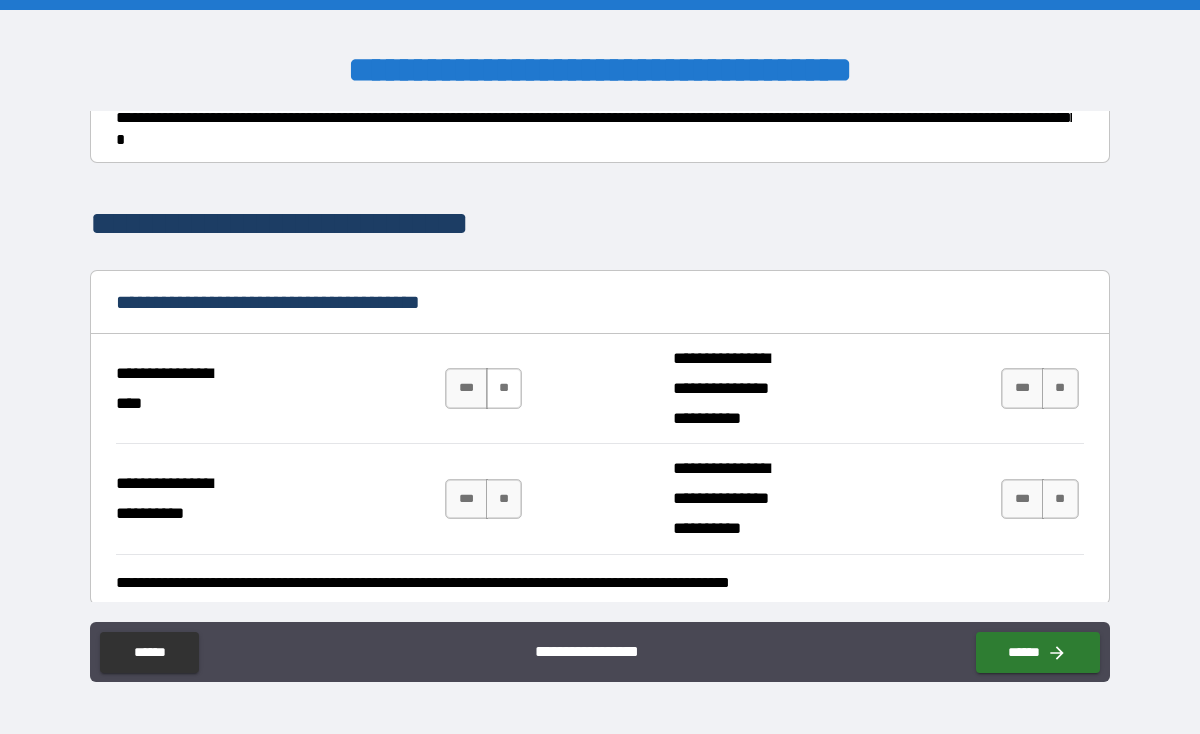 type on "*" 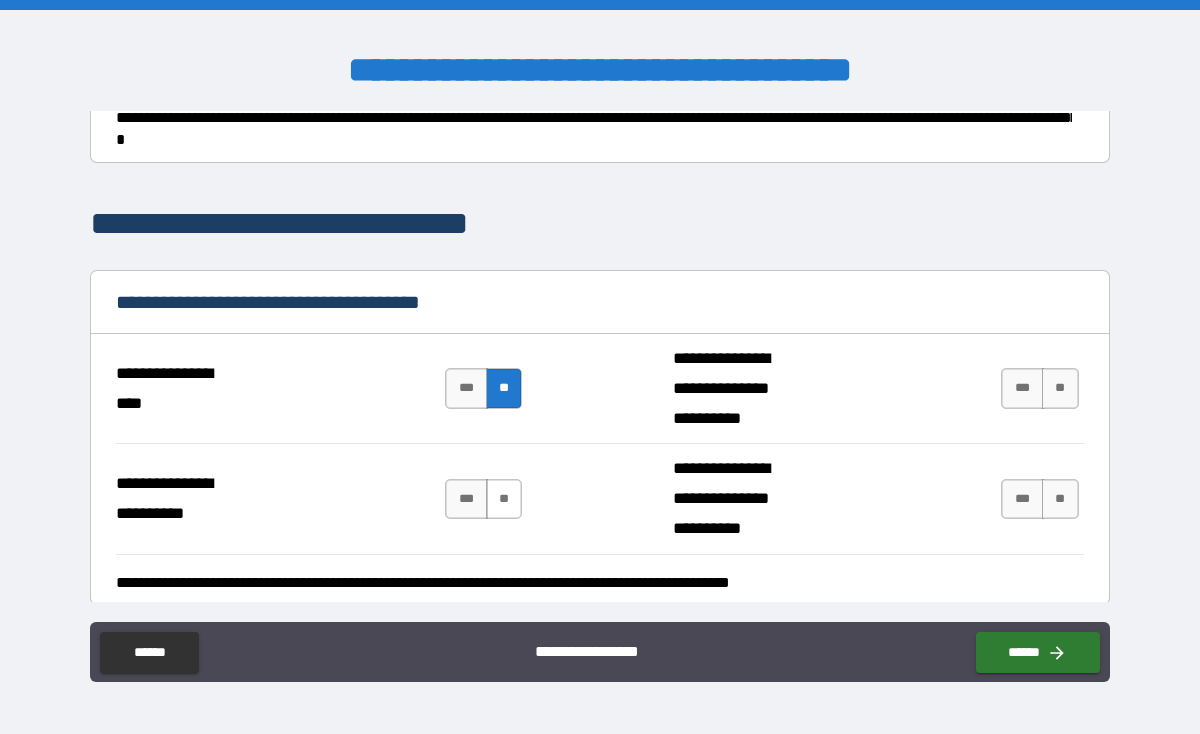click on "**" at bounding box center [504, 499] 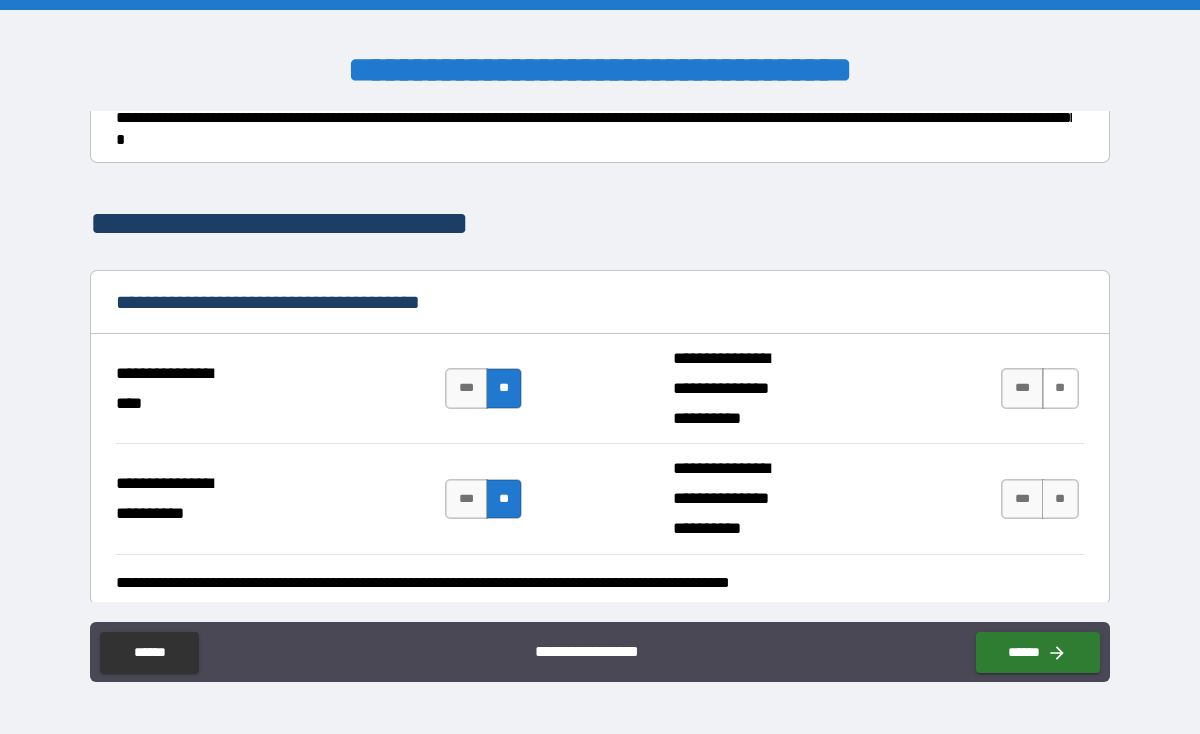 click on "**" at bounding box center [1060, 388] 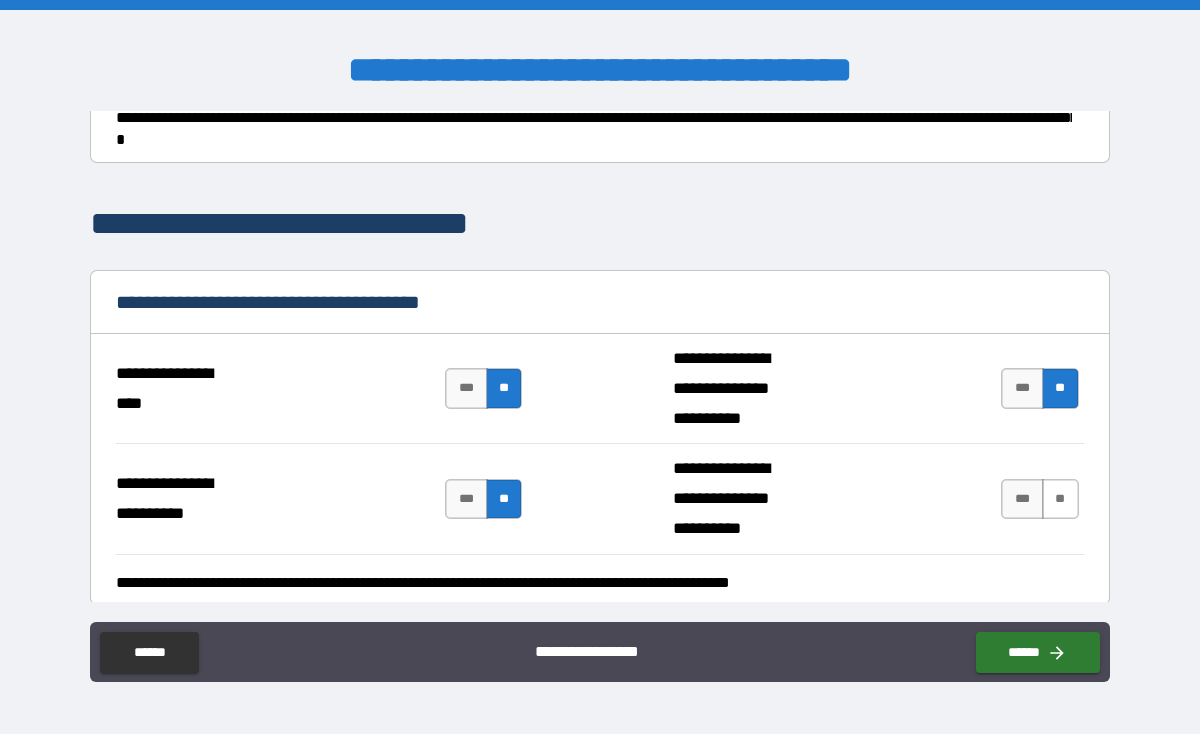 click on "**" at bounding box center [1060, 499] 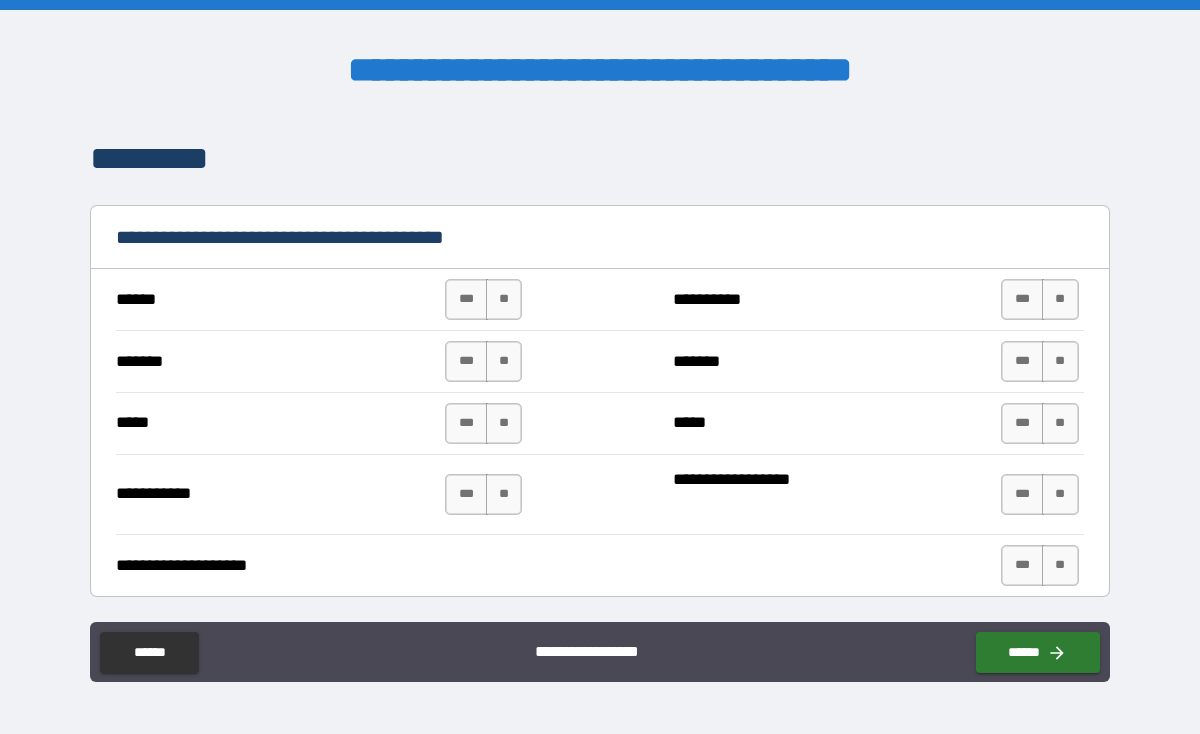 scroll, scrollTop: 792, scrollLeft: 0, axis: vertical 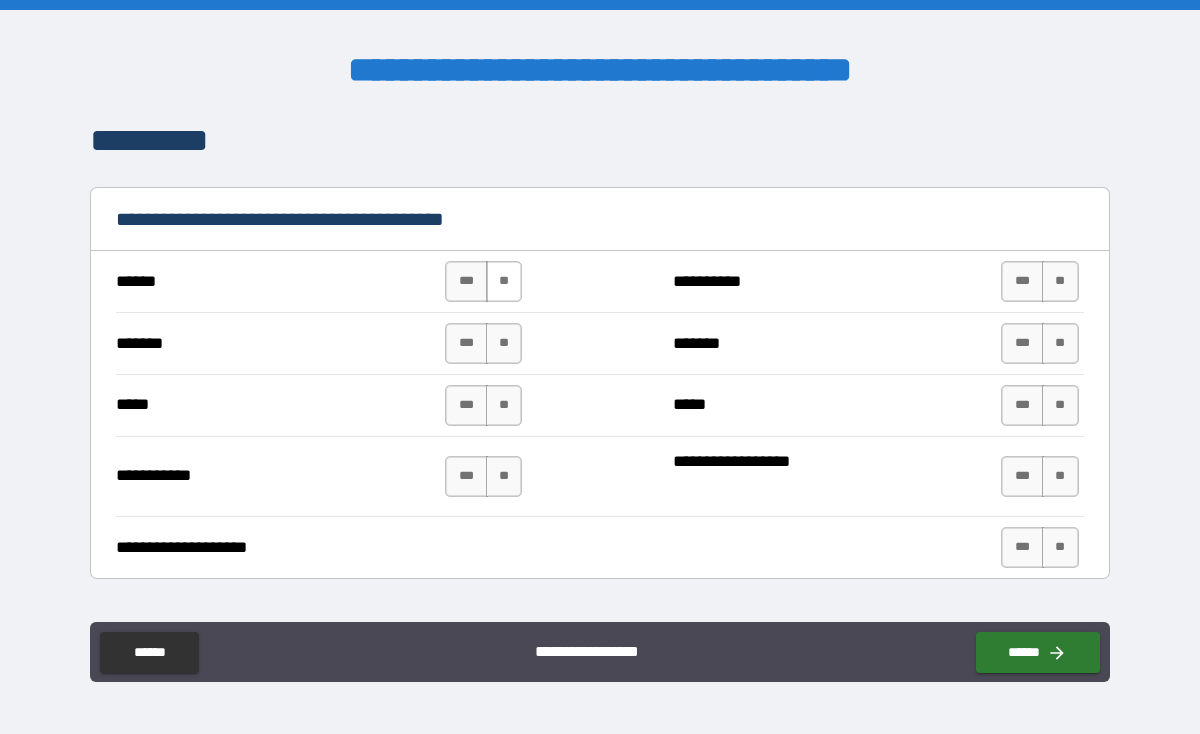 click on "**" at bounding box center (504, 281) 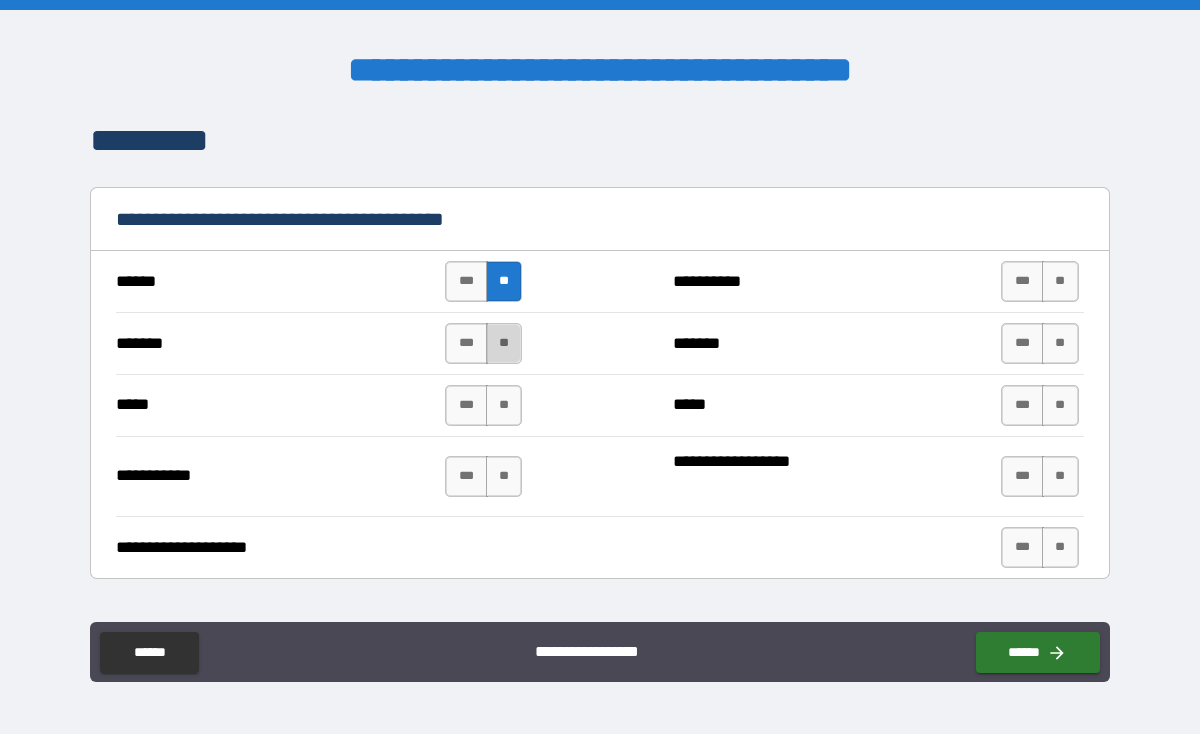 click on "**" at bounding box center (504, 343) 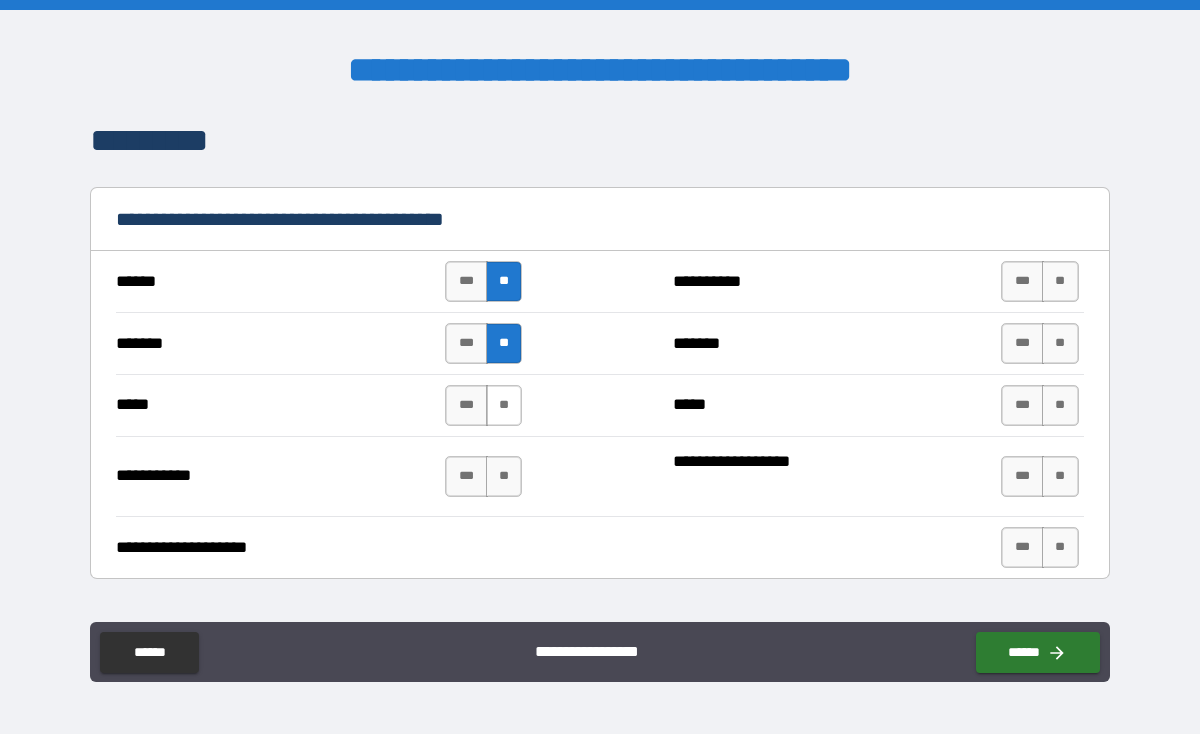 click on "**" at bounding box center [504, 405] 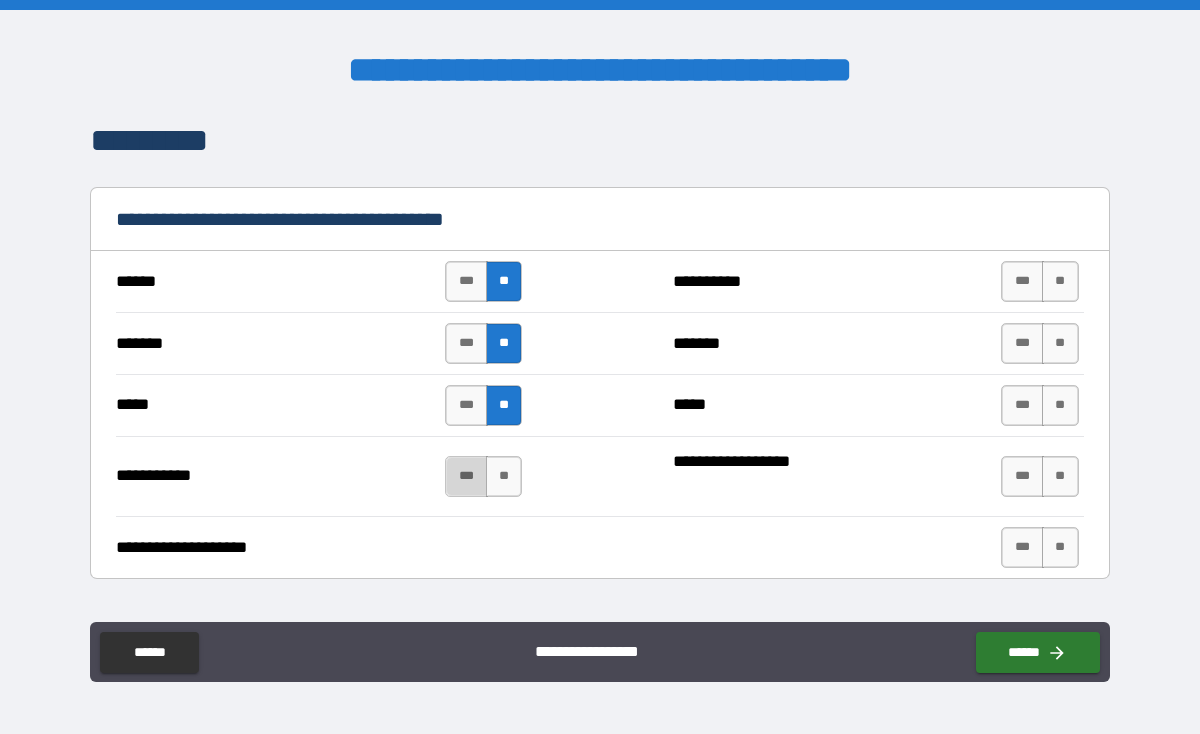 click on "***" at bounding box center (466, 476) 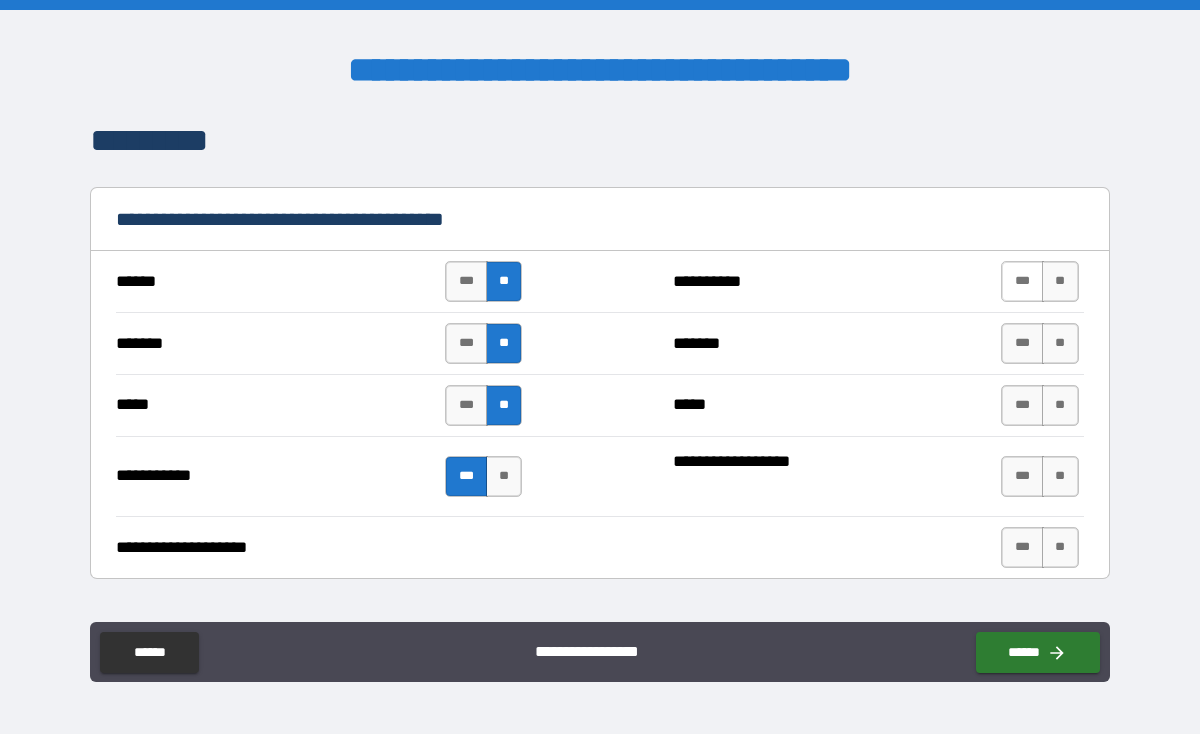 click on "***" at bounding box center [1022, 281] 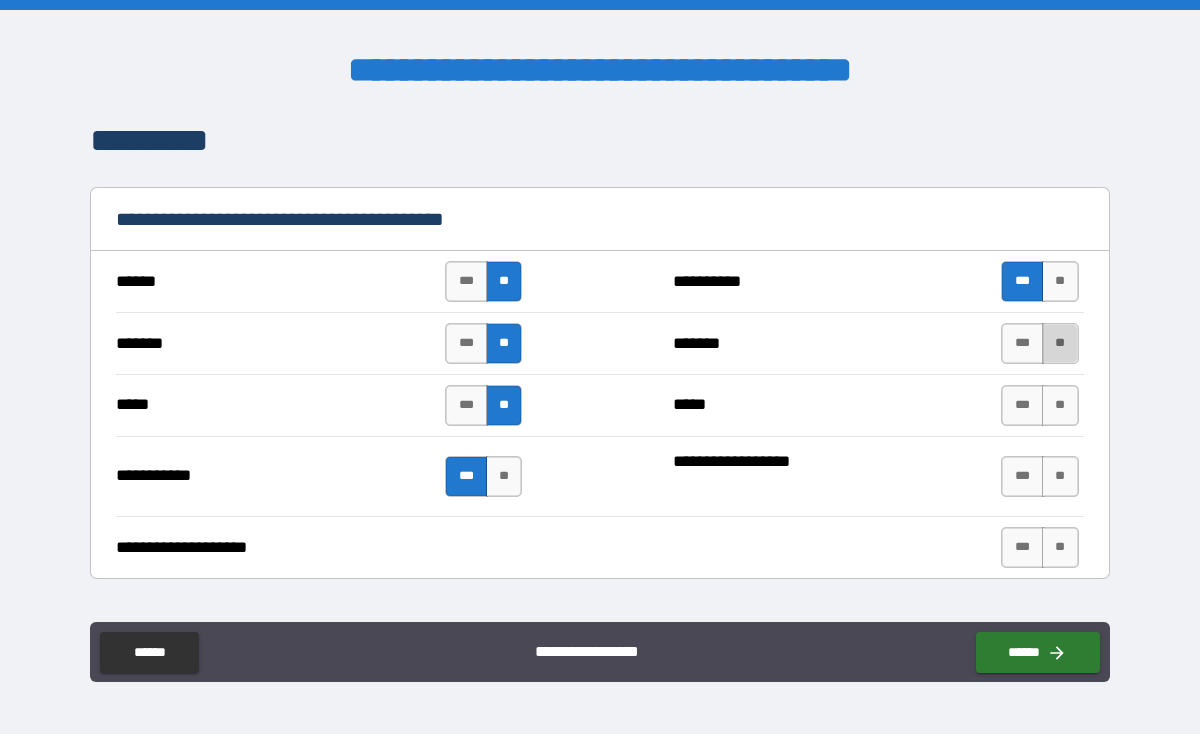 click on "**" at bounding box center [1060, 343] 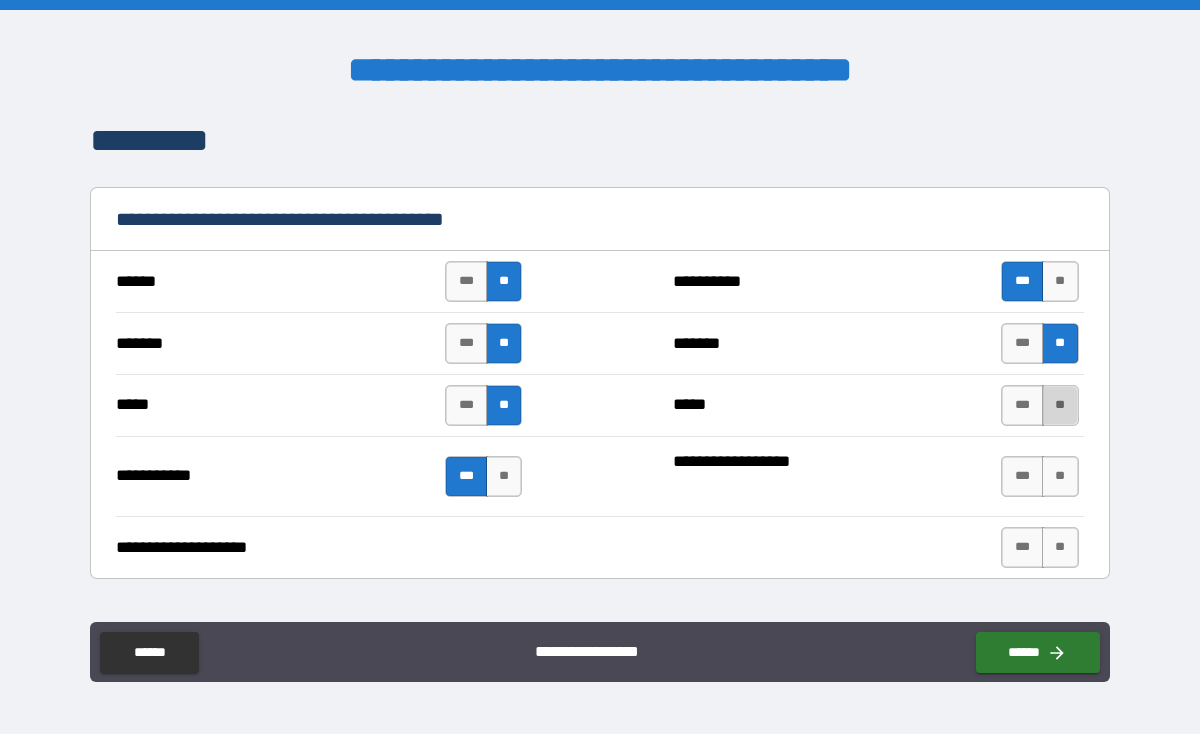 click on "**" at bounding box center (1060, 405) 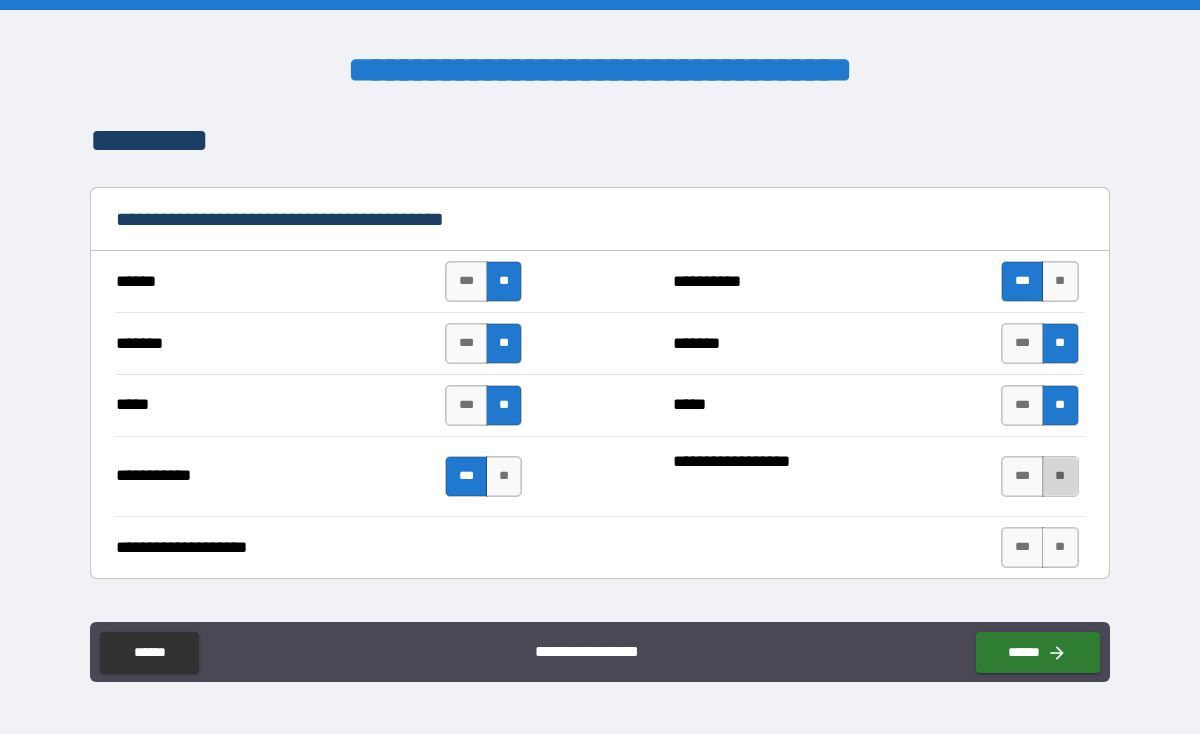click on "**" at bounding box center (1060, 476) 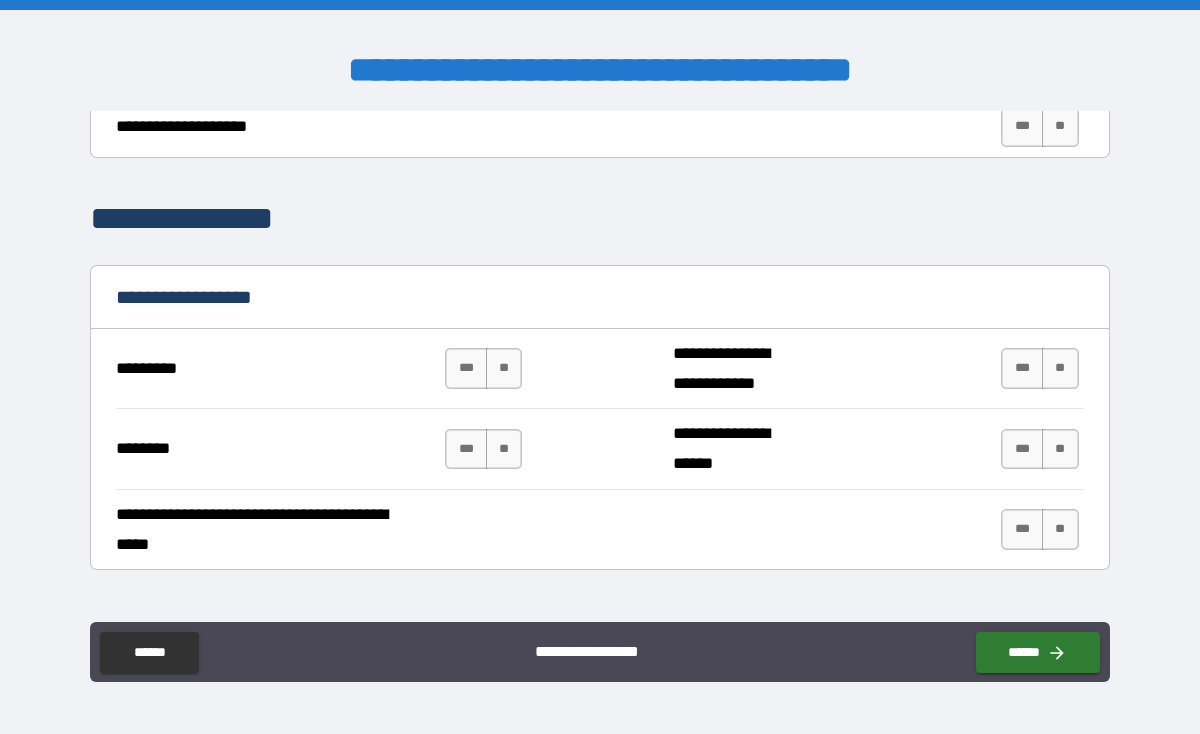 scroll, scrollTop: 1232, scrollLeft: 0, axis: vertical 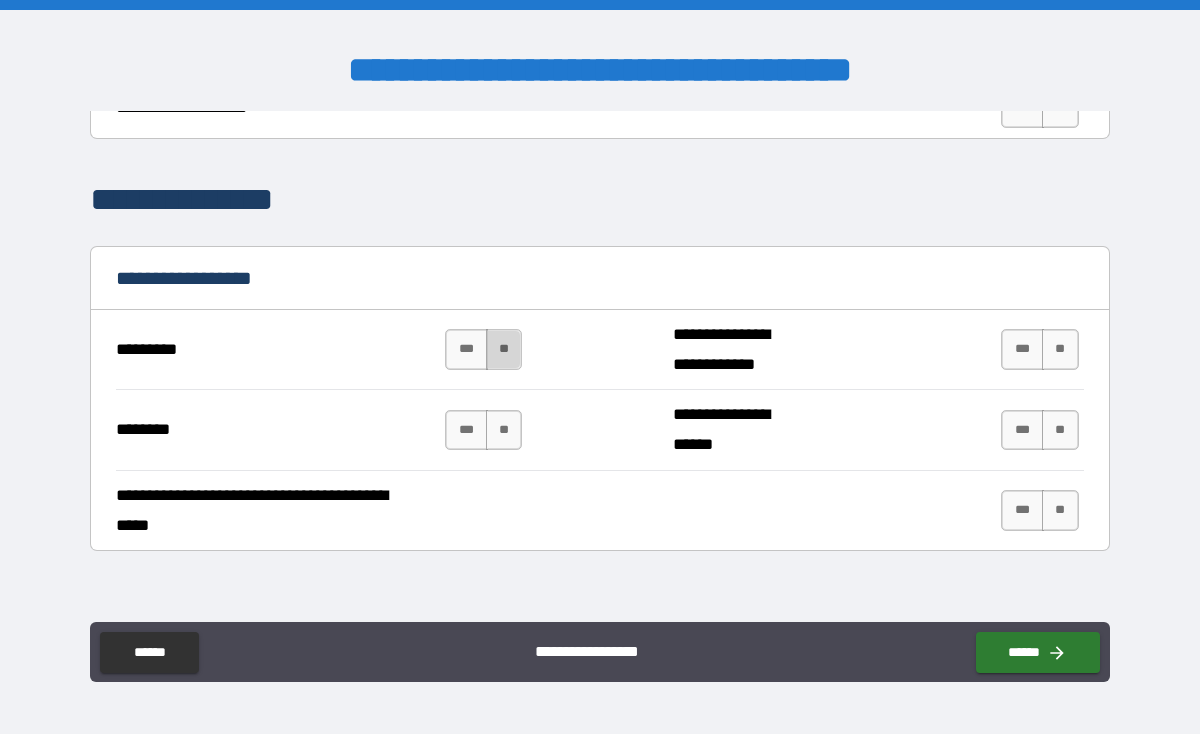 click on "**" at bounding box center (504, 349) 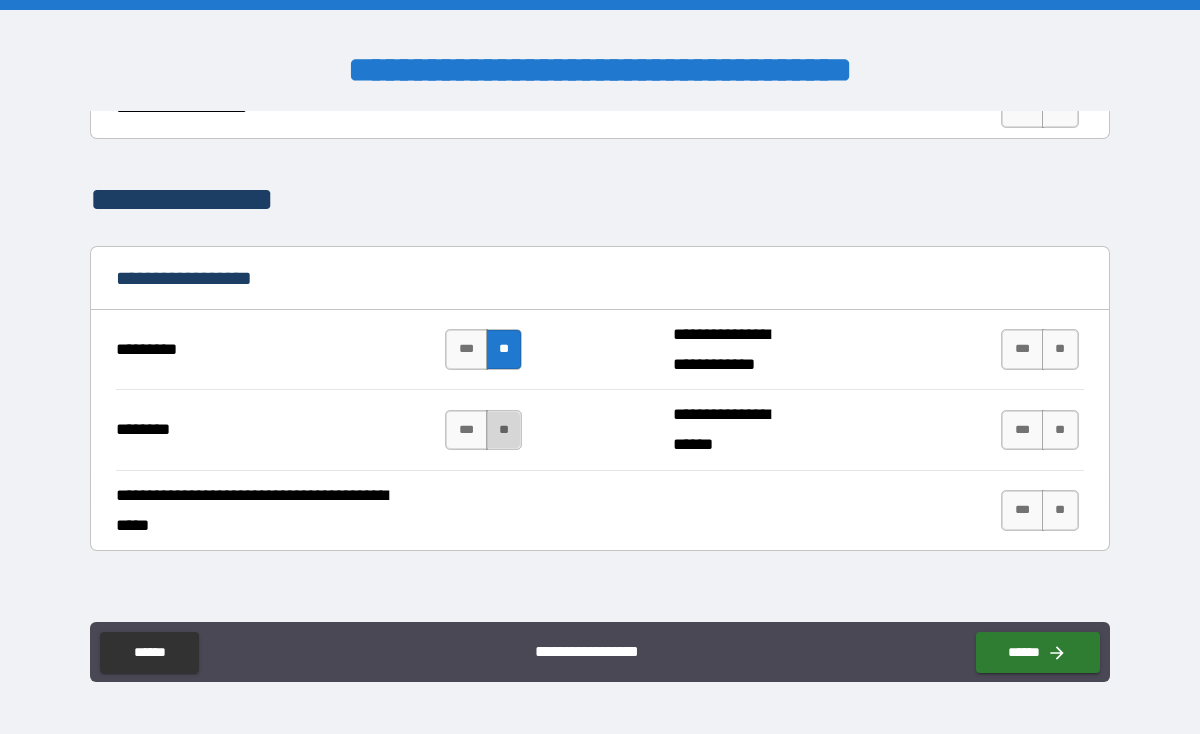 click on "**" at bounding box center (504, 430) 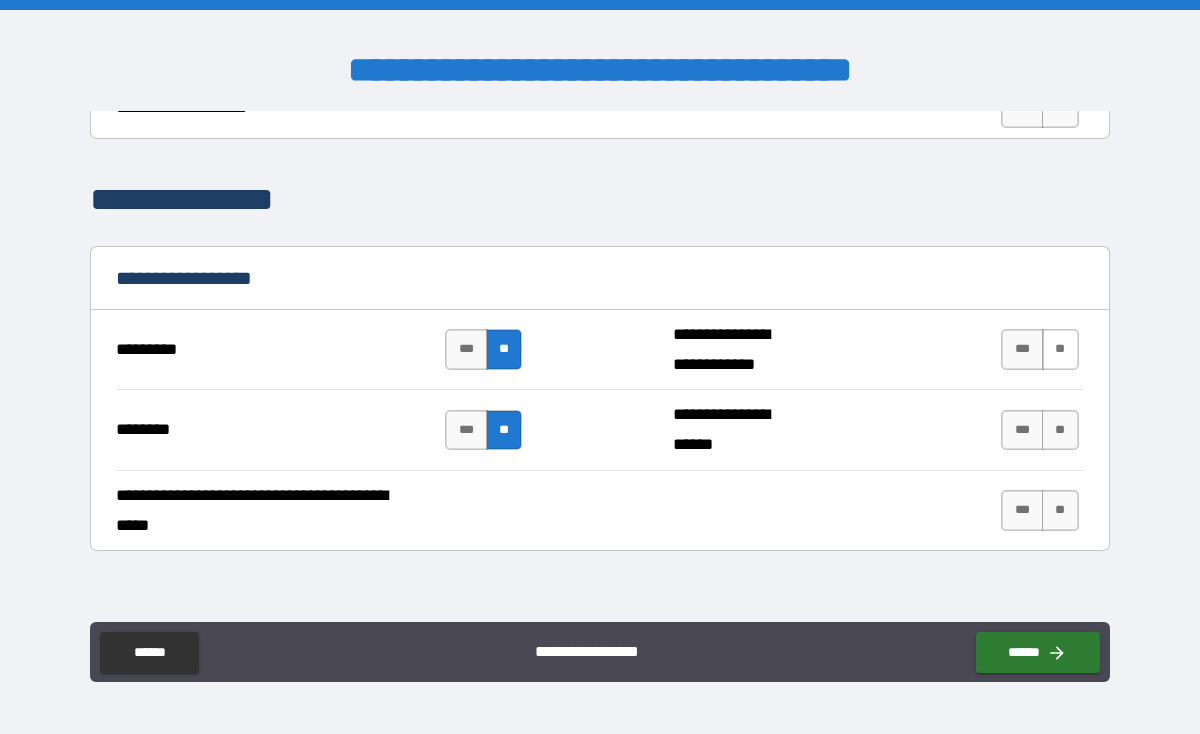 click on "**" at bounding box center (1060, 349) 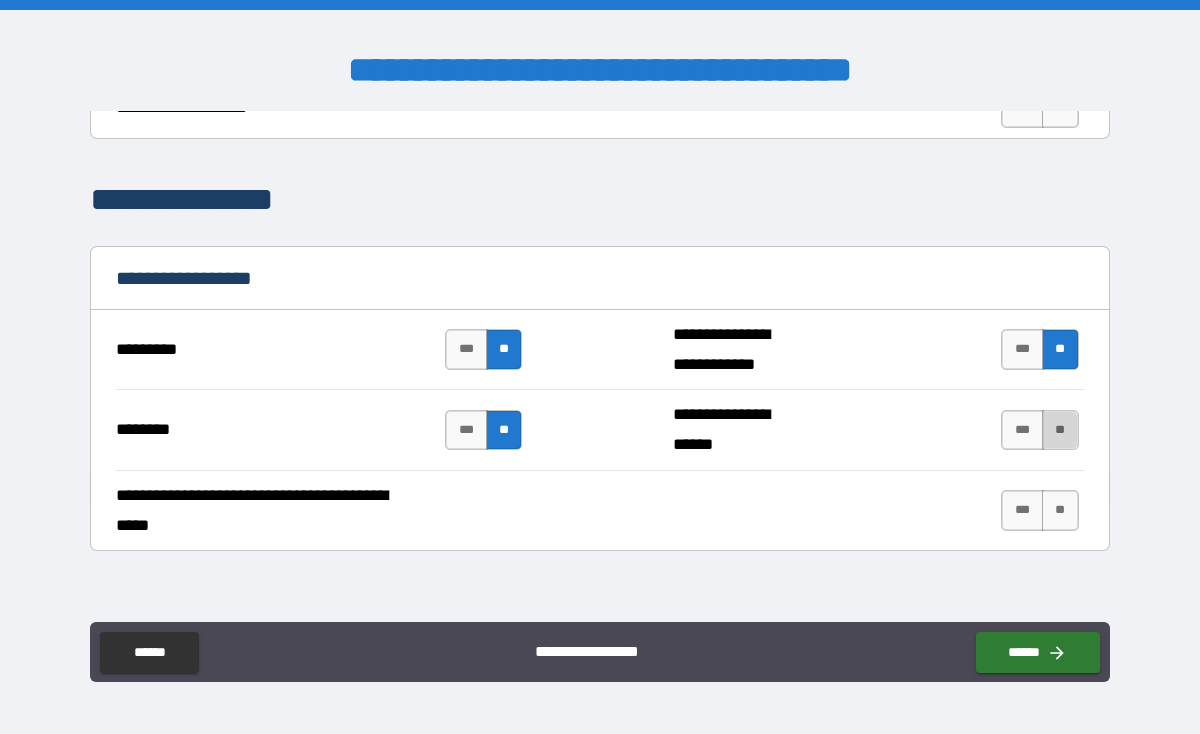 click on "**" at bounding box center [1060, 430] 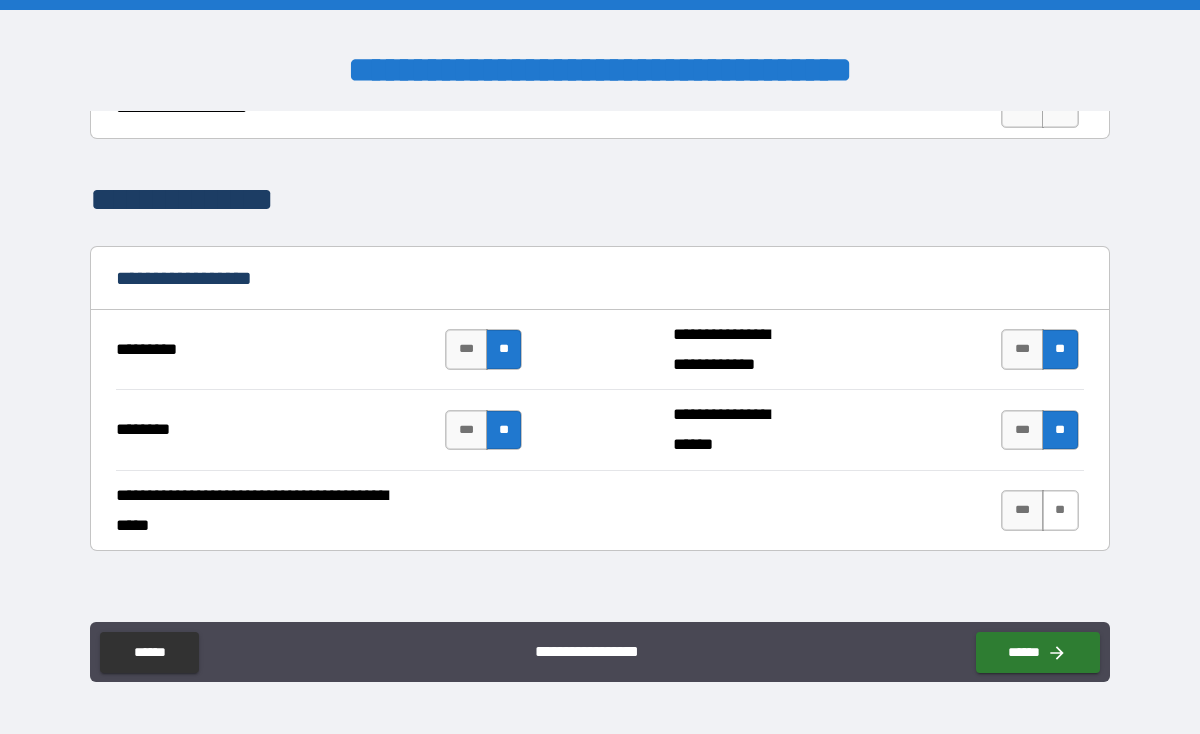 click on "**" at bounding box center [1060, 510] 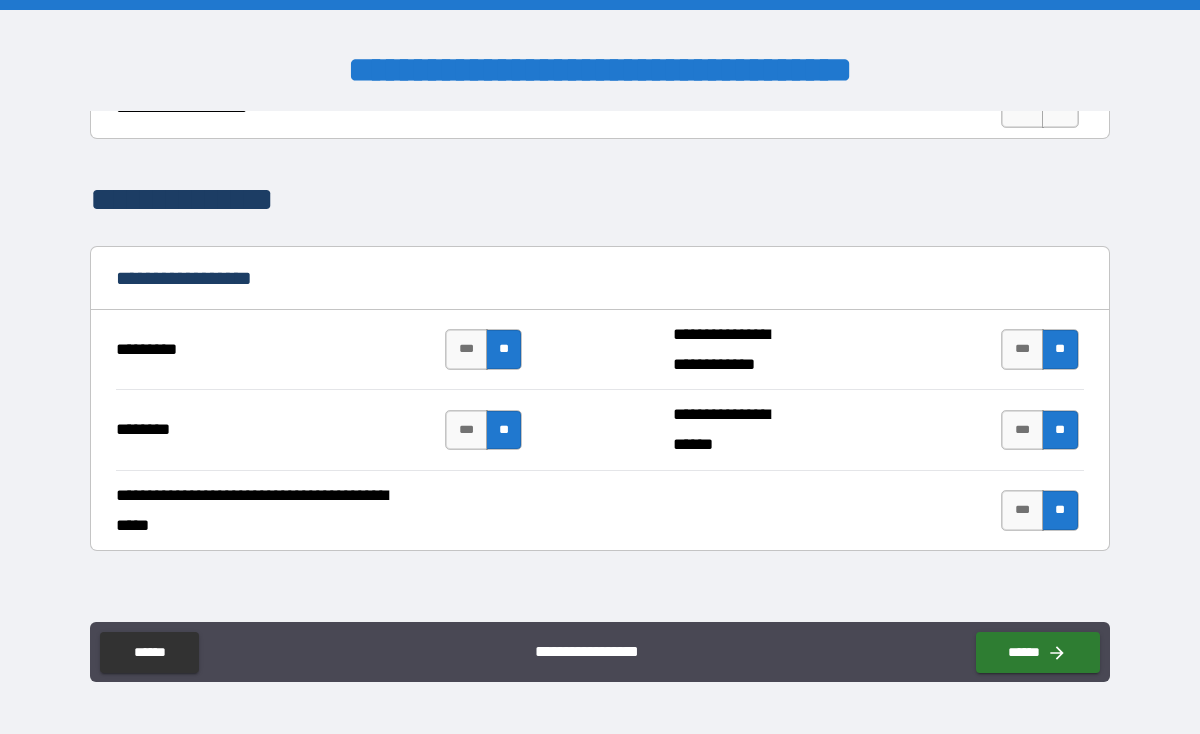 click on "**" at bounding box center [1060, 510] 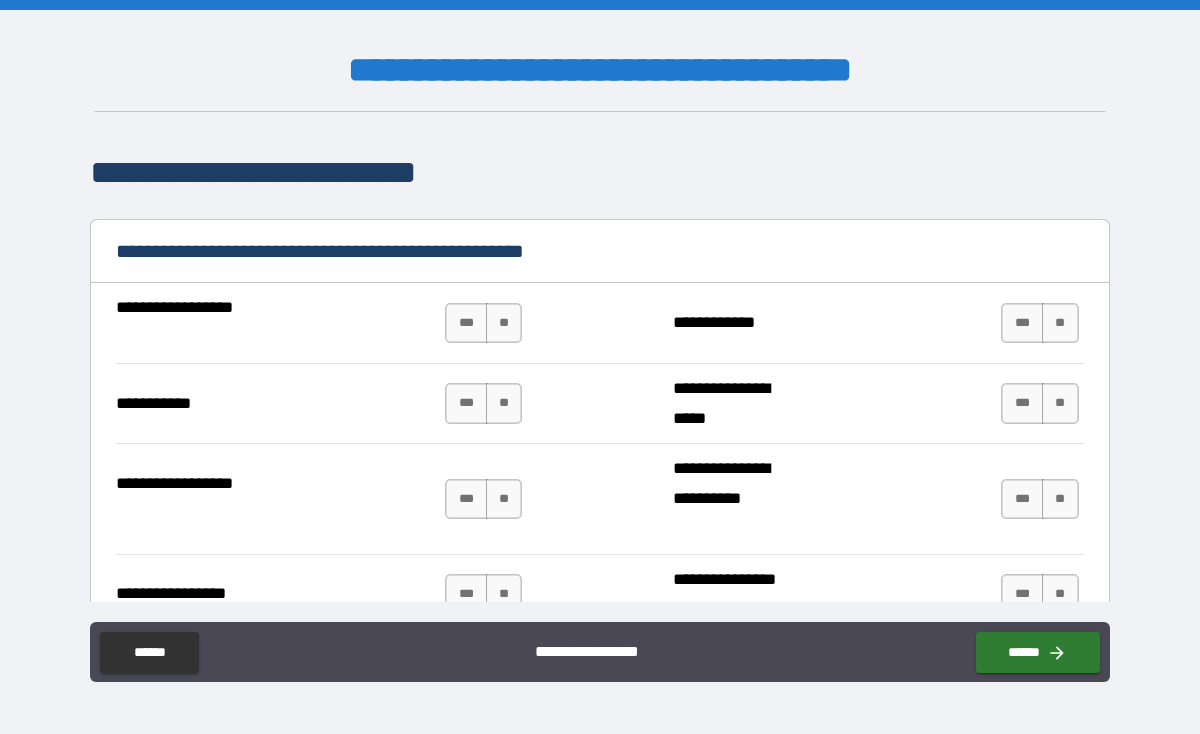 scroll, scrollTop: 1767, scrollLeft: 0, axis: vertical 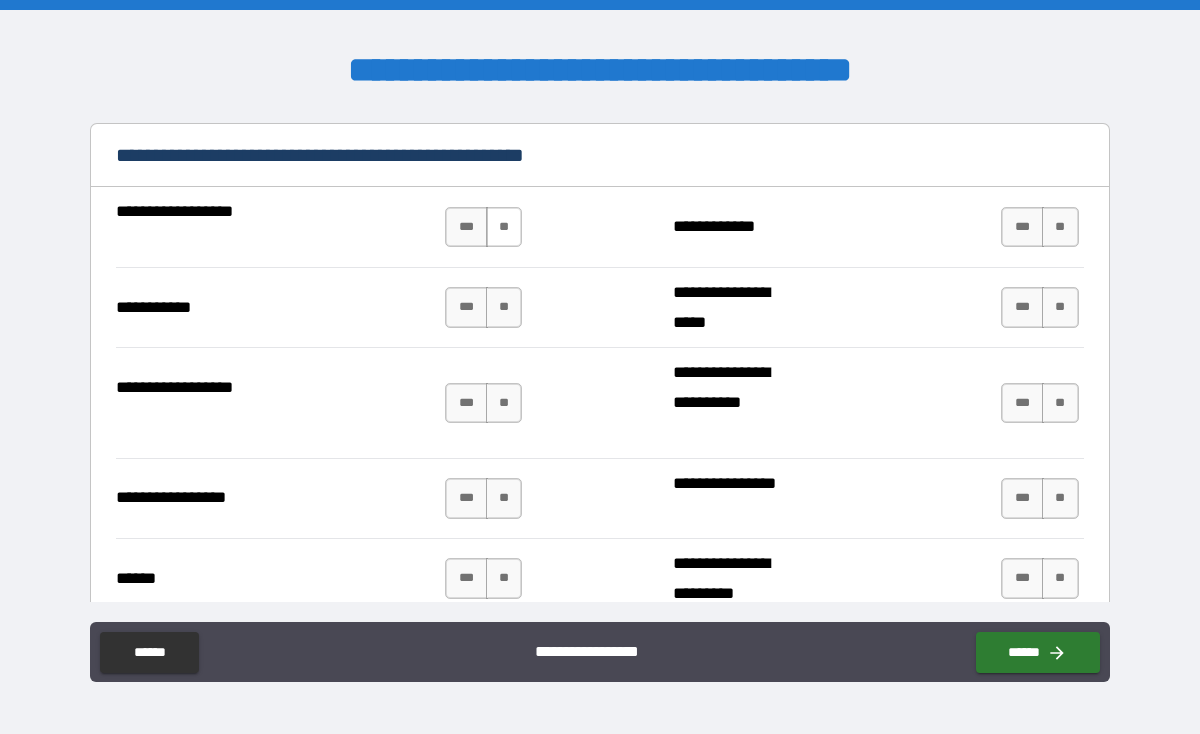 click on "**" at bounding box center (504, 227) 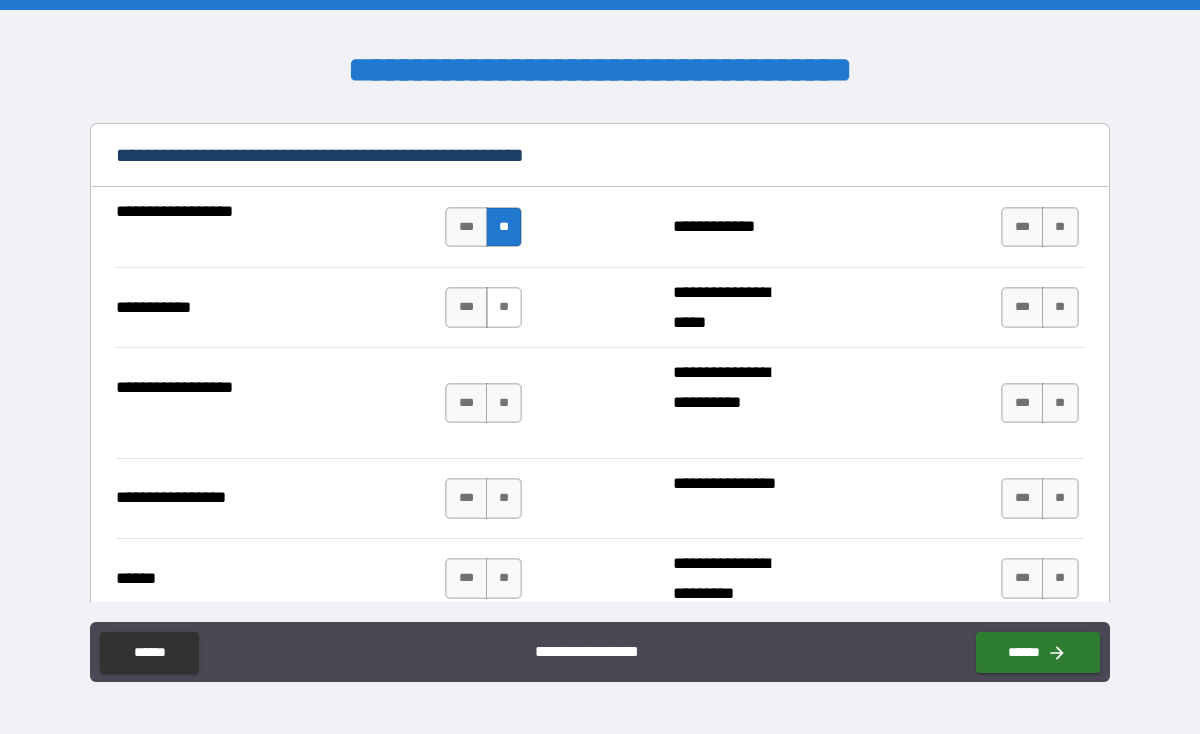 click on "**" at bounding box center (504, 307) 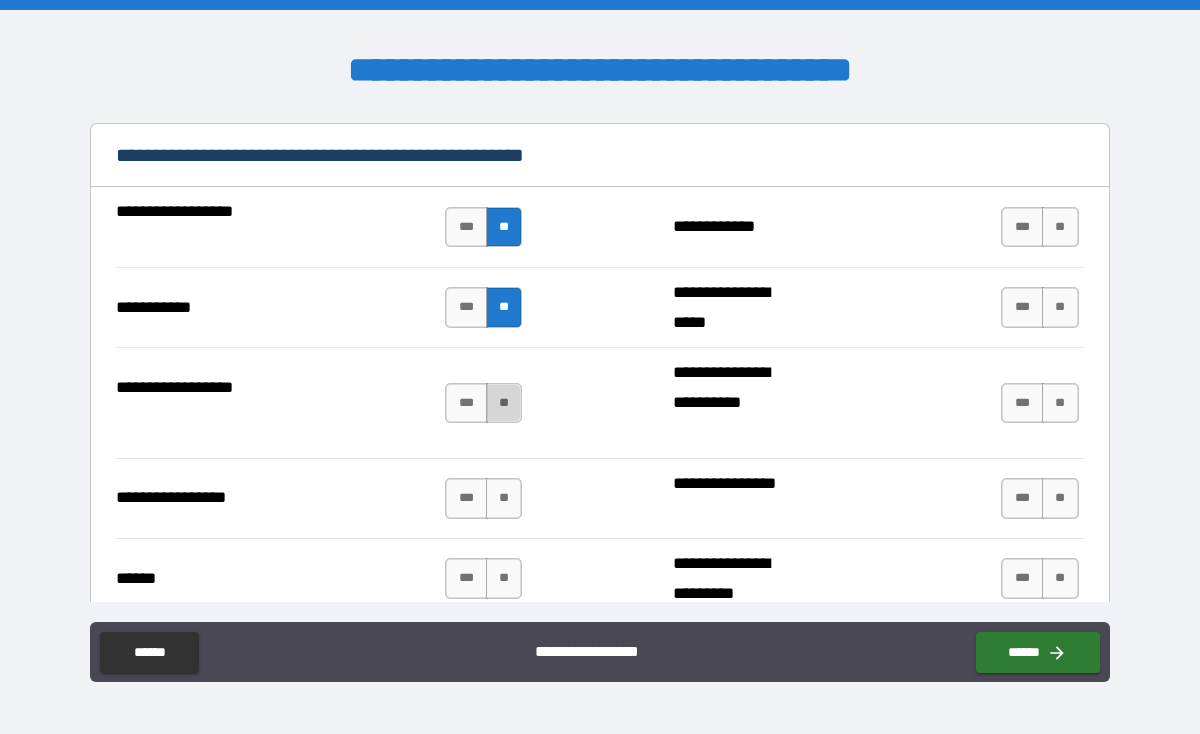 click on "**" at bounding box center [504, 403] 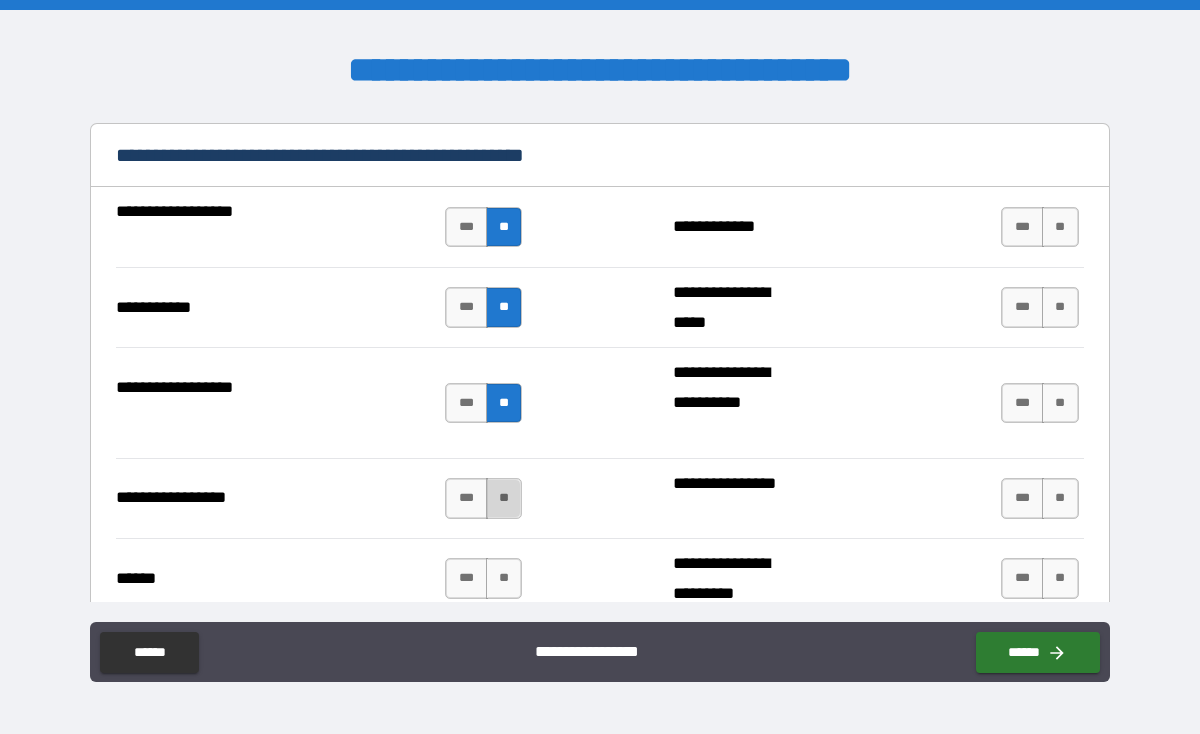 click on "**" at bounding box center (504, 498) 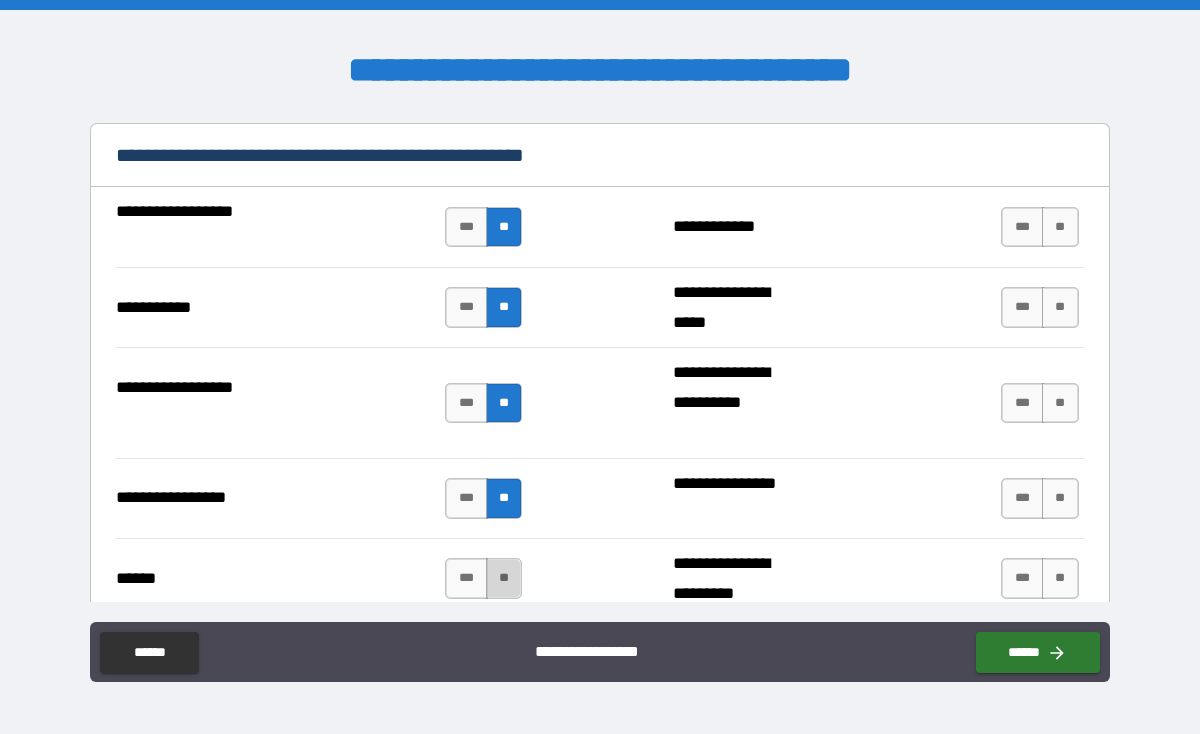 click on "**" at bounding box center [504, 578] 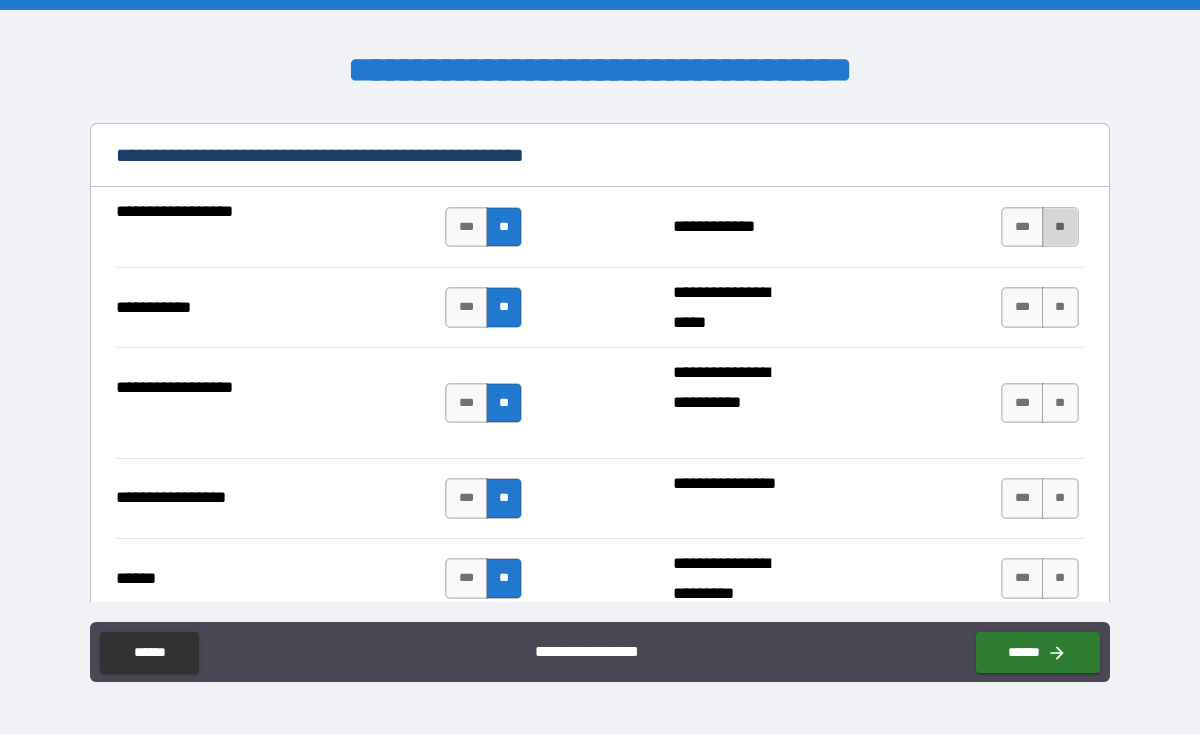 click on "**" at bounding box center (1060, 227) 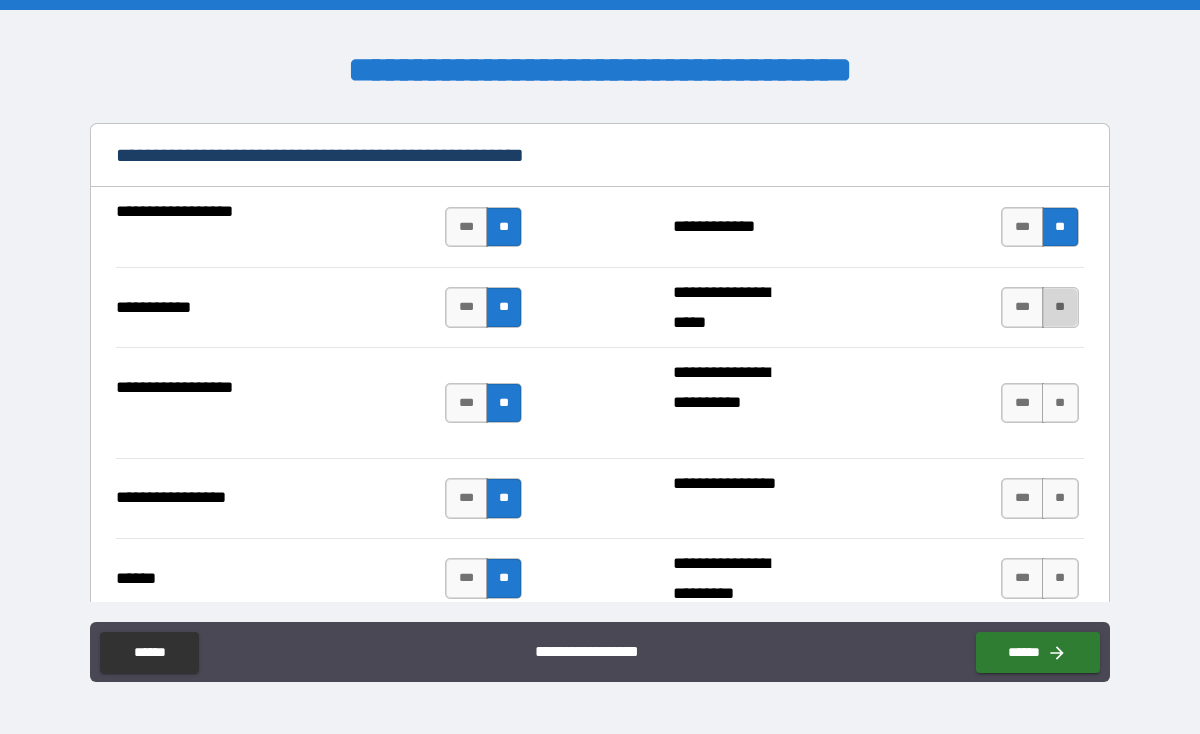click on "**" at bounding box center [1060, 307] 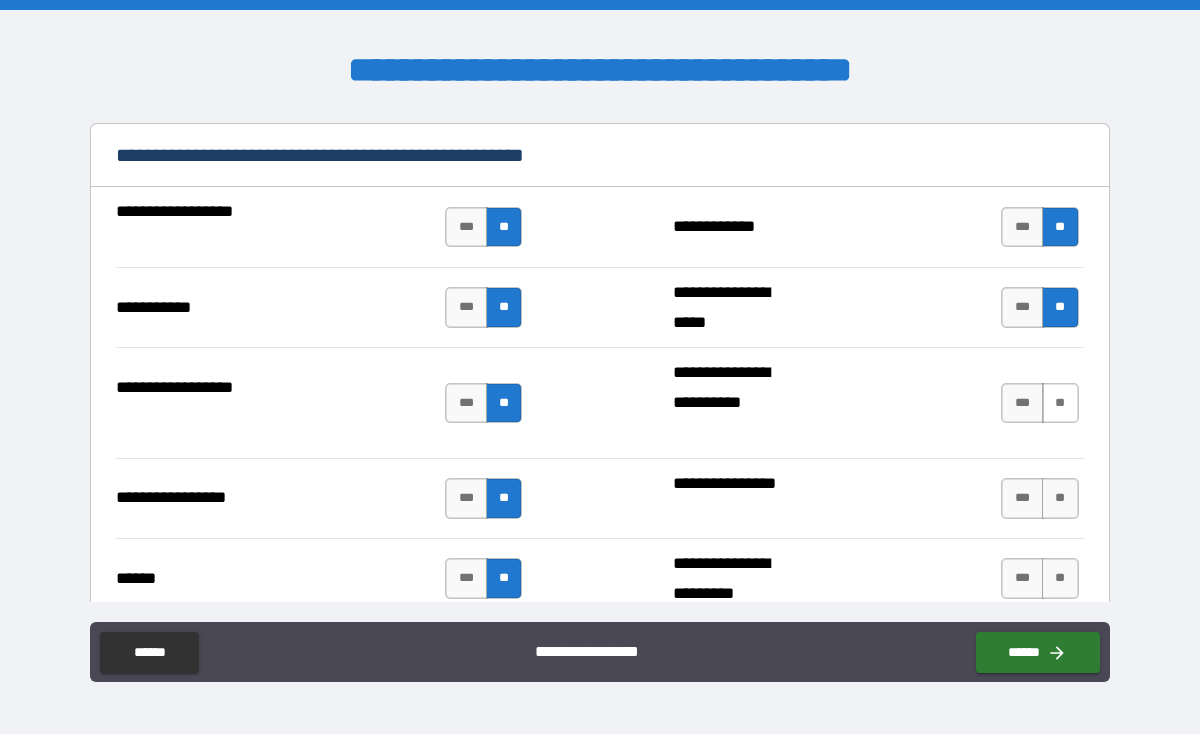 click on "**" at bounding box center [1060, 403] 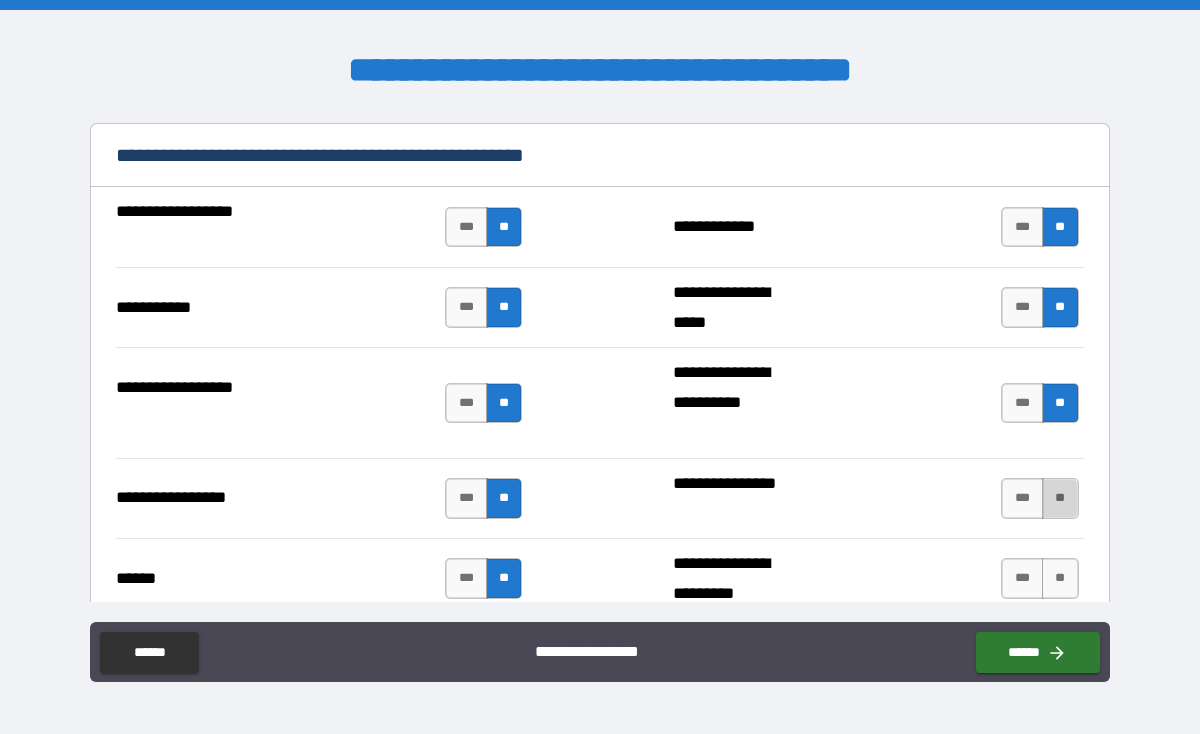 click on "**" at bounding box center [1060, 498] 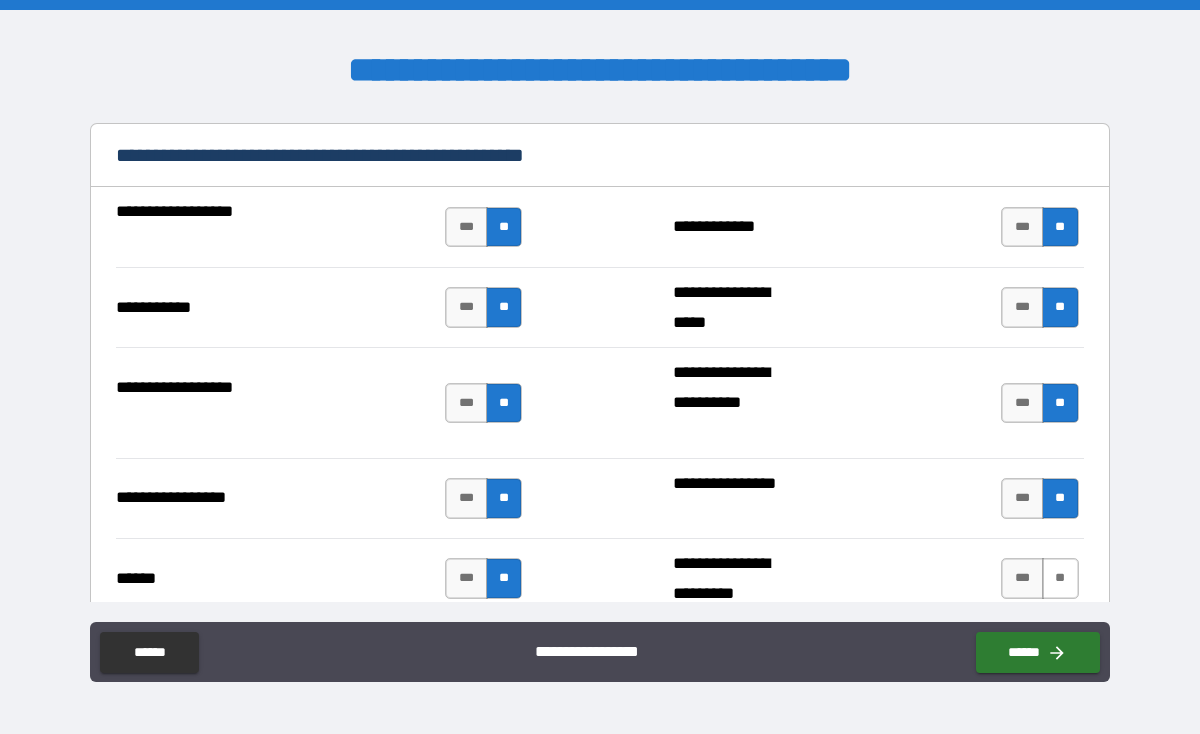 click on "**" at bounding box center [1060, 578] 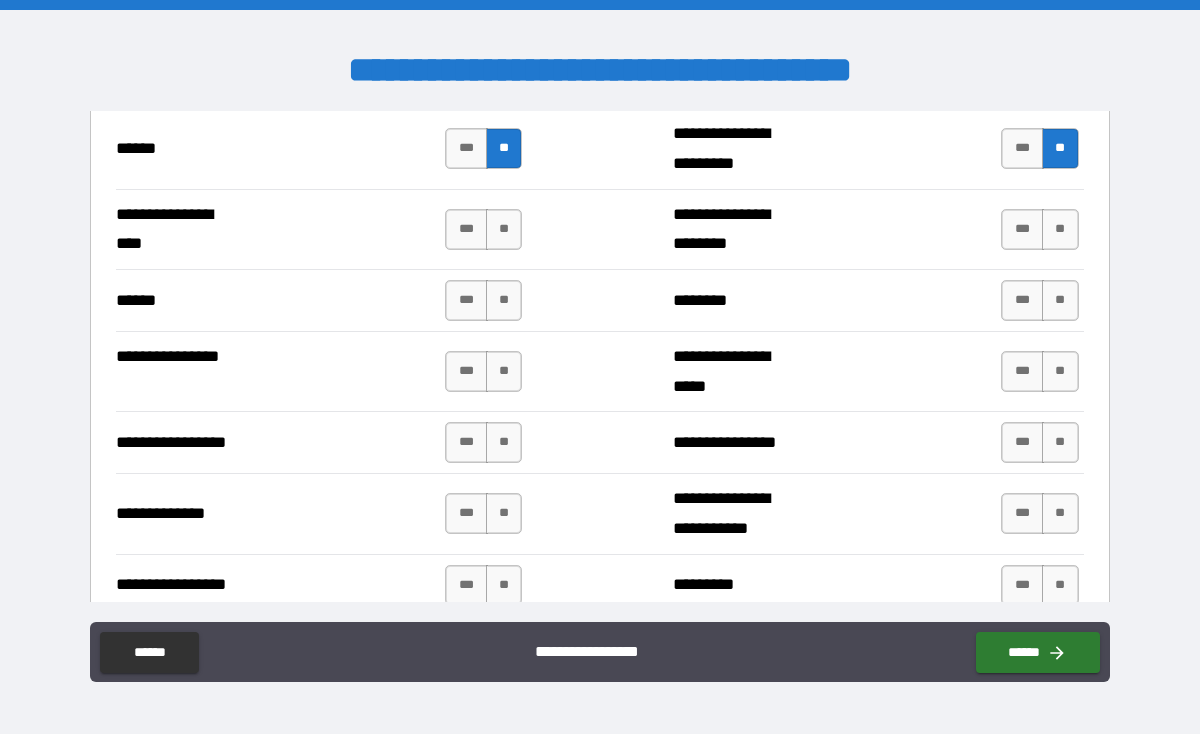 scroll, scrollTop: 2216, scrollLeft: 0, axis: vertical 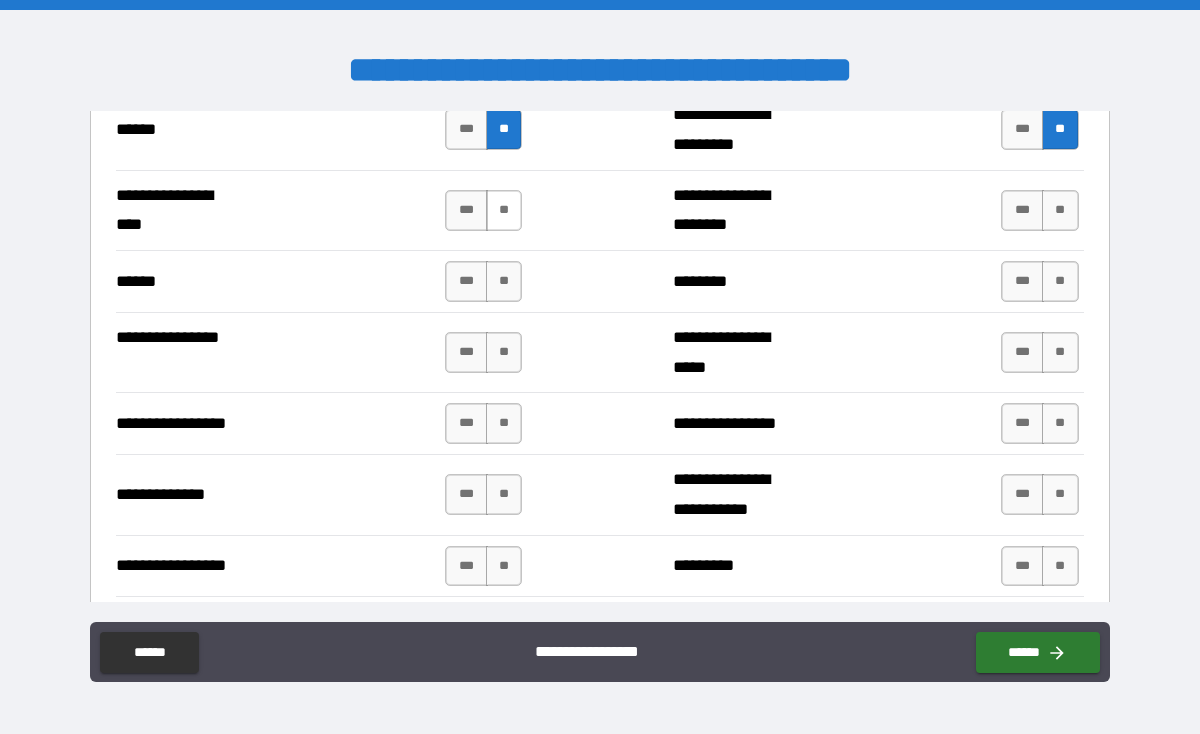 click on "**" at bounding box center [504, 210] 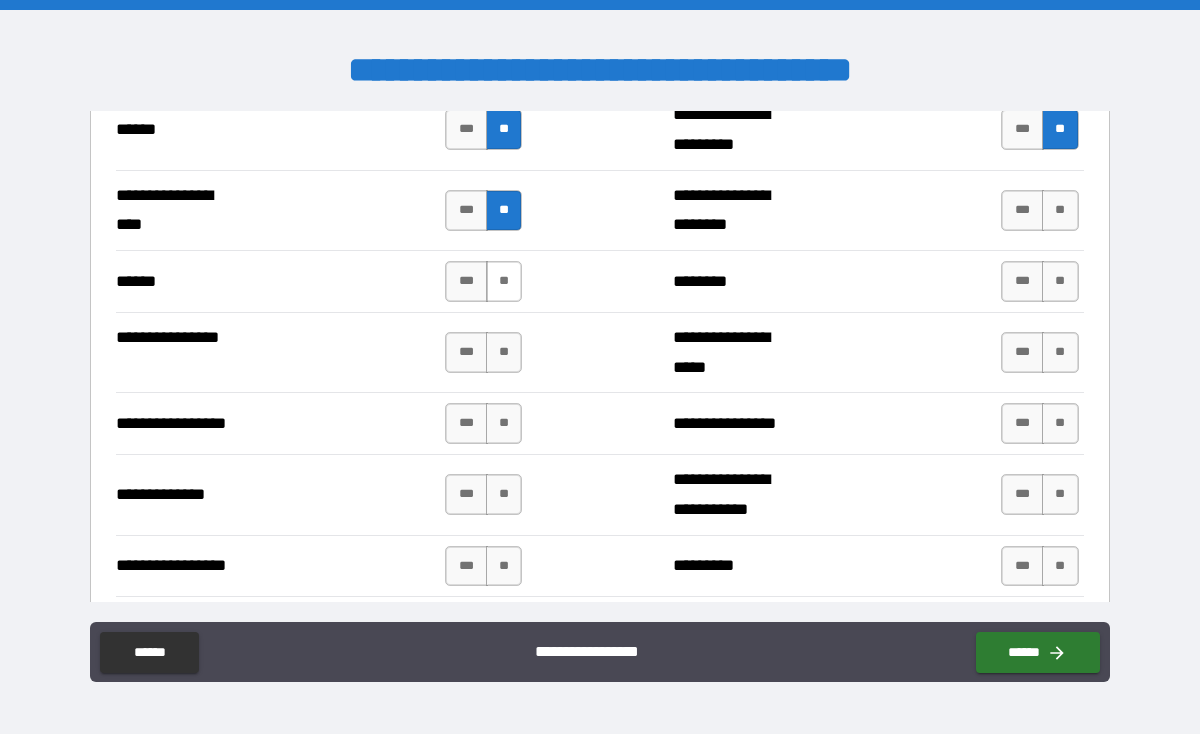 click on "**" at bounding box center (504, 281) 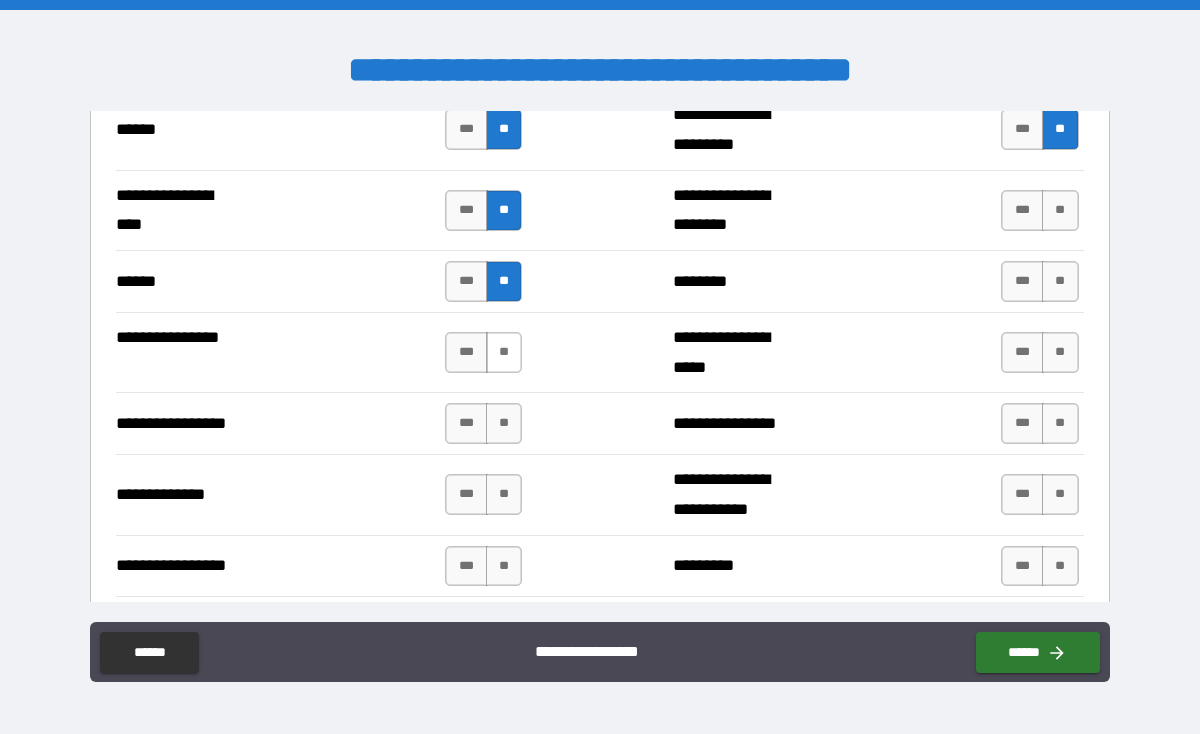 click on "**" at bounding box center [504, 352] 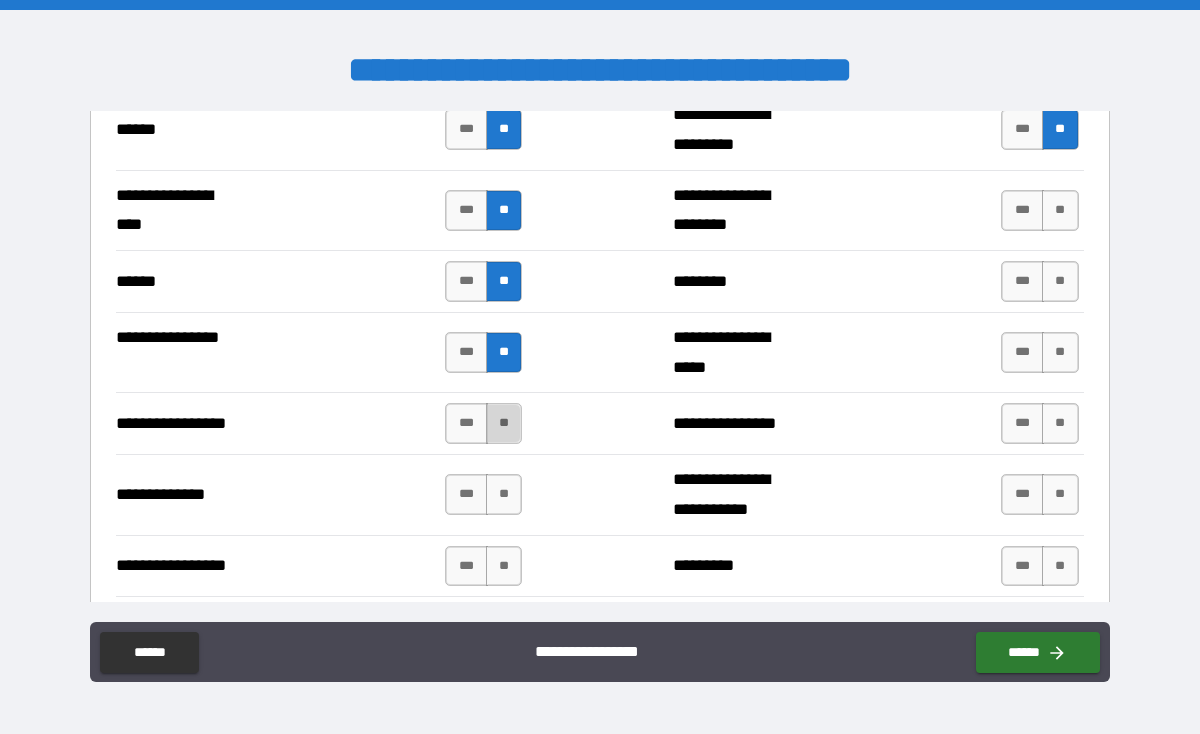click on "**" at bounding box center (504, 423) 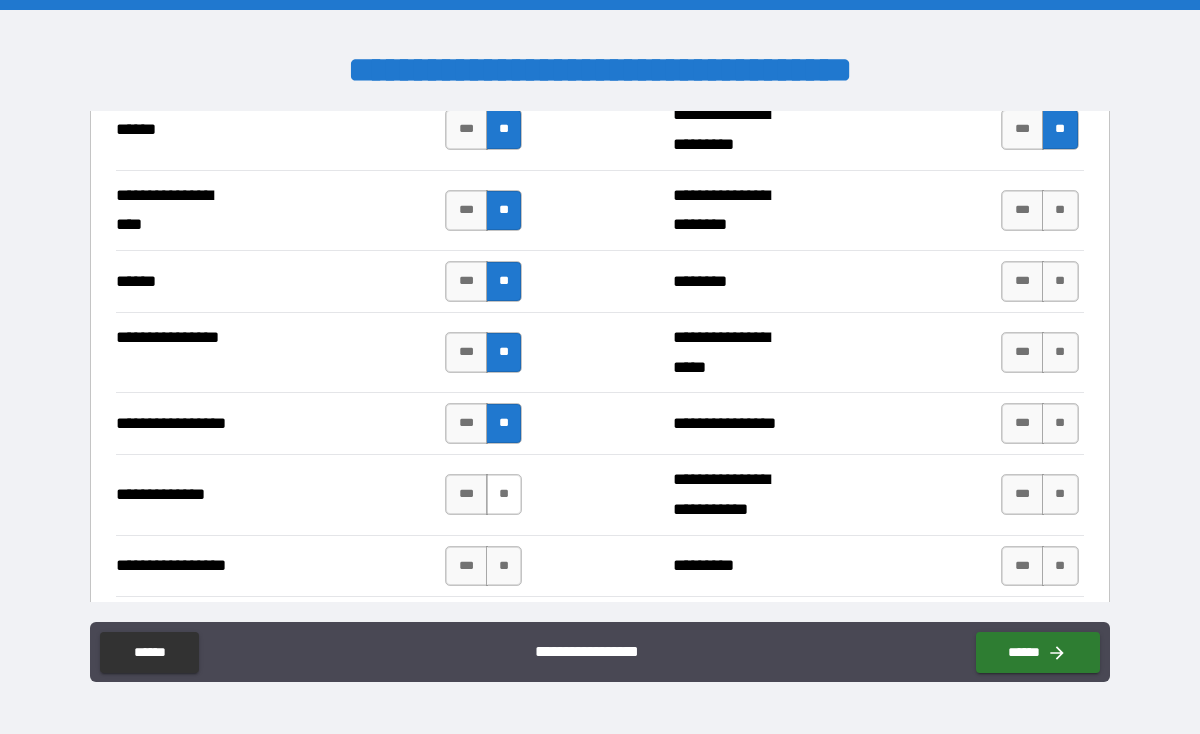 click on "**" at bounding box center (504, 494) 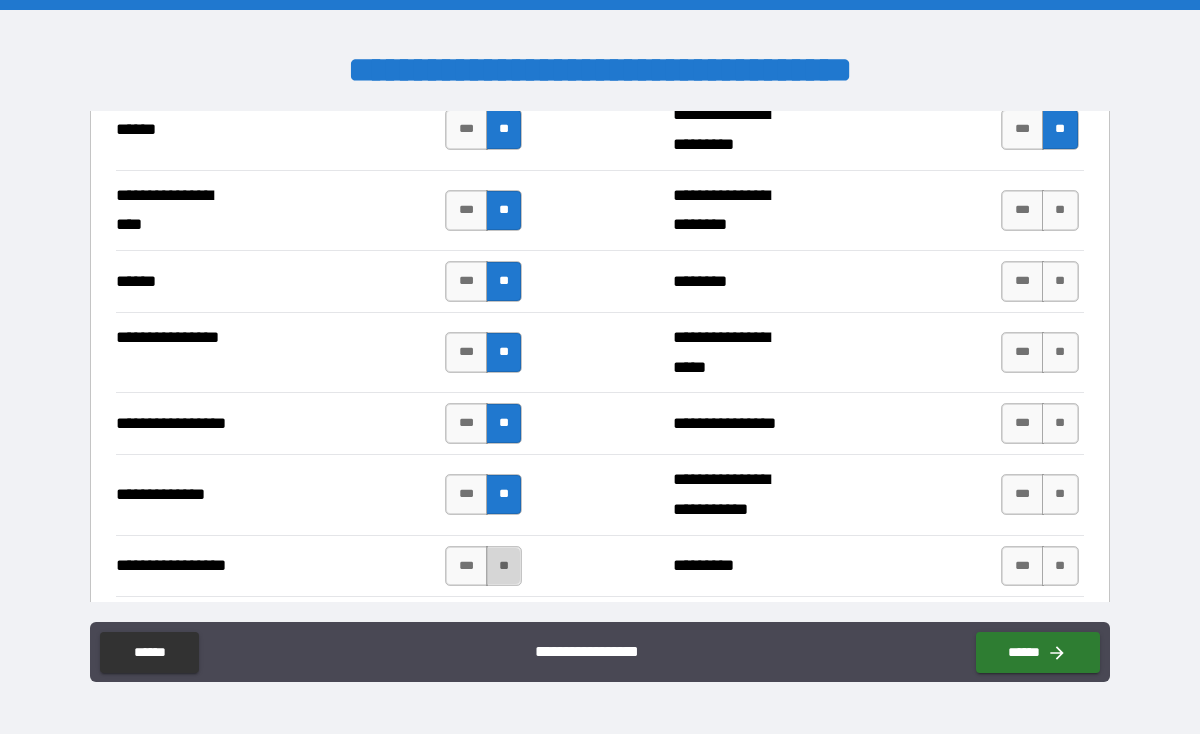 click on "**" at bounding box center (504, 566) 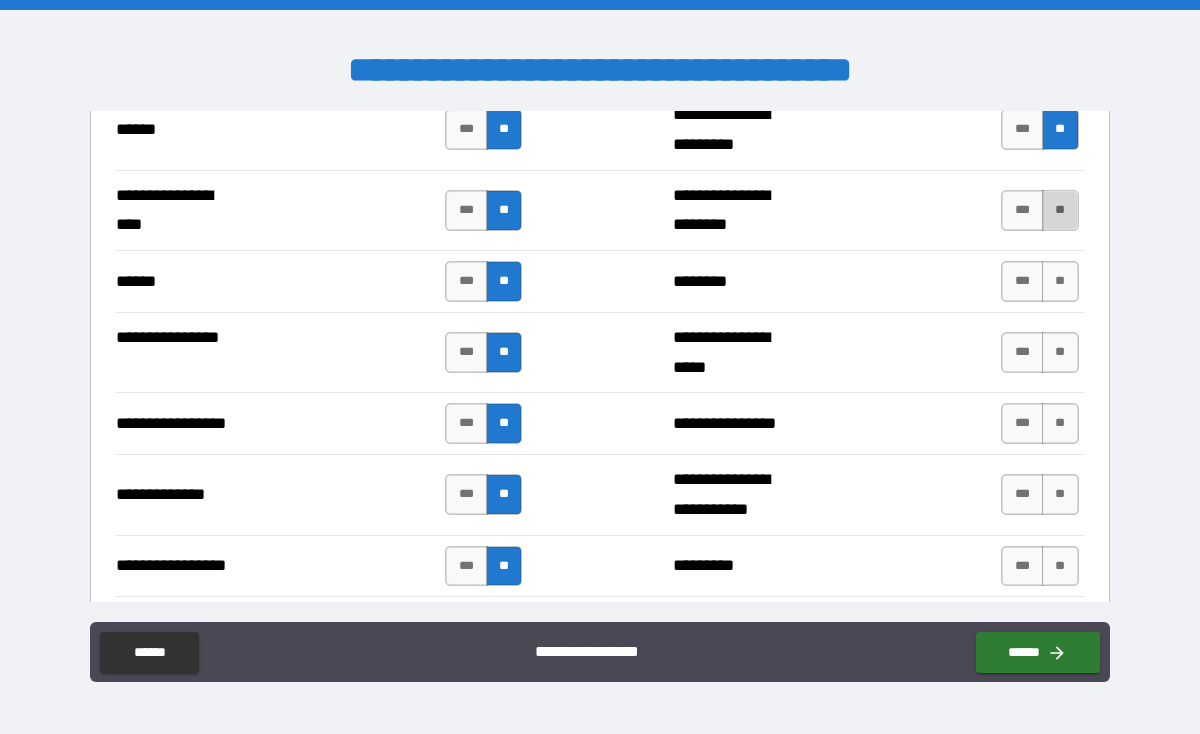 click on "**" at bounding box center (1060, 210) 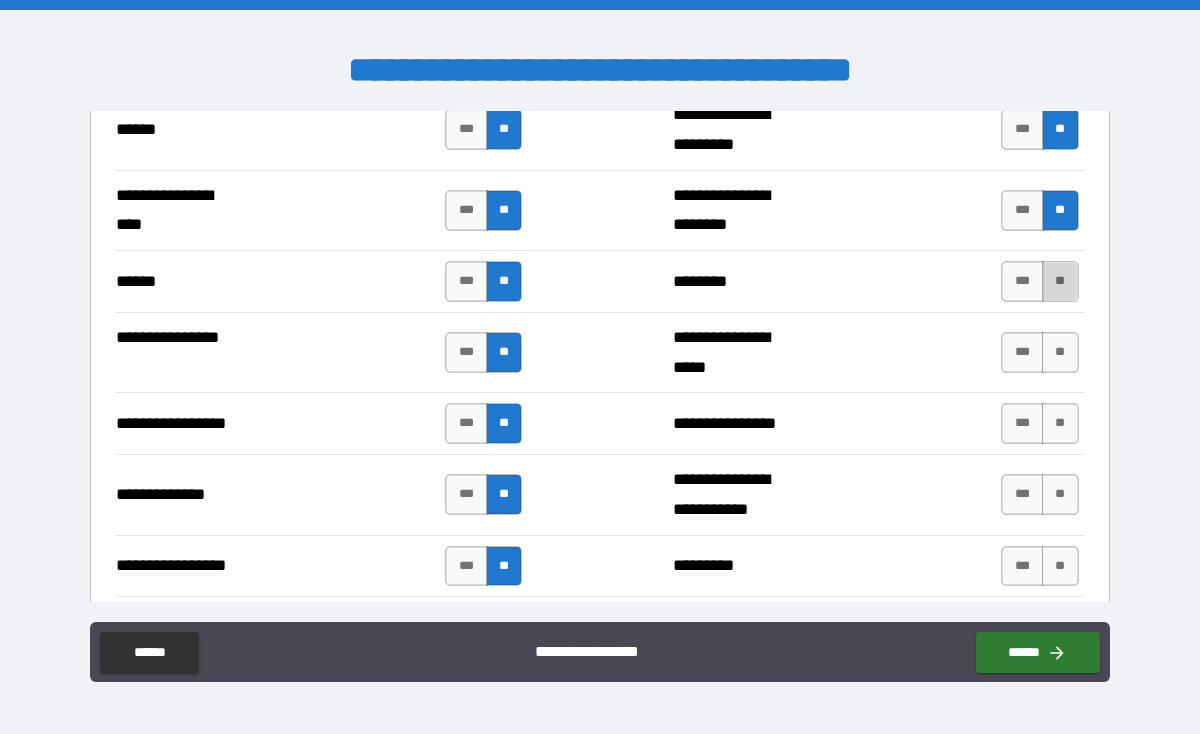 click on "**" at bounding box center [1060, 281] 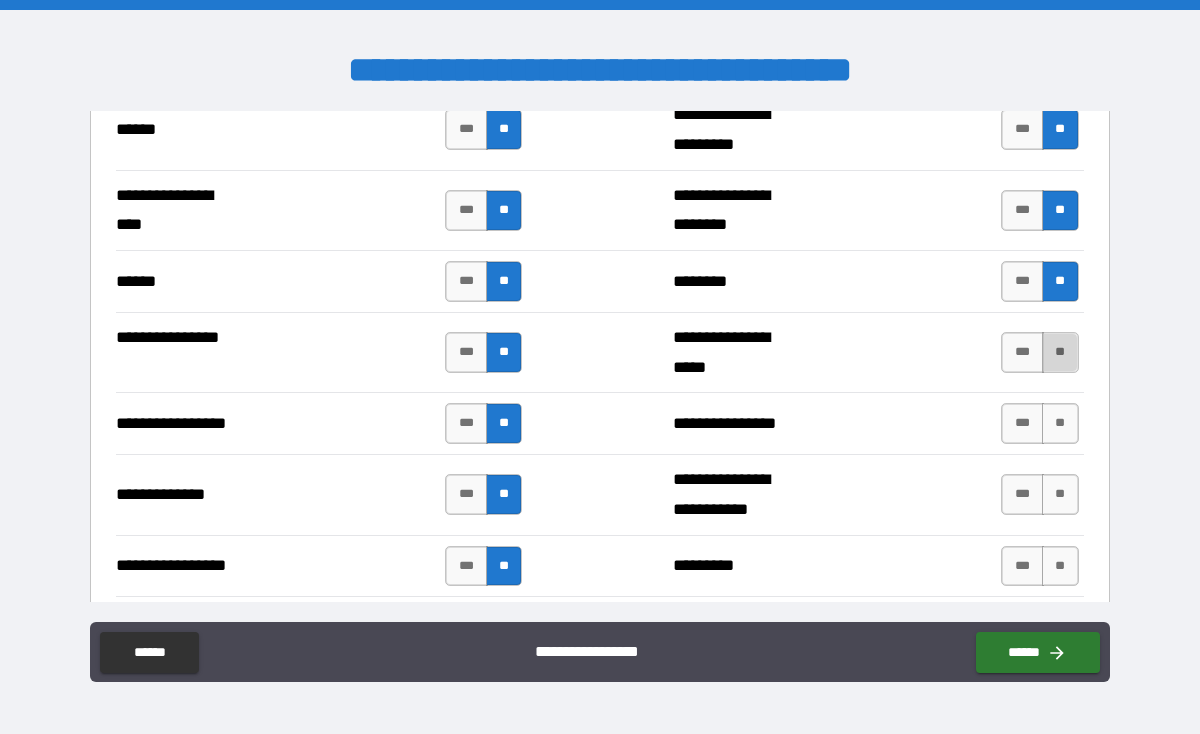click on "**" at bounding box center [1060, 352] 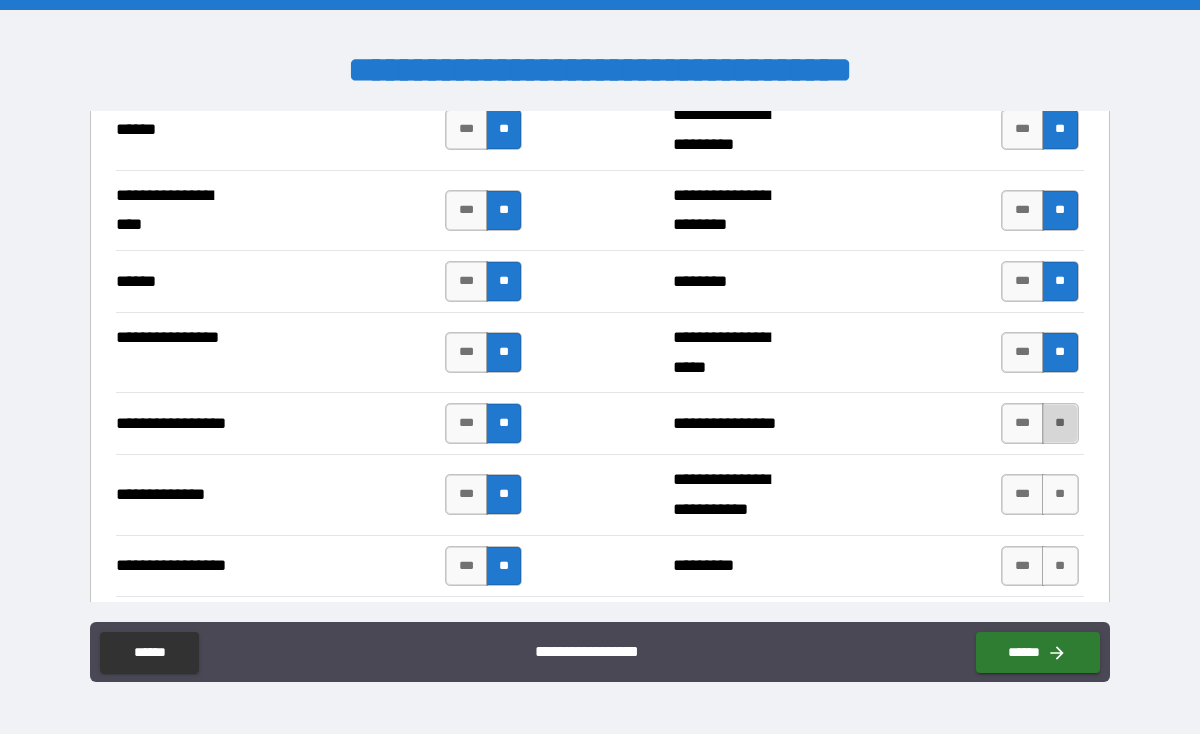click on "**" at bounding box center [1060, 423] 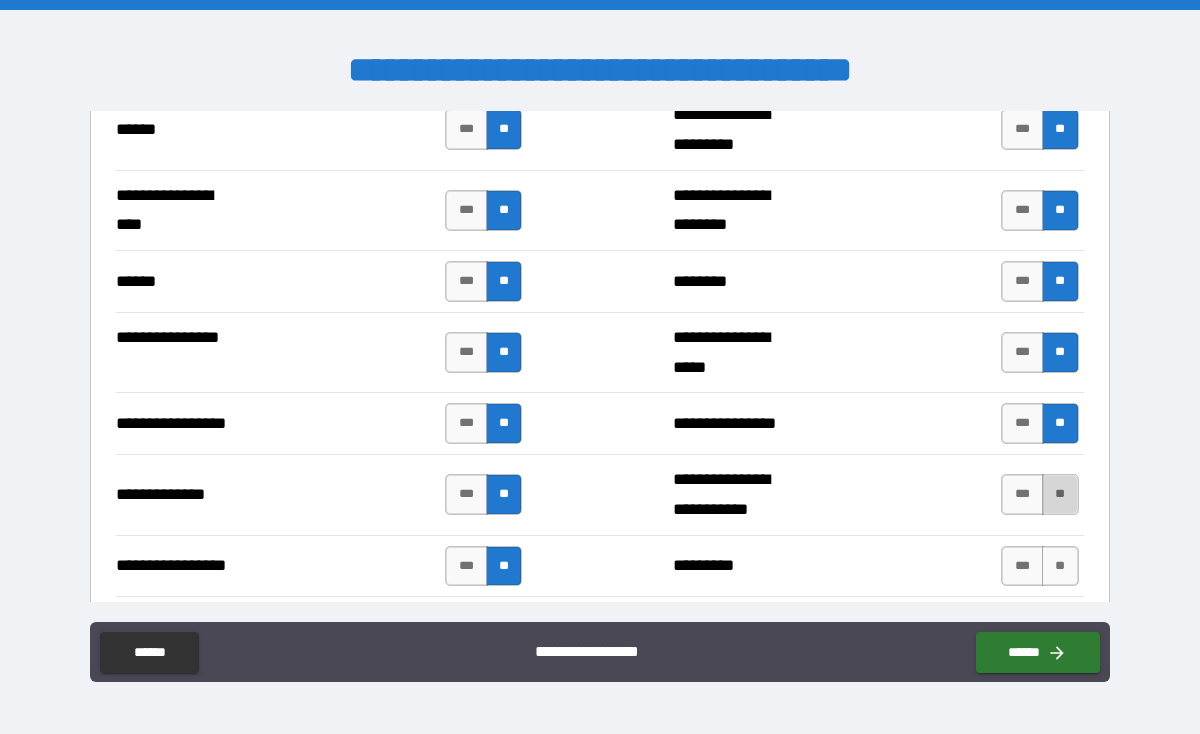 click on "**" at bounding box center (1060, 494) 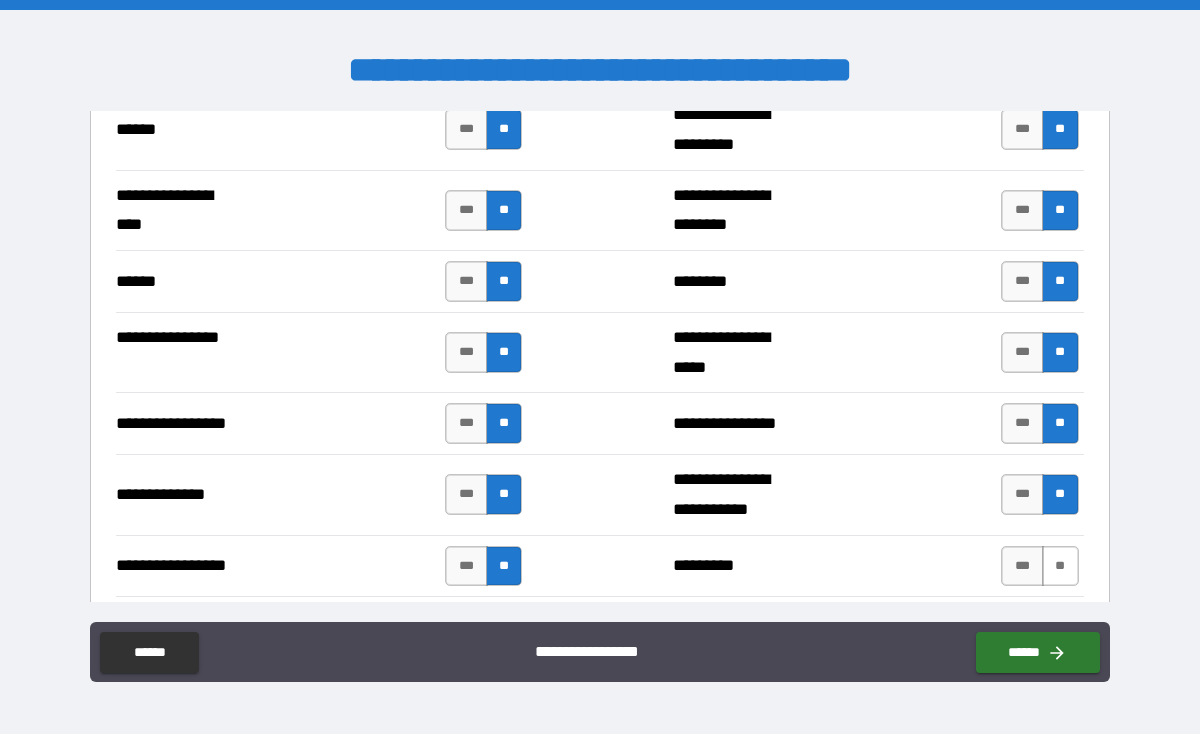 click on "**" at bounding box center [1060, 566] 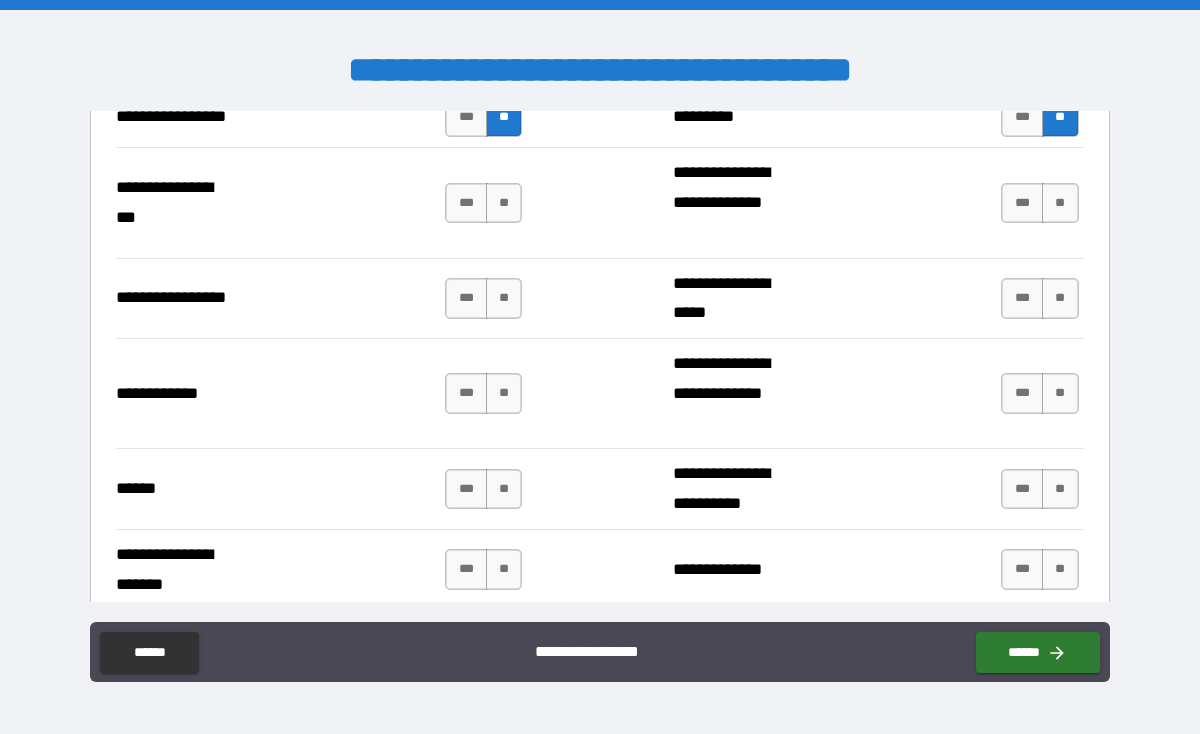scroll, scrollTop: 2684, scrollLeft: 0, axis: vertical 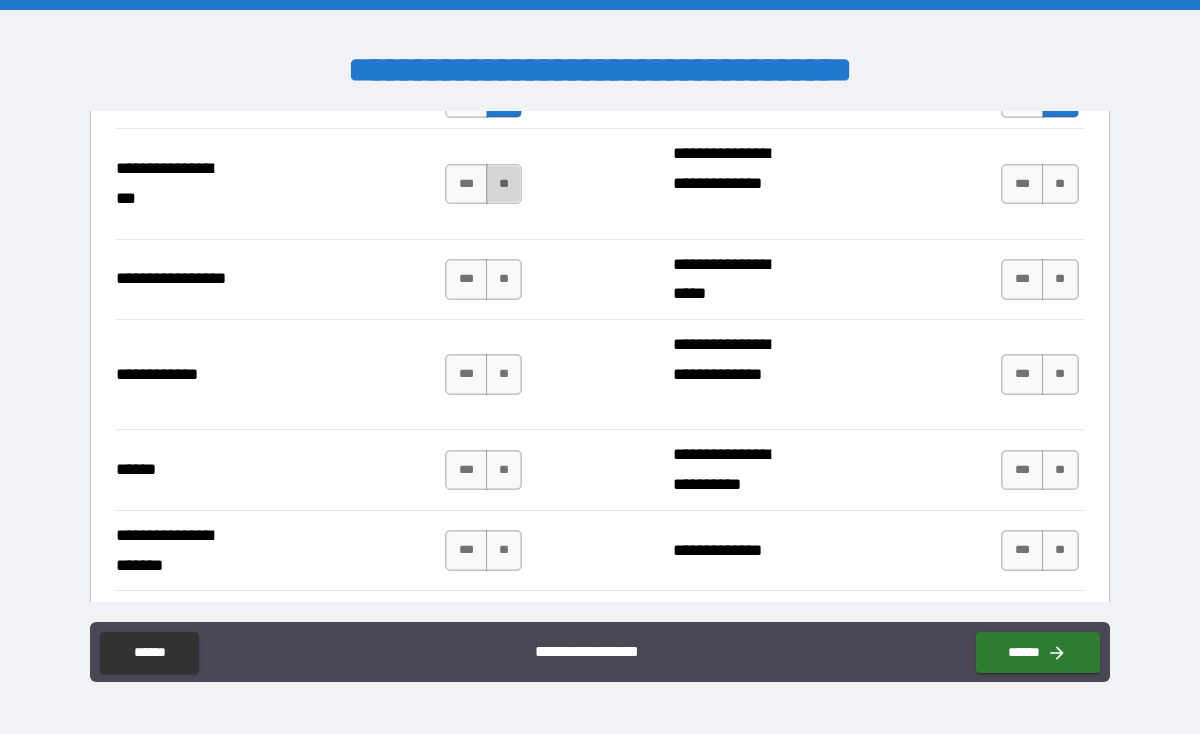 click on "**" at bounding box center (504, 184) 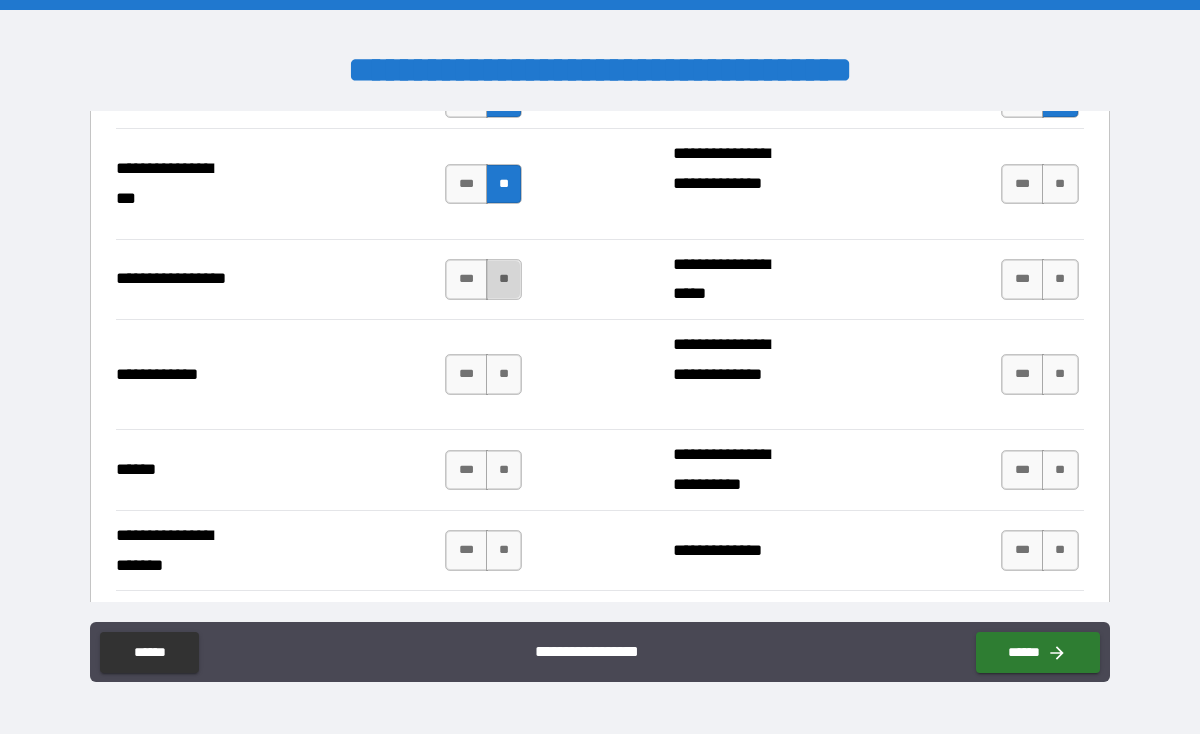 click on "**" at bounding box center [504, 279] 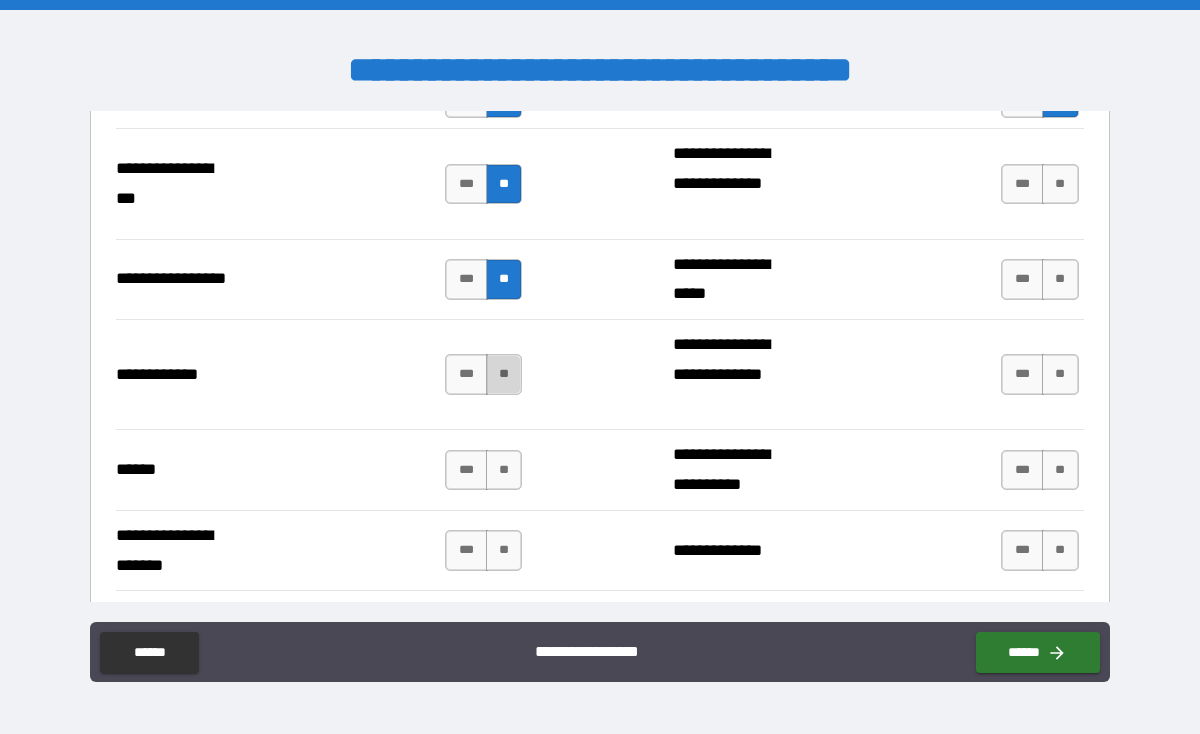 click on "**" at bounding box center (504, 374) 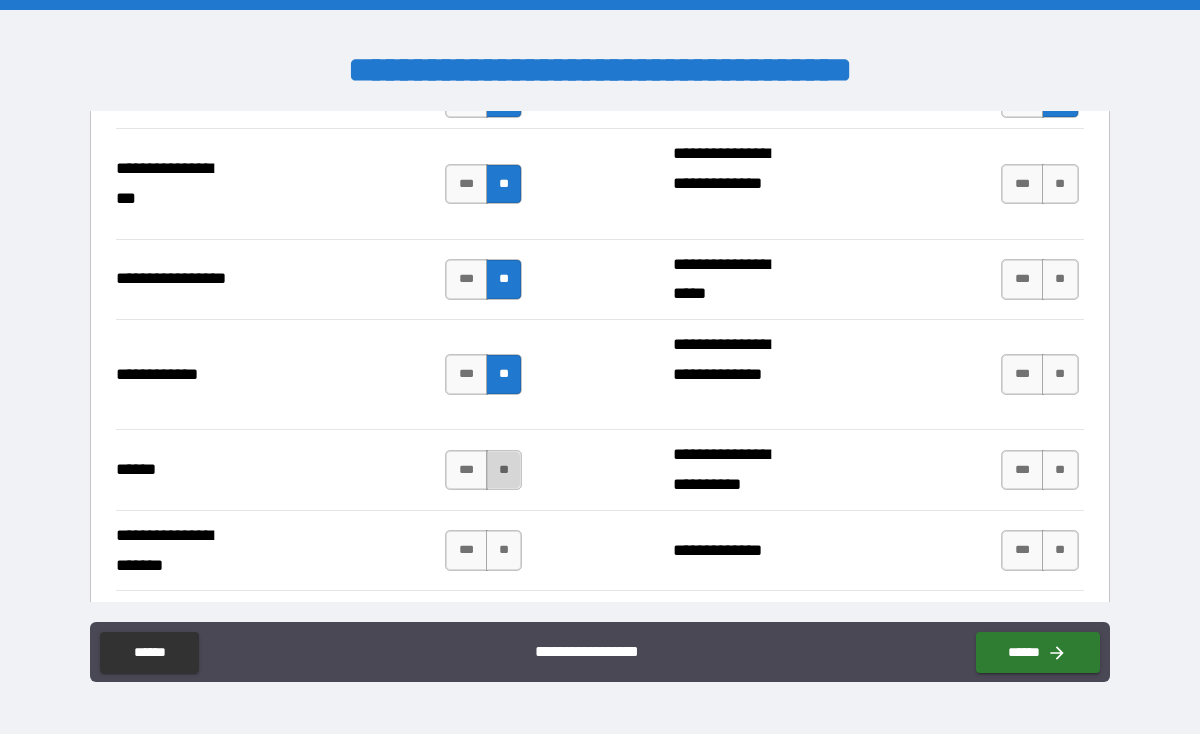 click on "**" at bounding box center (504, 470) 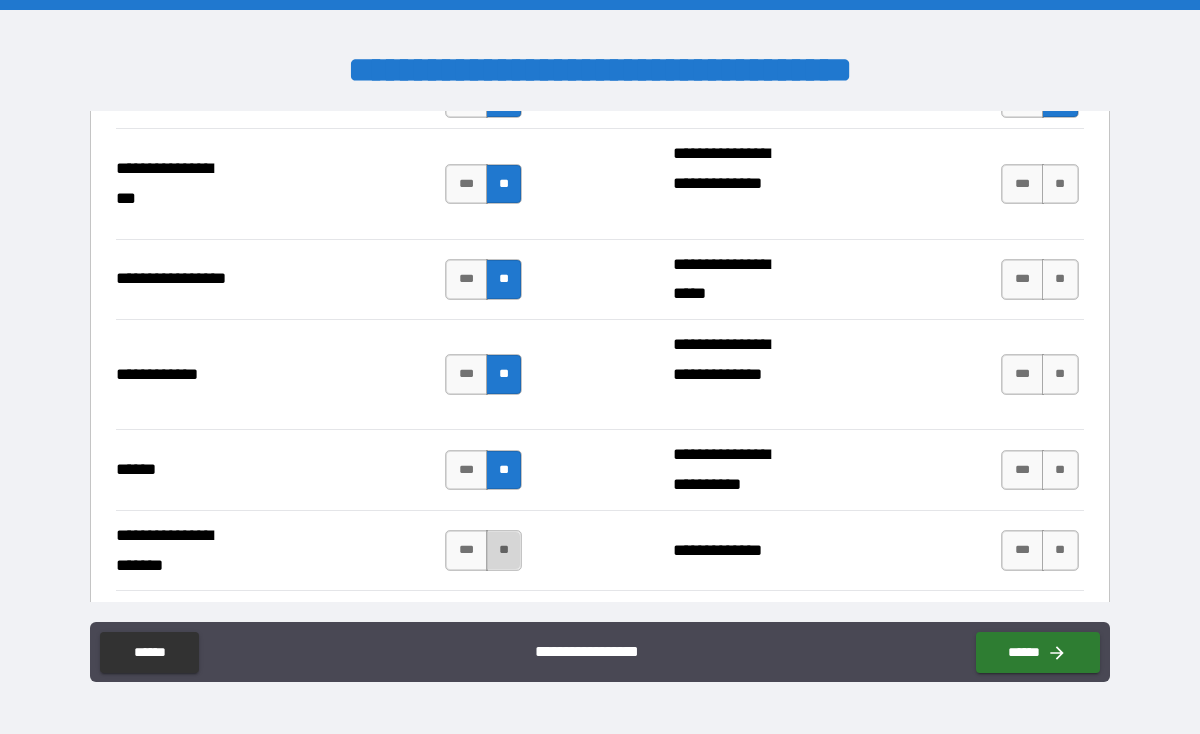 click on "**" at bounding box center (504, 550) 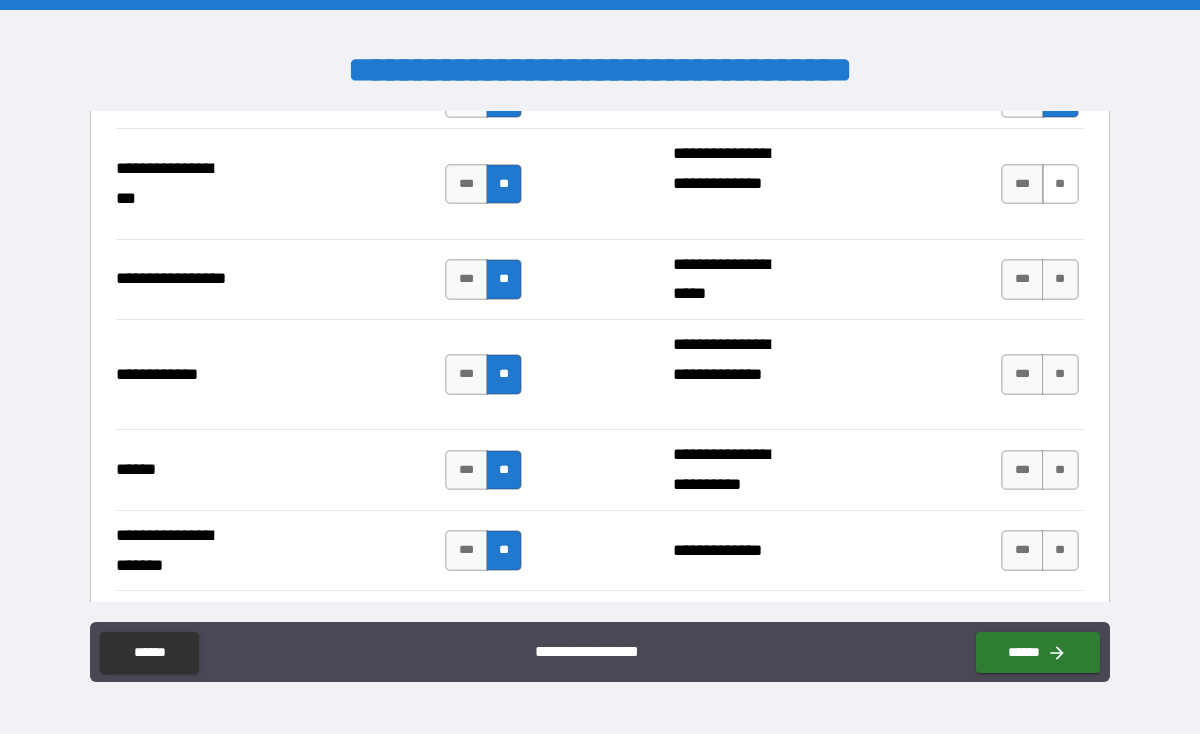 click on "**" at bounding box center [1060, 184] 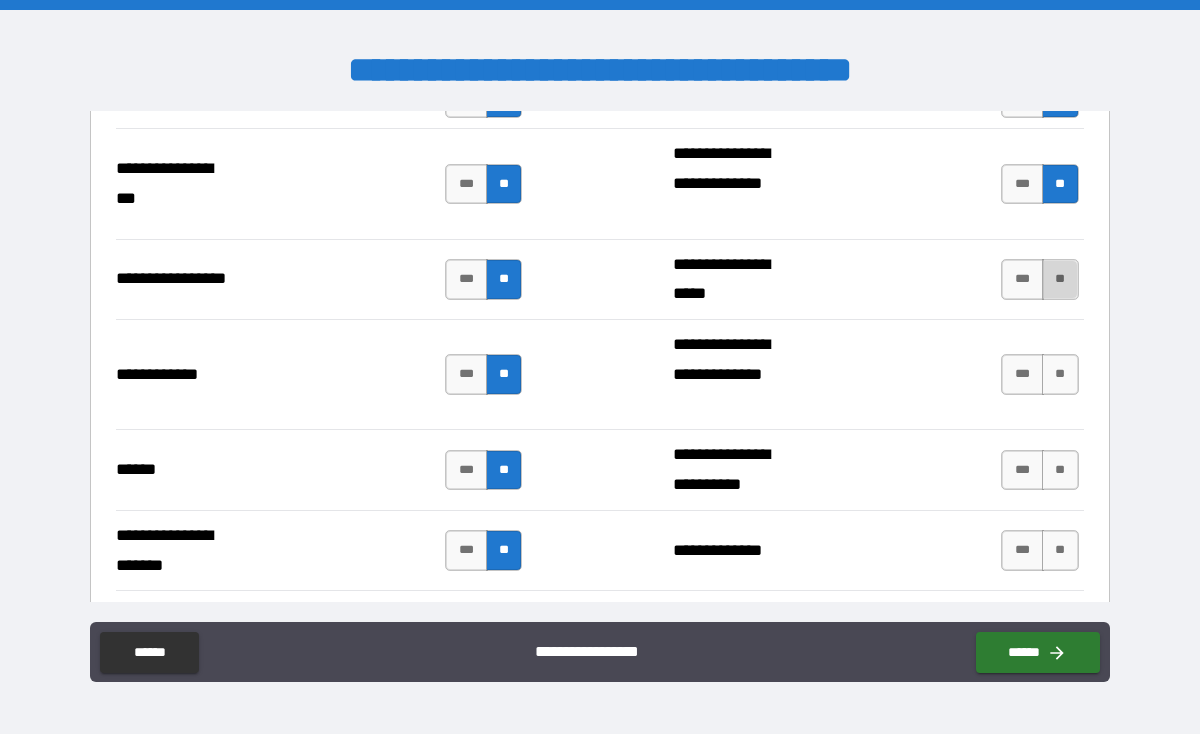 click on "**" at bounding box center [1060, 279] 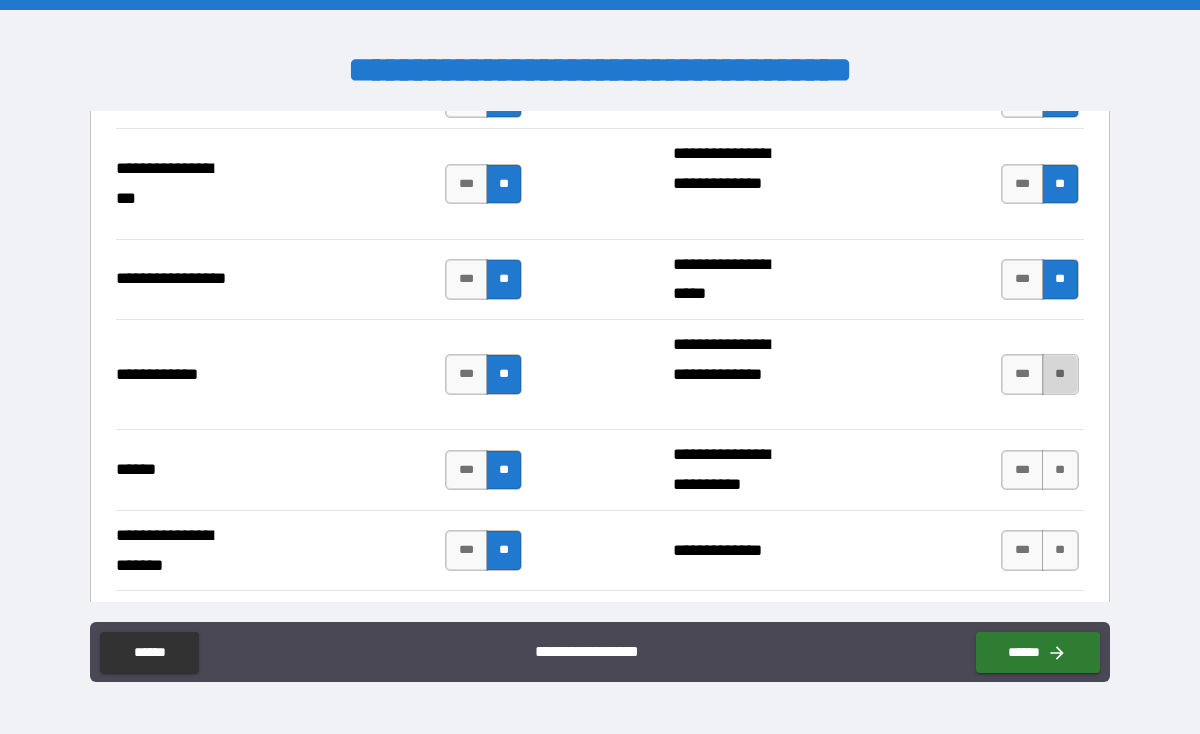 click on "**" at bounding box center [1060, 374] 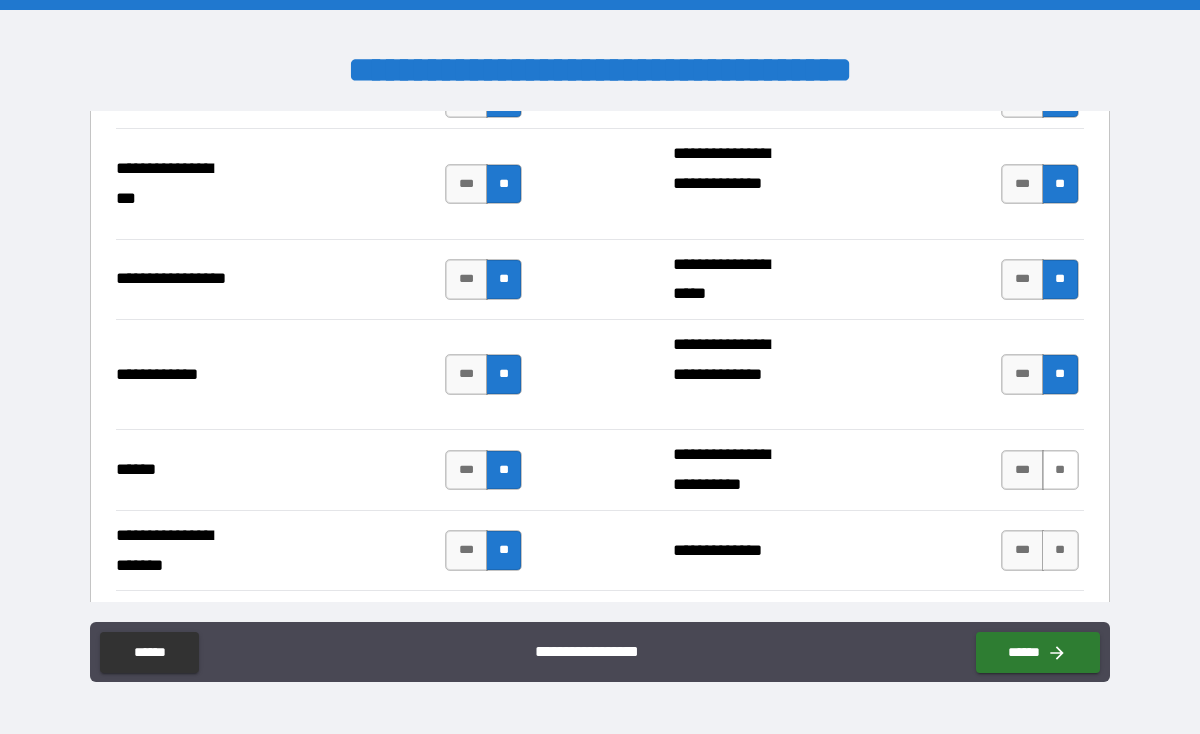 click on "**" at bounding box center [1060, 470] 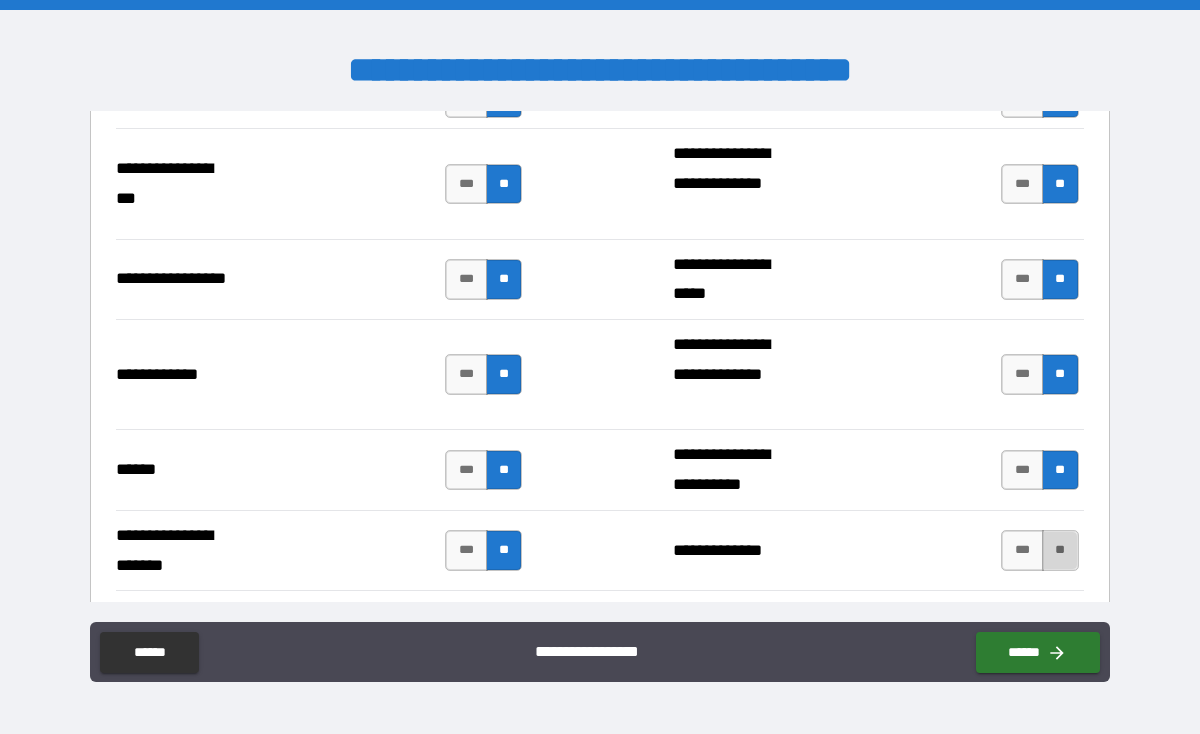 click on "**" at bounding box center [1060, 550] 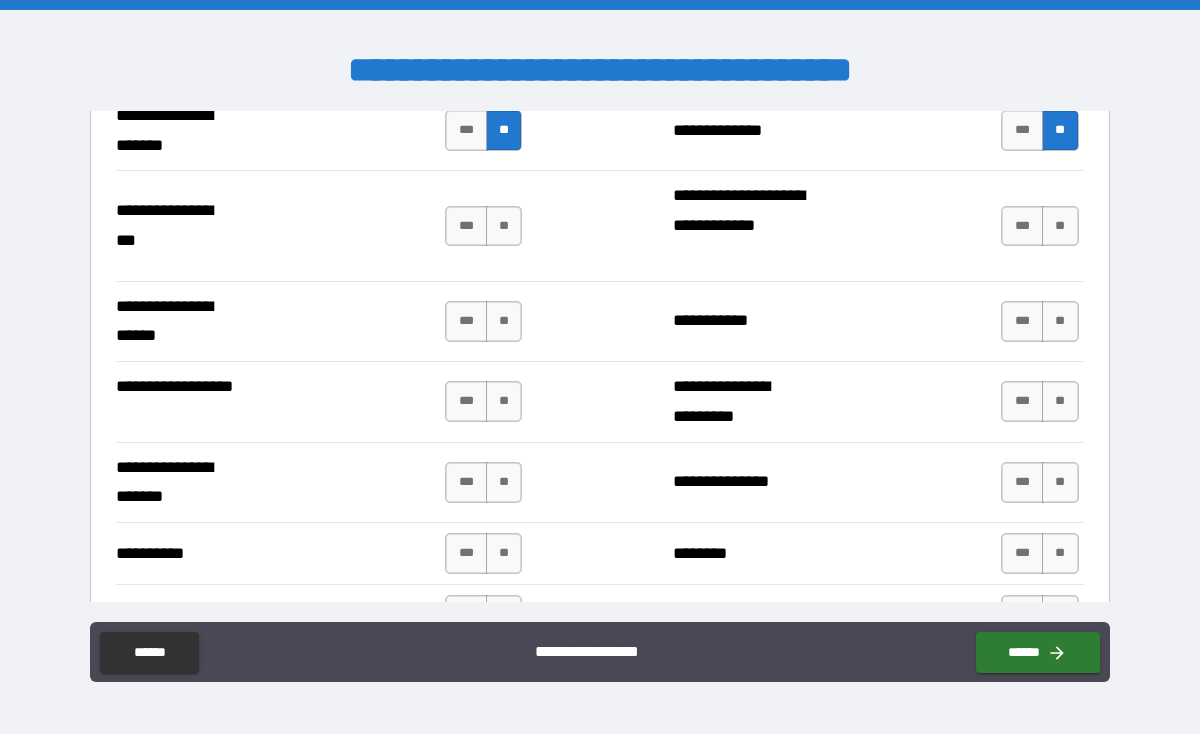 scroll, scrollTop: 3171, scrollLeft: 0, axis: vertical 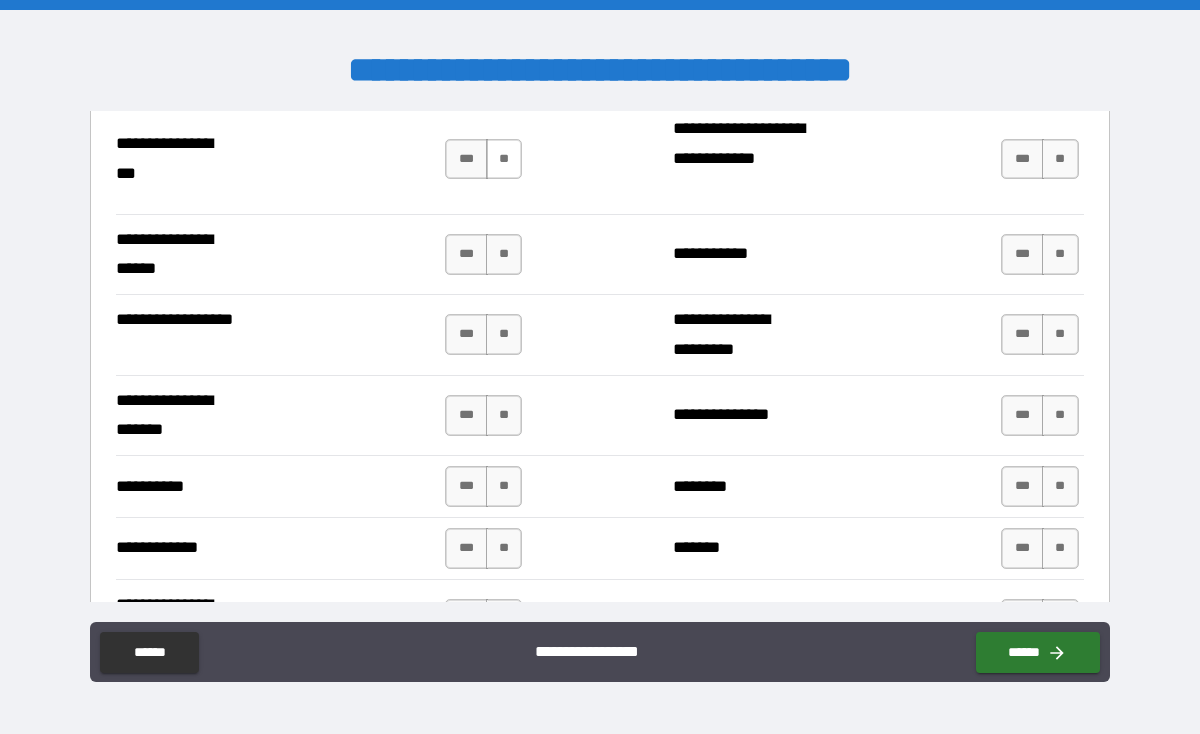 click on "**" at bounding box center (504, 159) 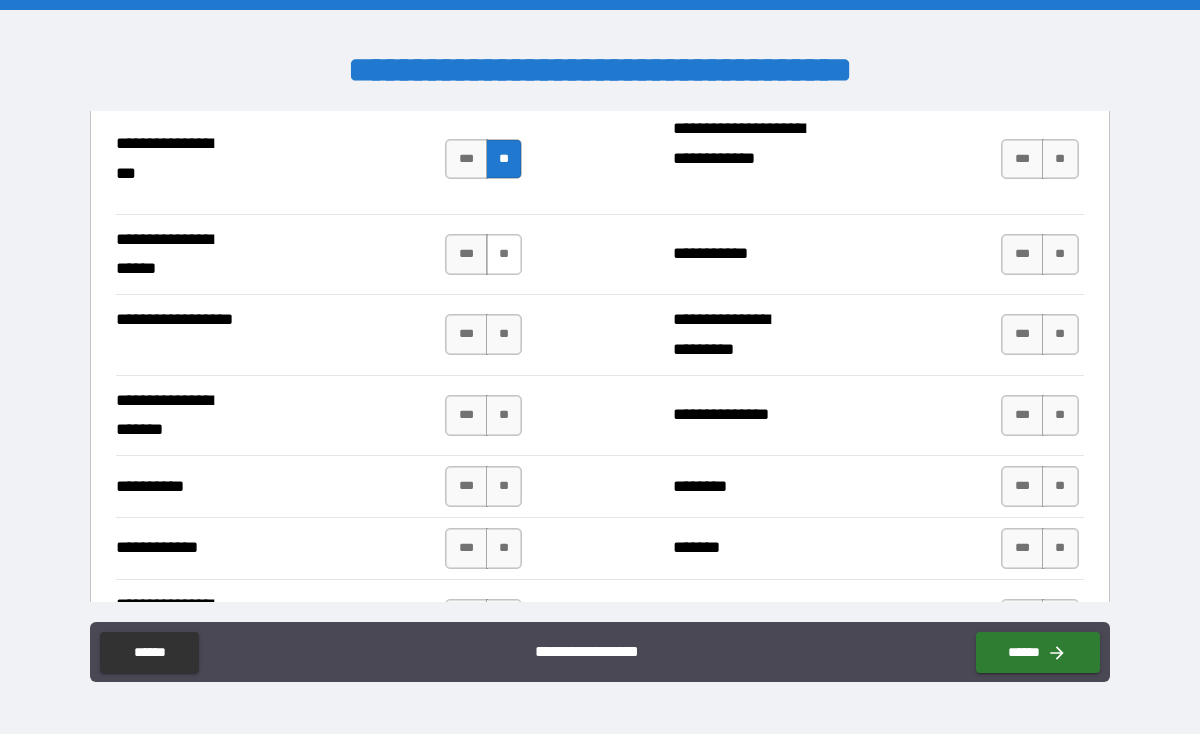 click on "**" at bounding box center [504, 254] 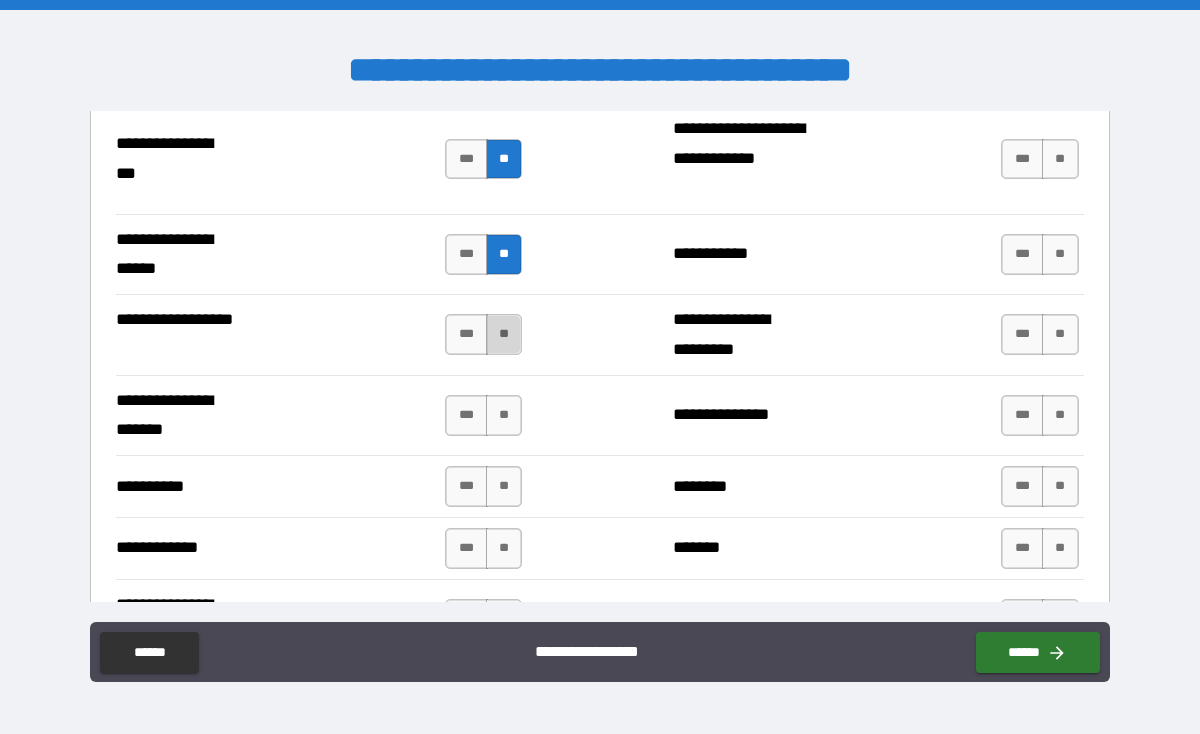 click on "**" at bounding box center (504, 334) 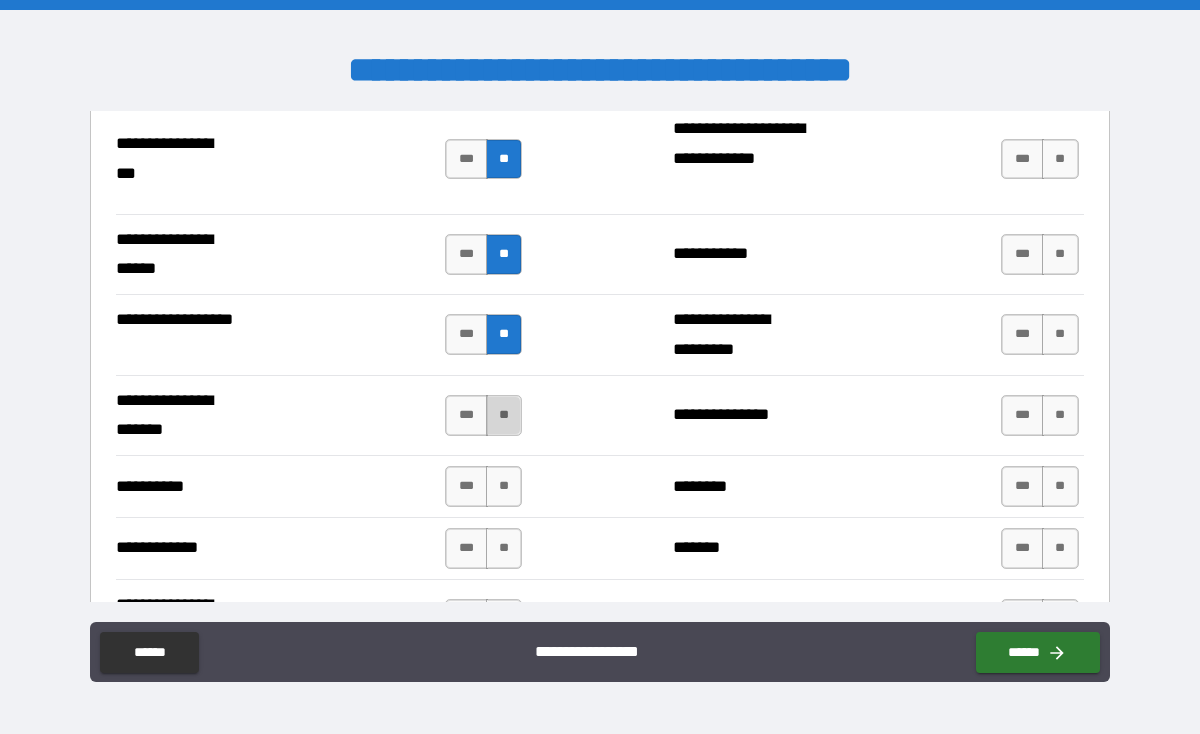click on "**" at bounding box center (504, 415) 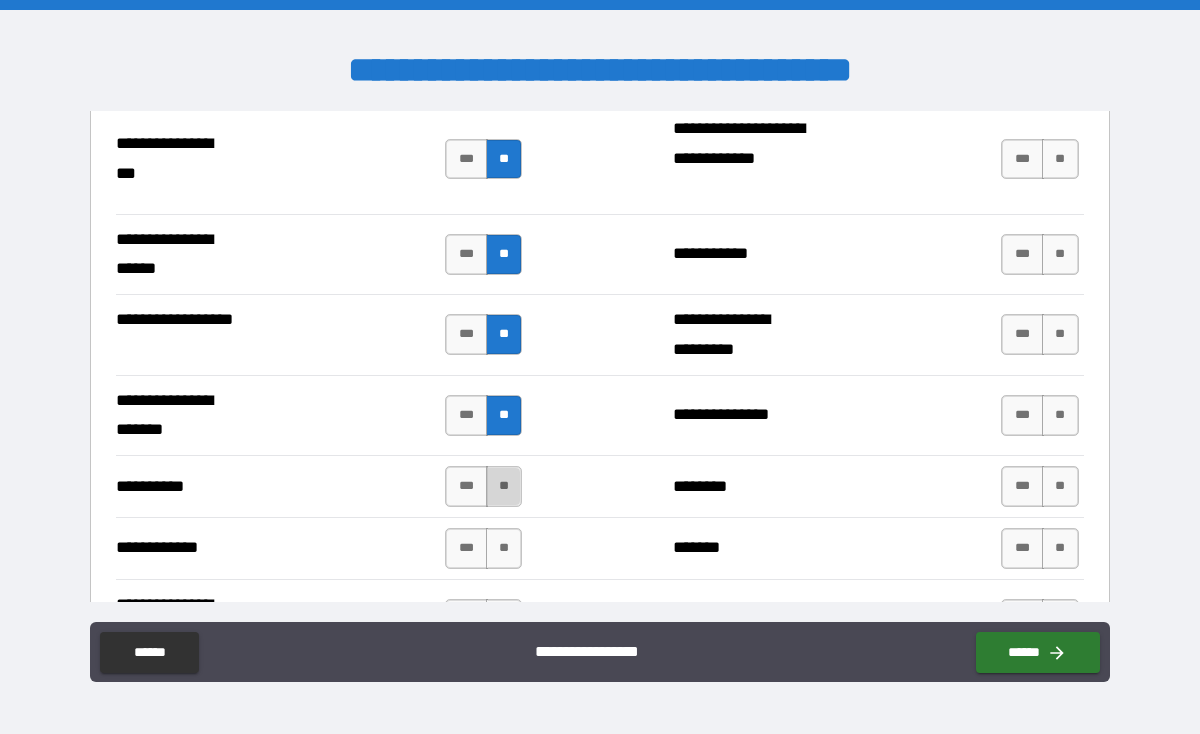 click on "**" at bounding box center [504, 486] 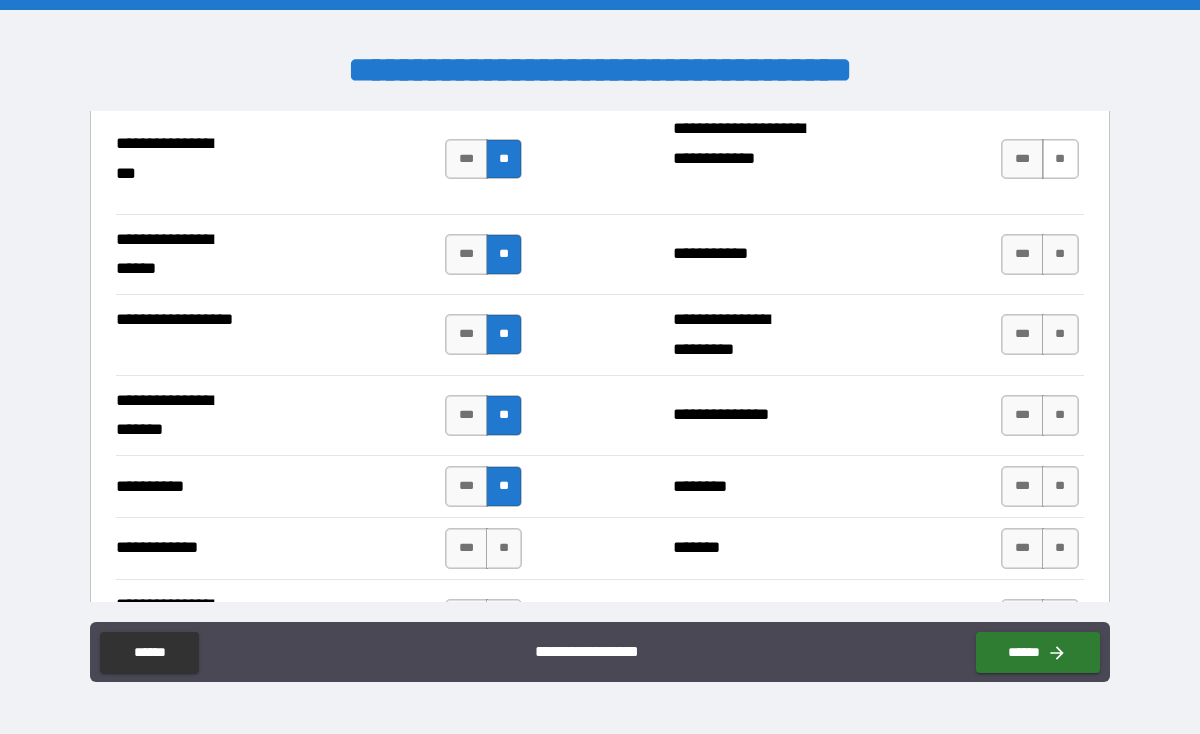 click on "**" at bounding box center (1060, 159) 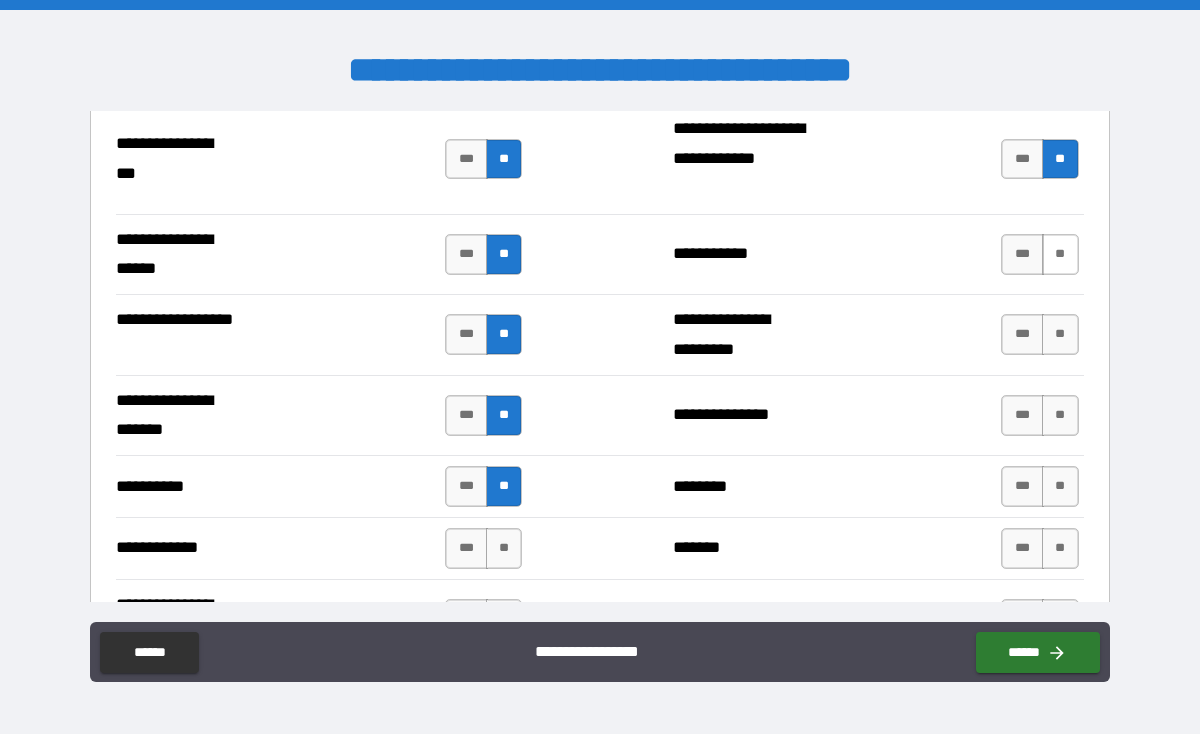 click on "**" at bounding box center [1060, 254] 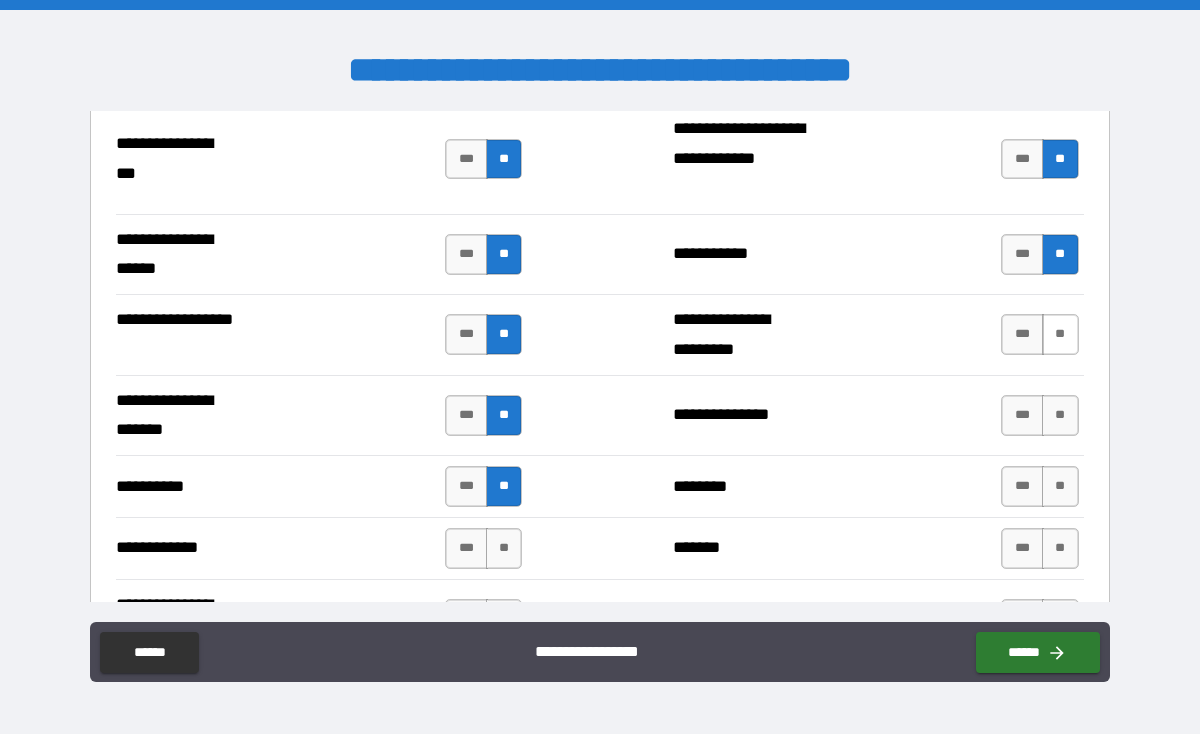 click on "**" at bounding box center (1060, 334) 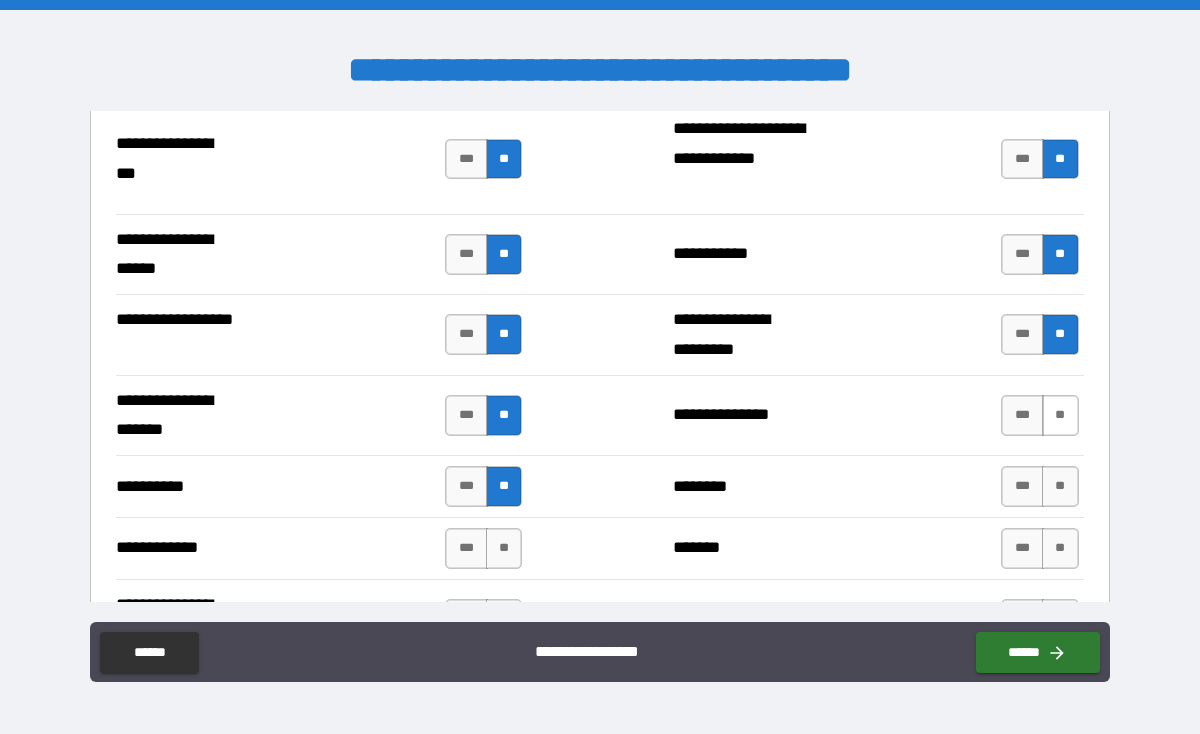 click on "**" at bounding box center (1060, 415) 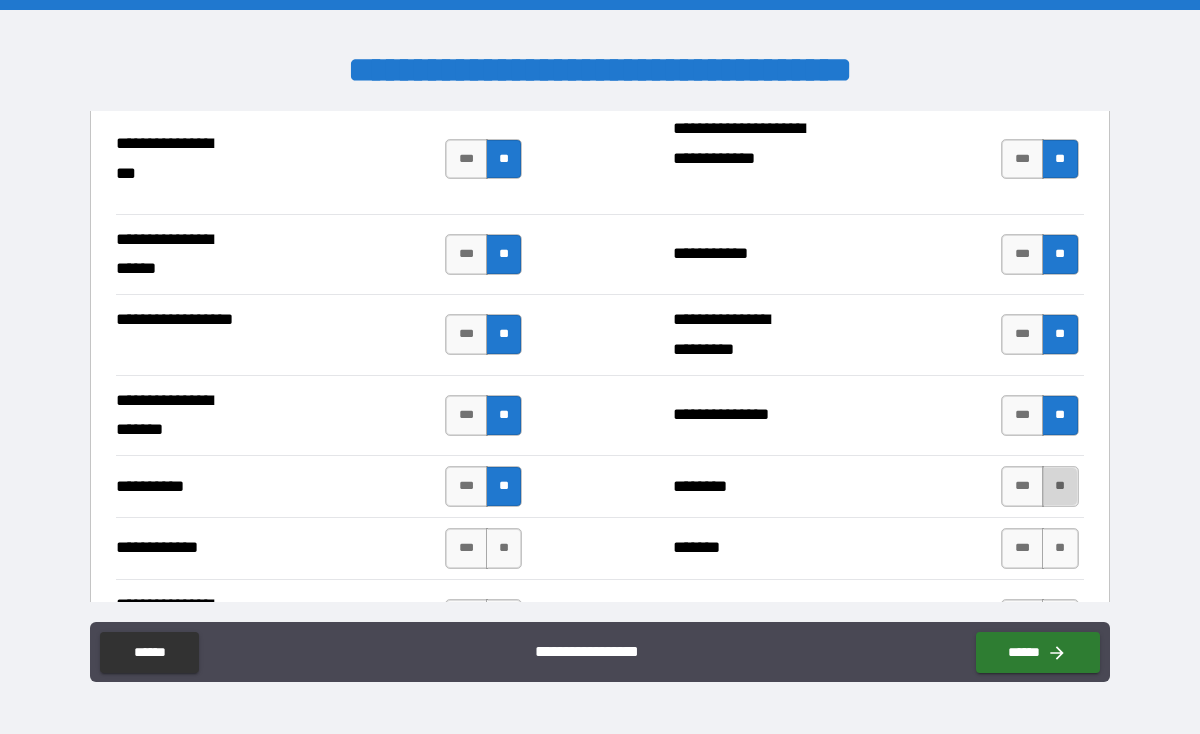 click on "**" at bounding box center [1060, 486] 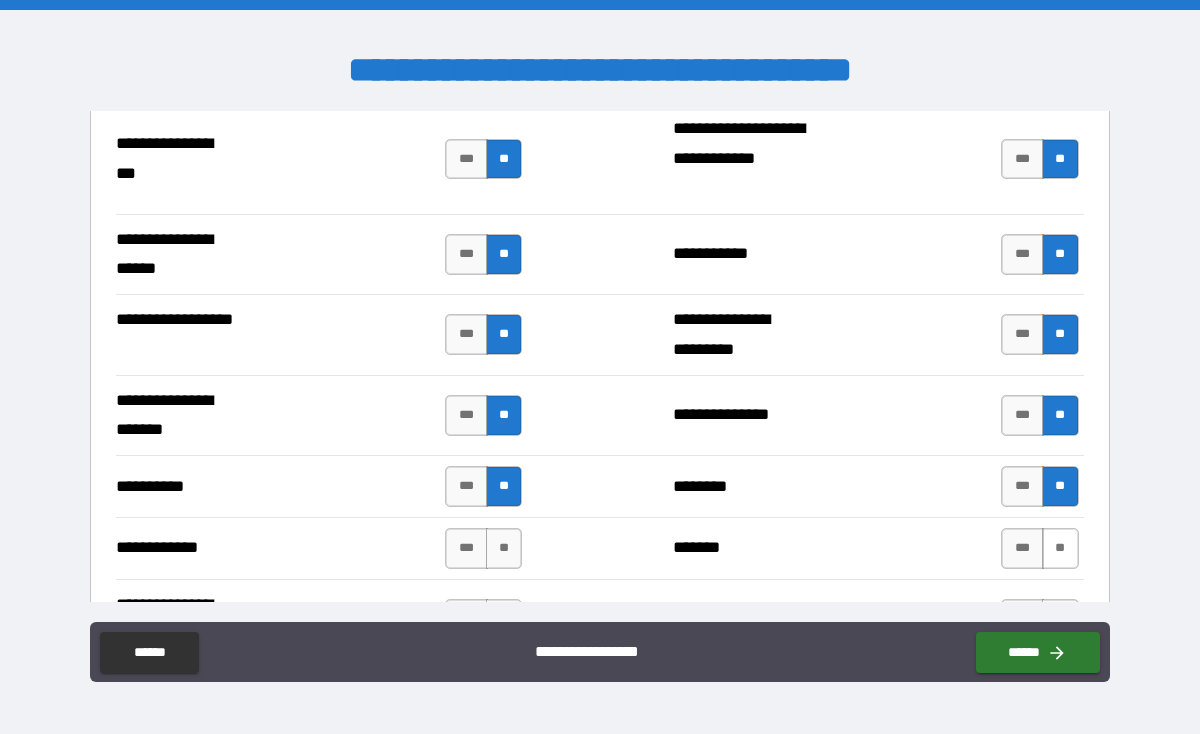 click on "**" at bounding box center (1060, 548) 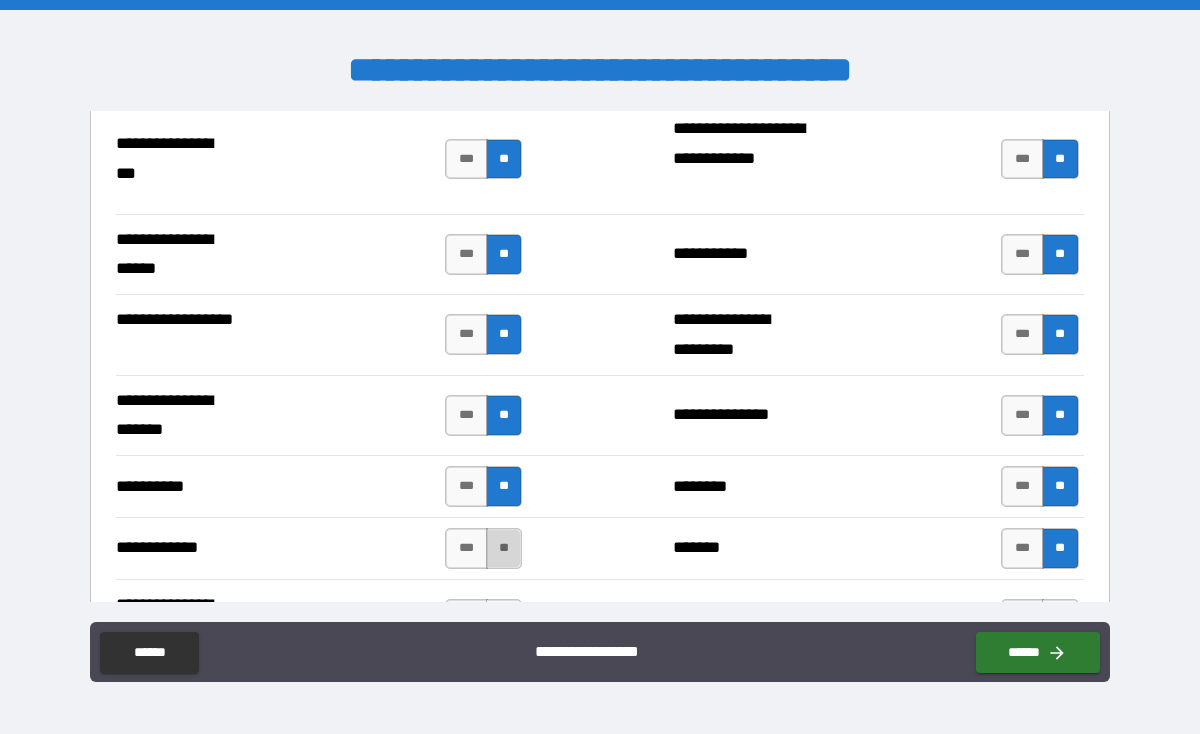 click on "**" at bounding box center [504, 548] 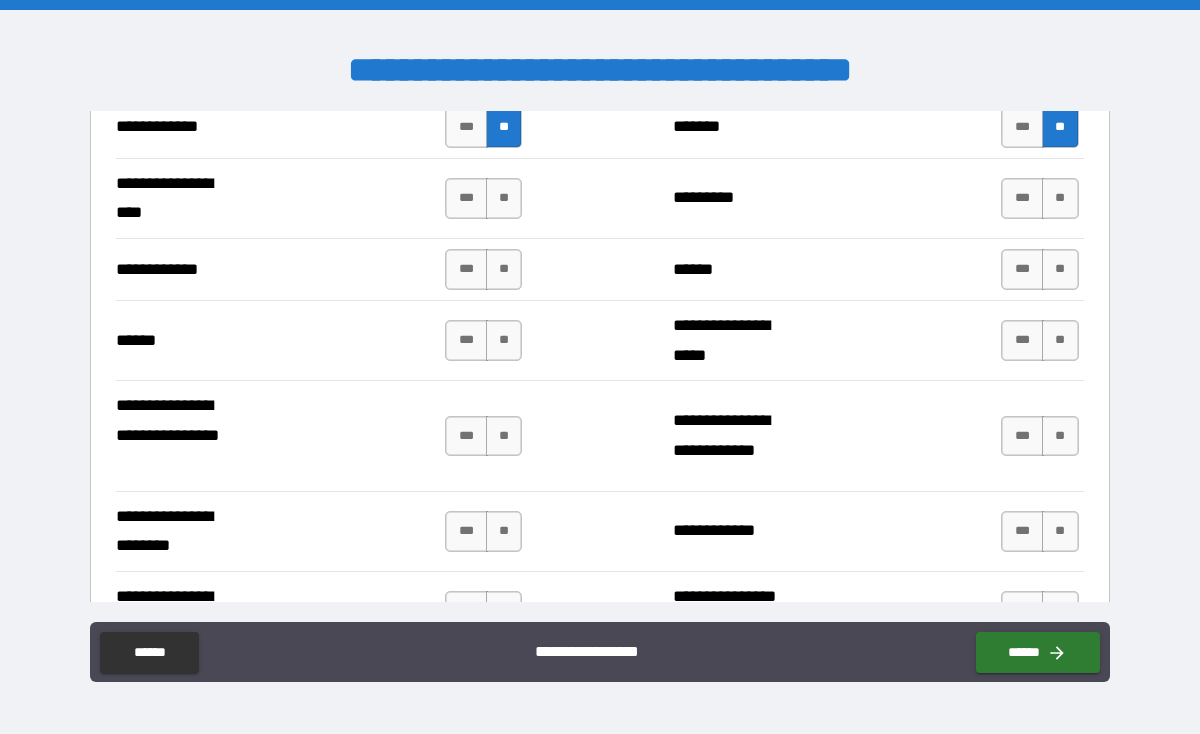 scroll, scrollTop: 3611, scrollLeft: 0, axis: vertical 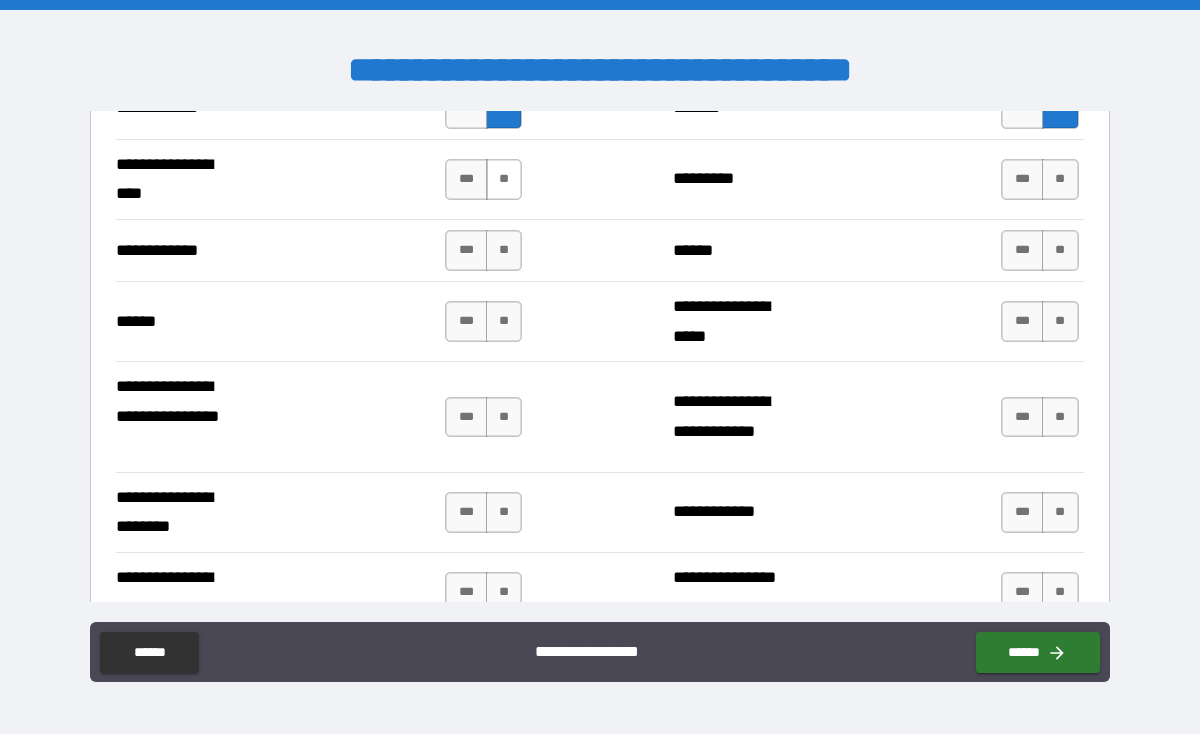 click on "**" at bounding box center [504, 179] 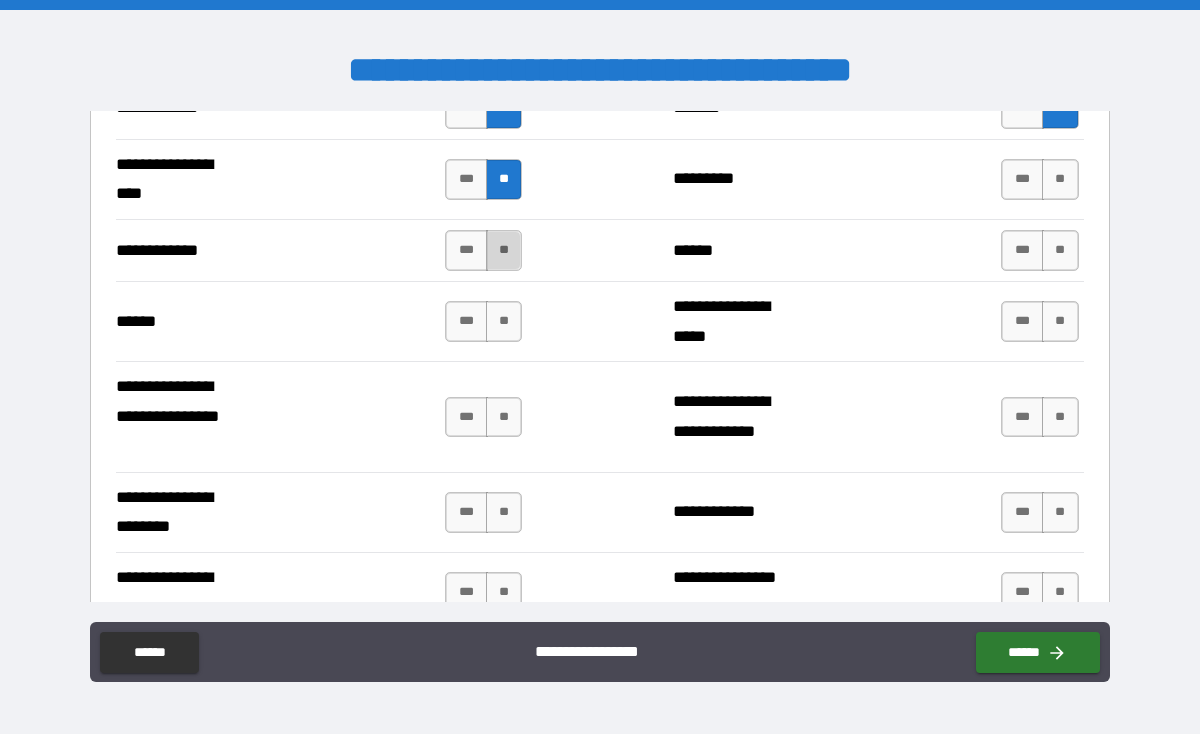 click on "**" at bounding box center (504, 250) 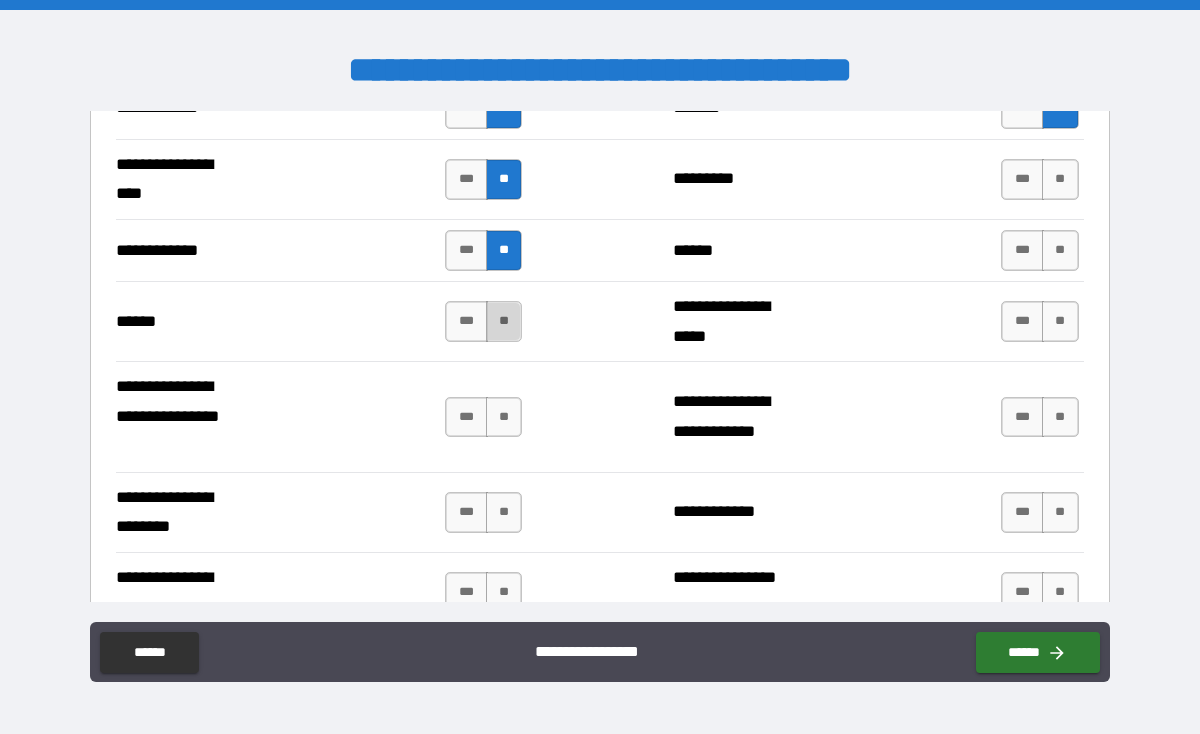 click on "**" at bounding box center [504, 321] 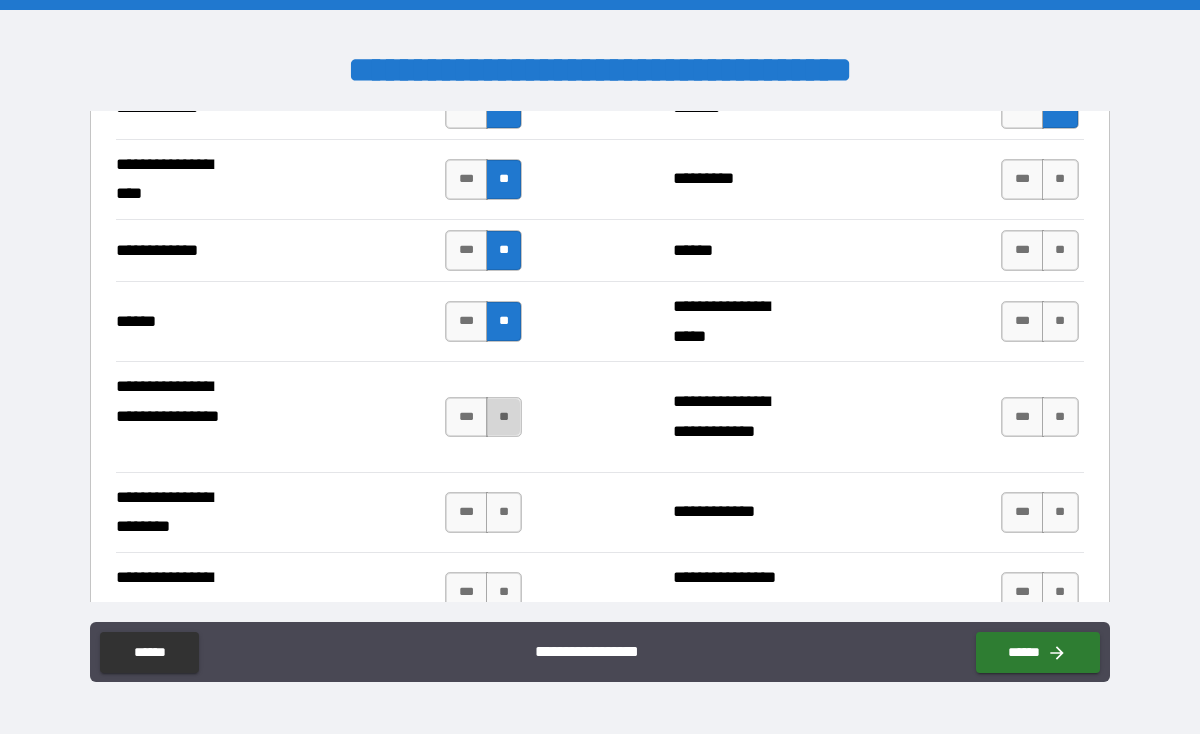 click on "**" at bounding box center [504, 417] 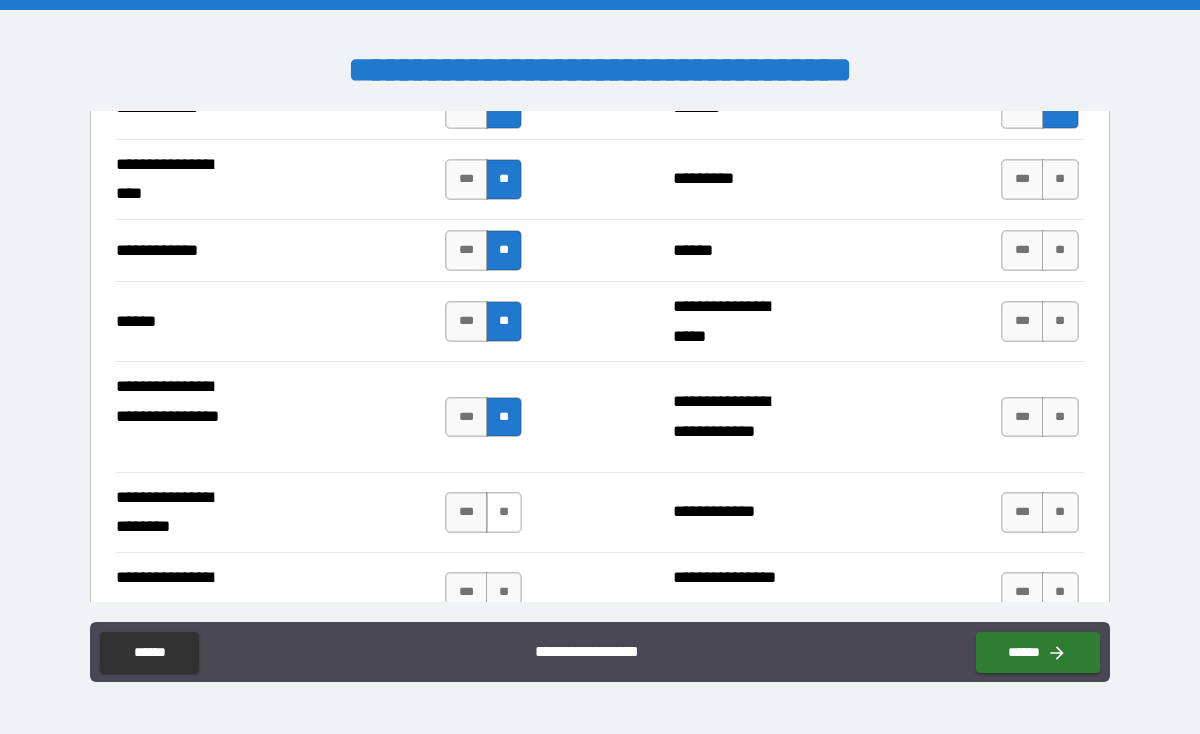 click on "**" at bounding box center [504, 512] 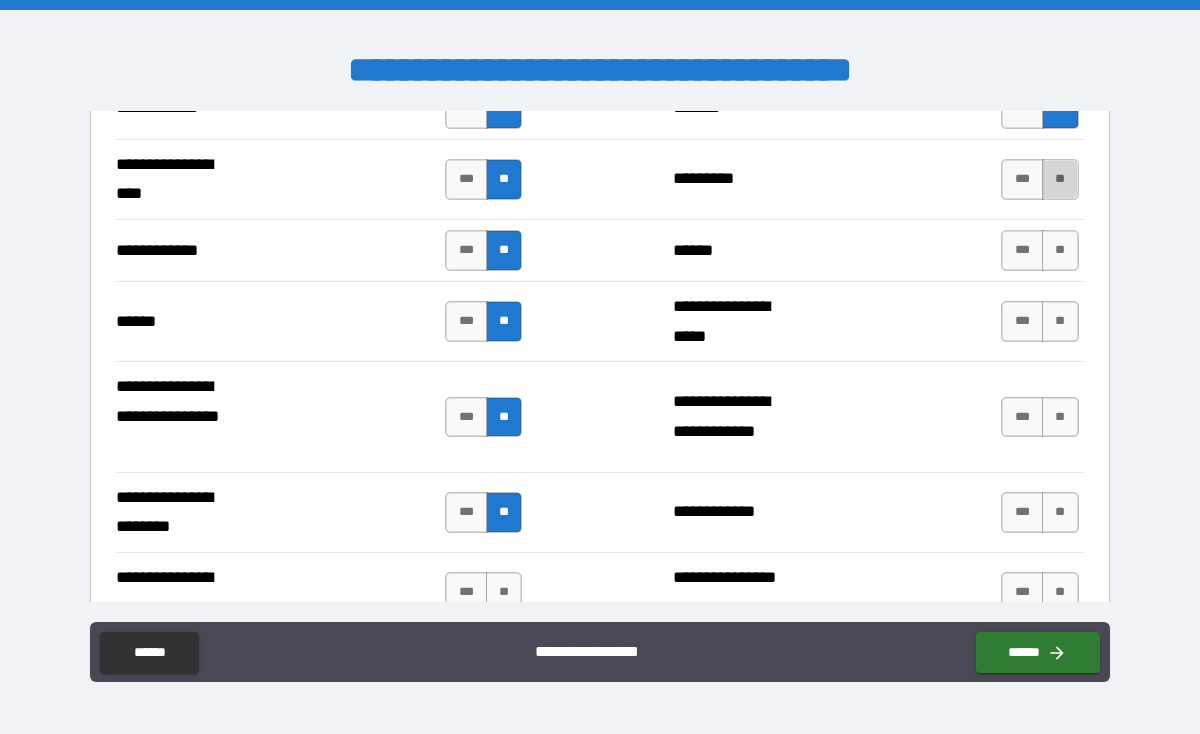 click on "**" at bounding box center (1060, 179) 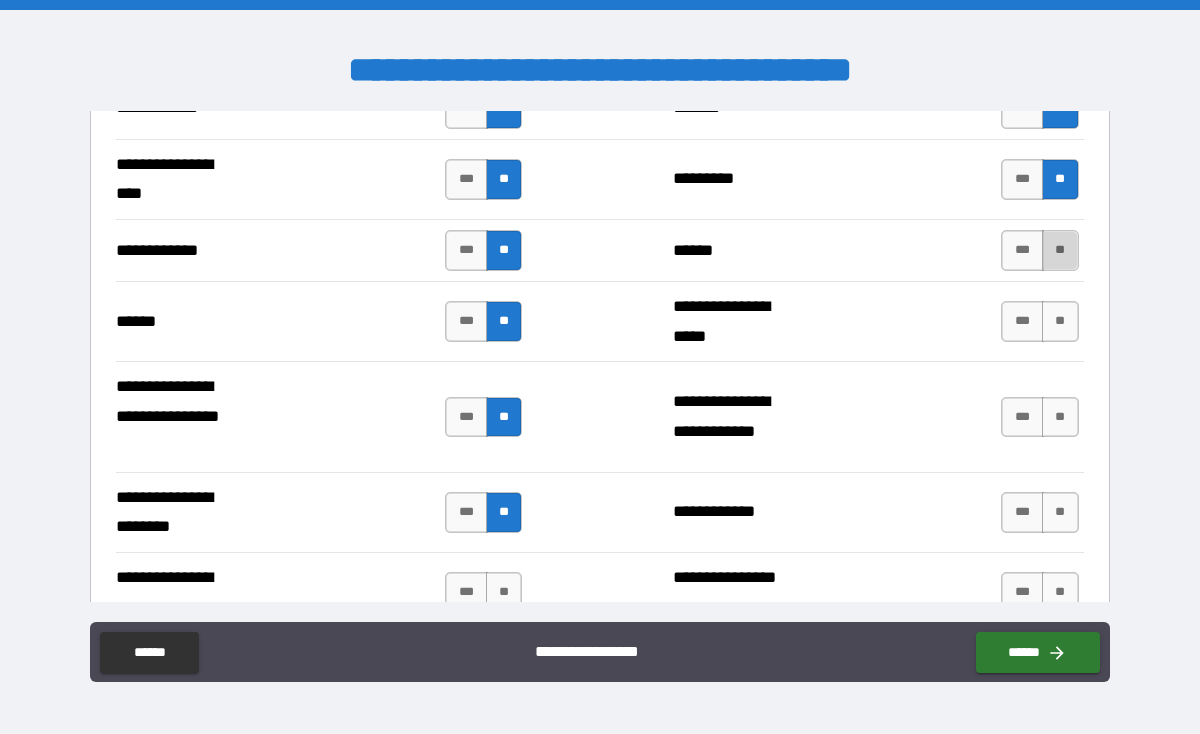 click on "**" at bounding box center (1060, 250) 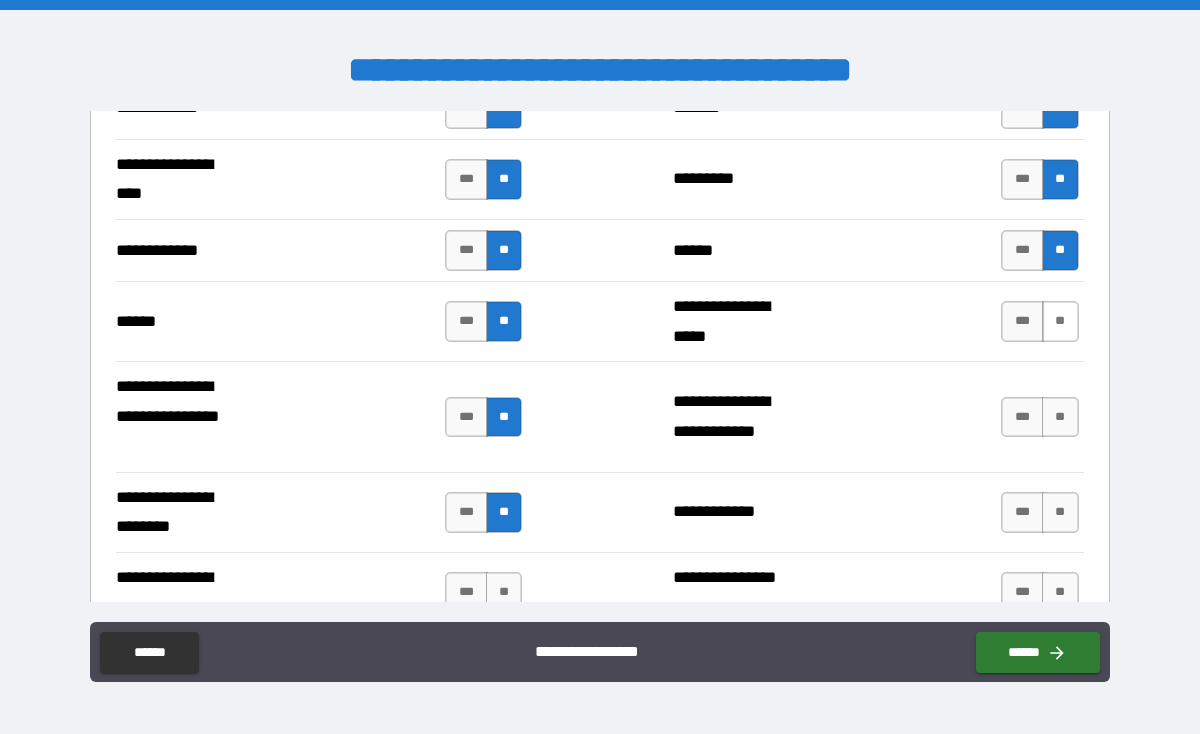 click on "**" at bounding box center [1060, 321] 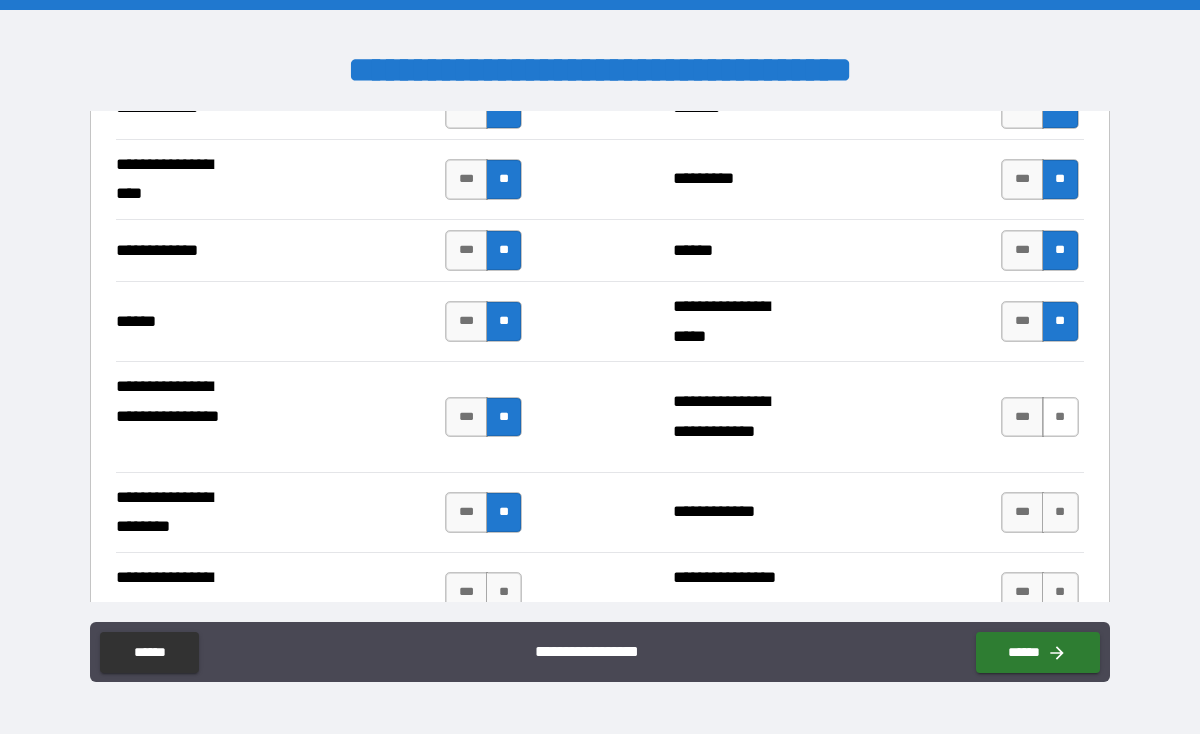 click on "**" at bounding box center [1060, 417] 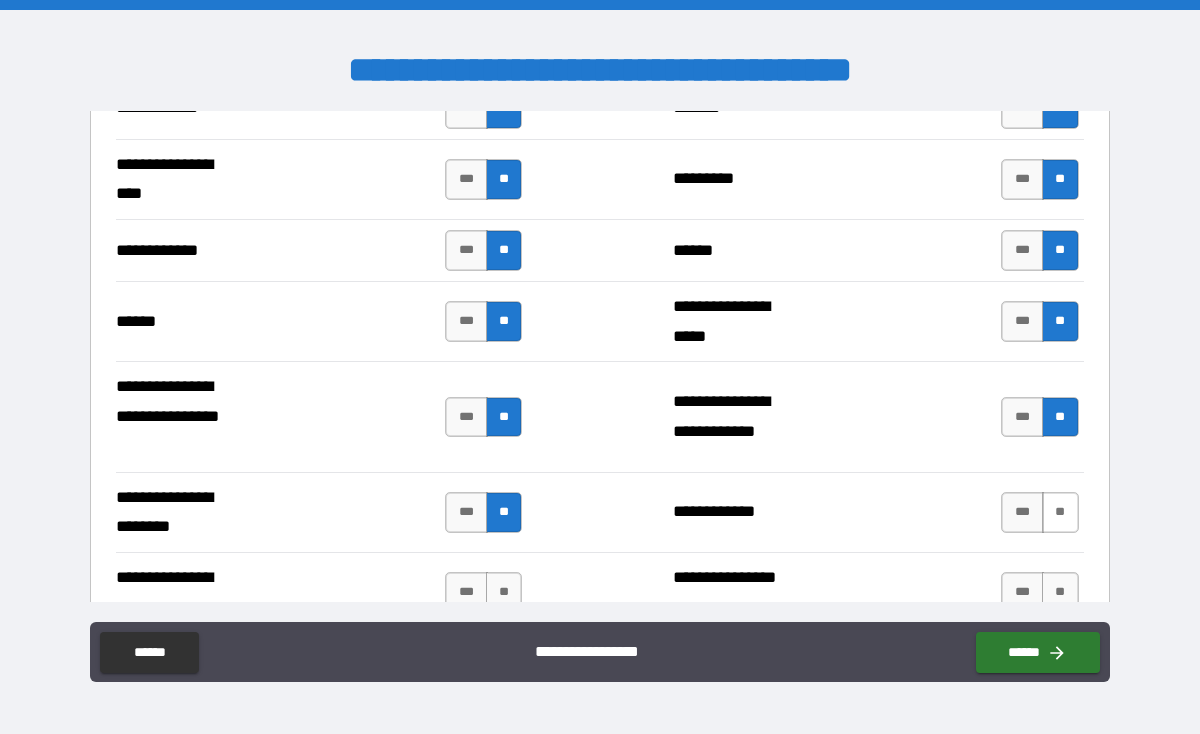 click on "**" at bounding box center [1060, 512] 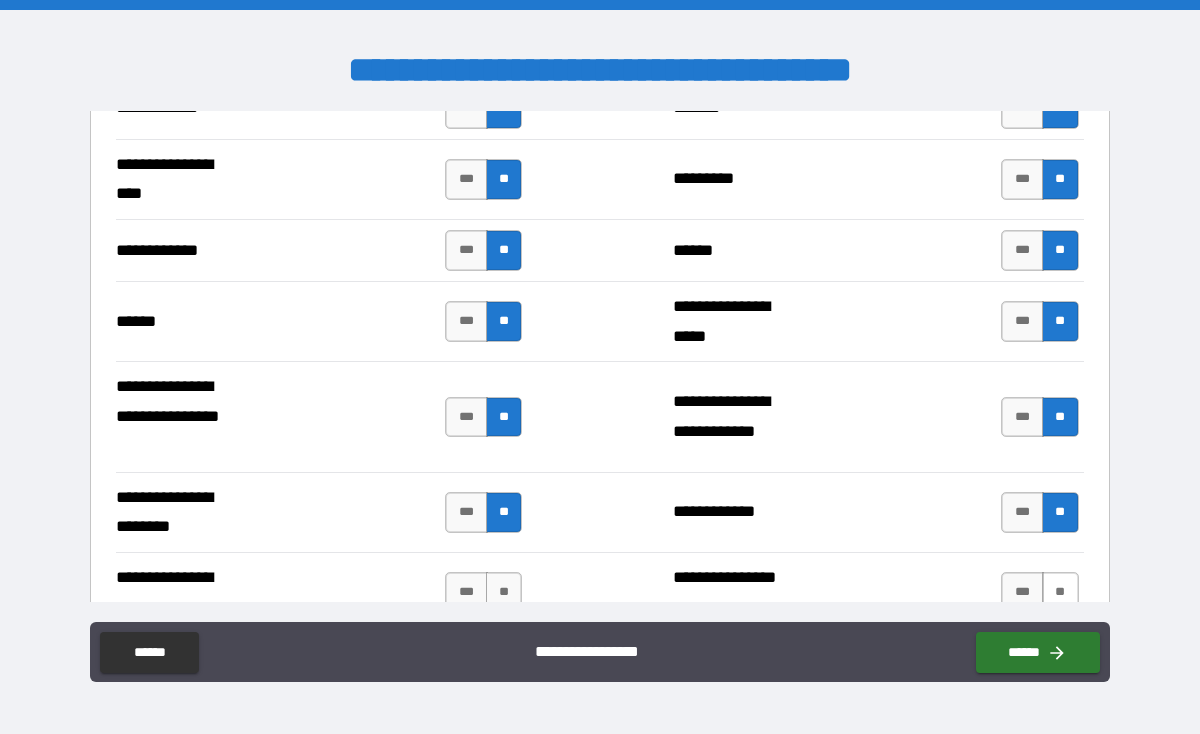 click on "**" at bounding box center [1060, 592] 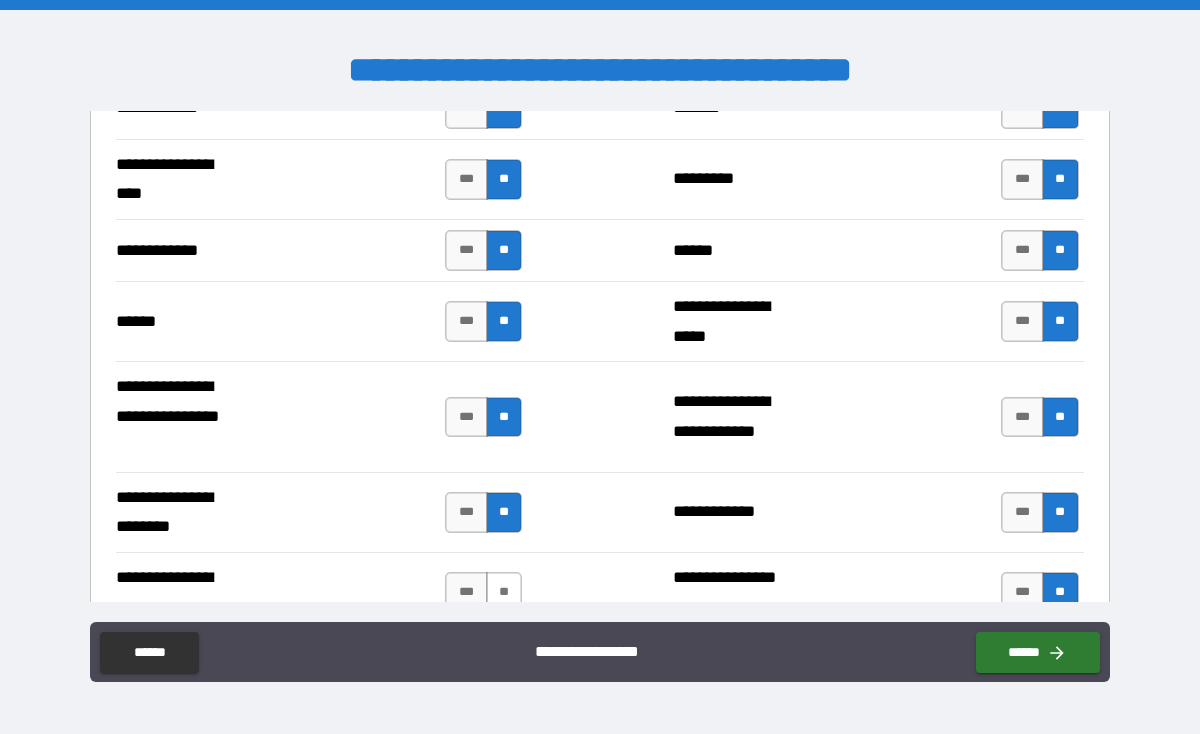 click on "**" at bounding box center (504, 592) 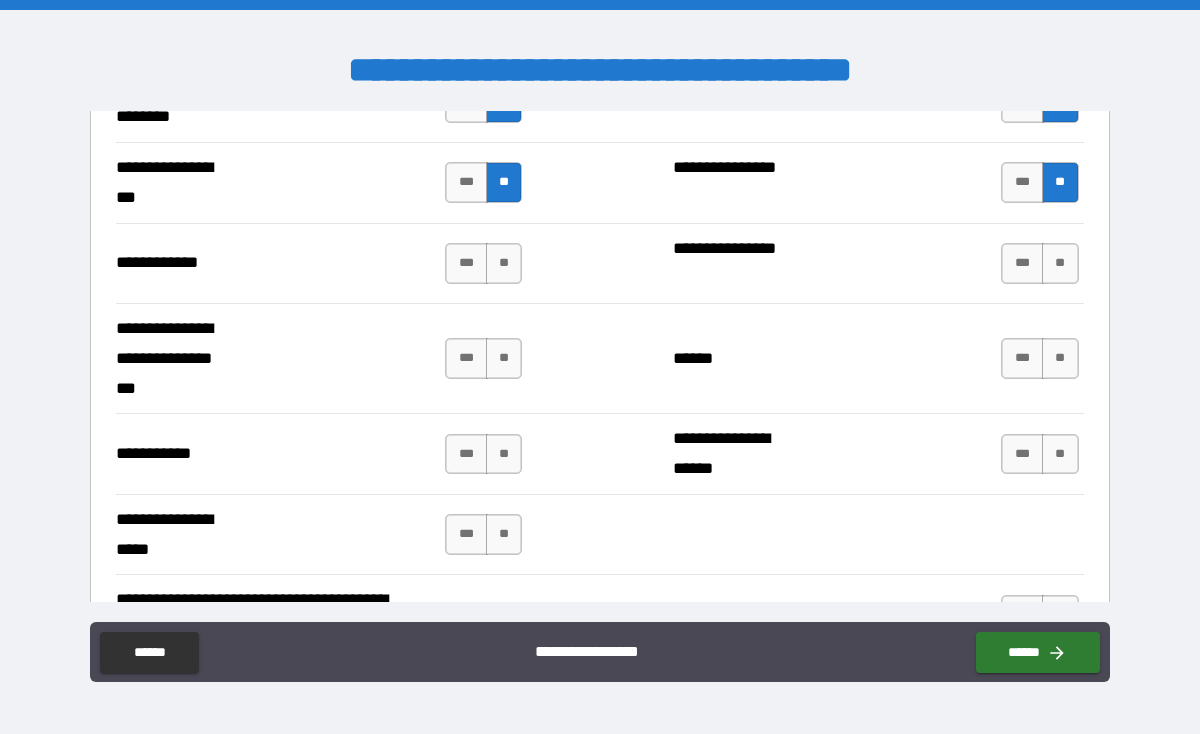 scroll, scrollTop: 4088, scrollLeft: 0, axis: vertical 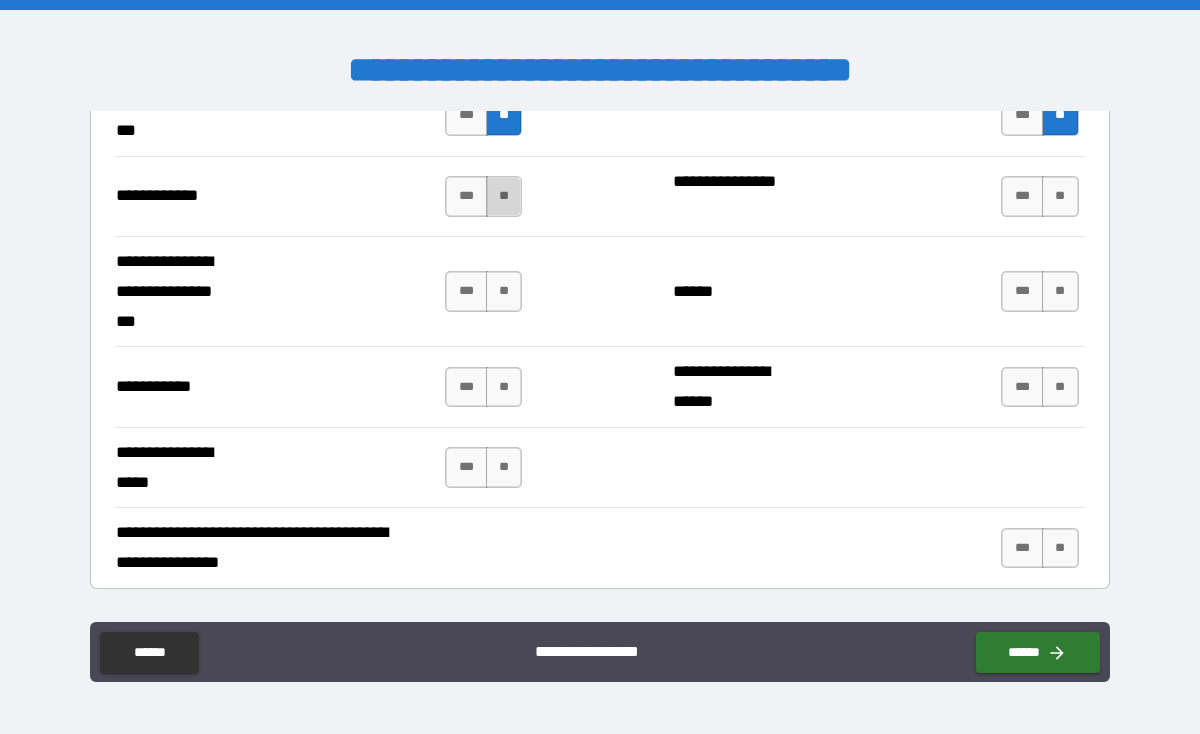 click on "**" at bounding box center (504, 196) 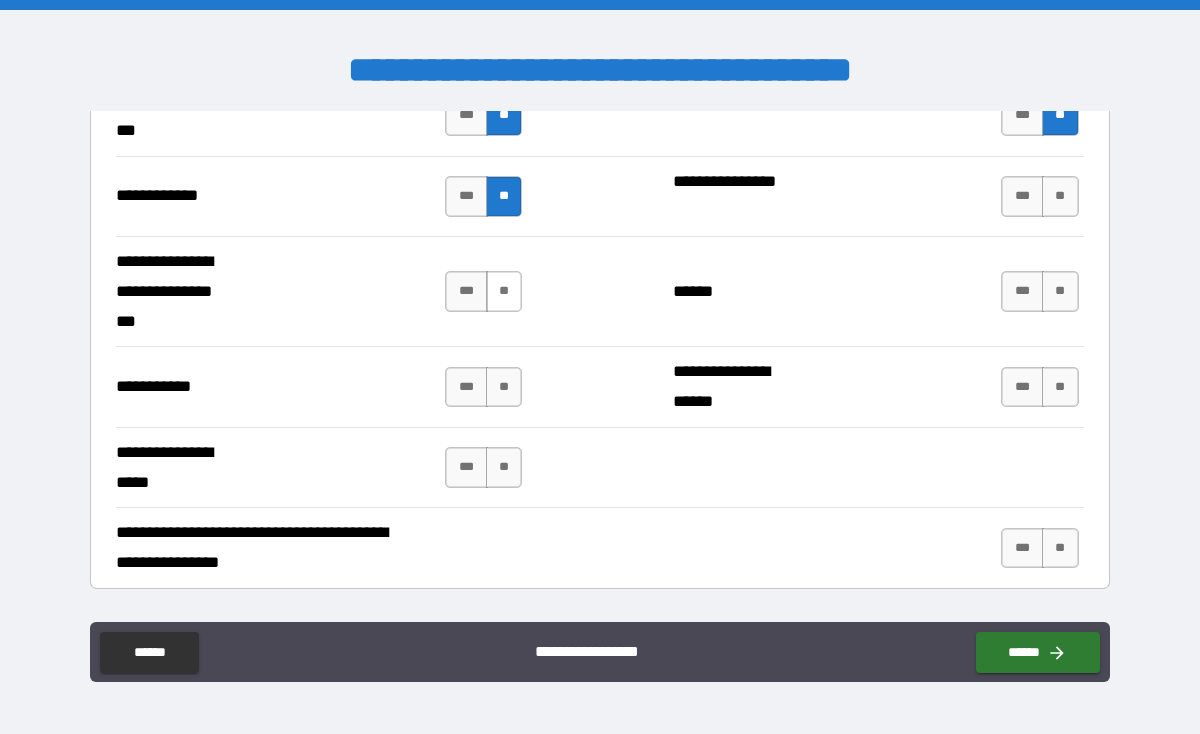 click on "**" at bounding box center [504, 291] 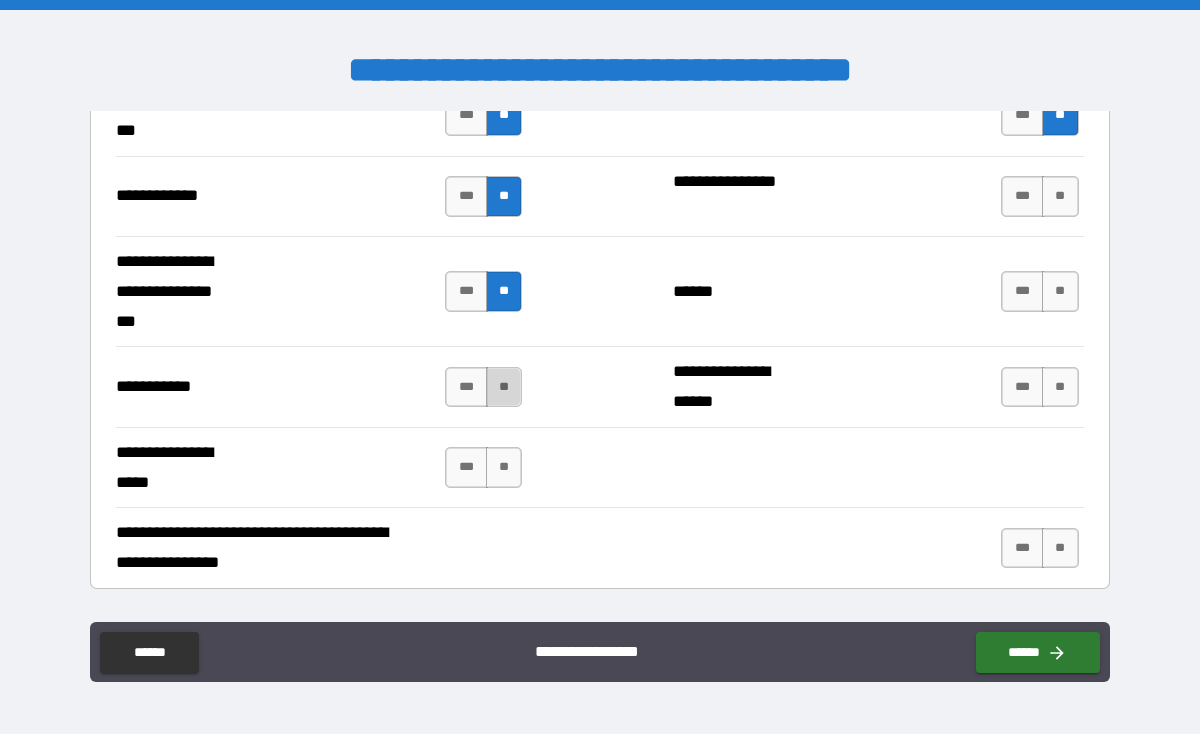 click on "**" at bounding box center [504, 387] 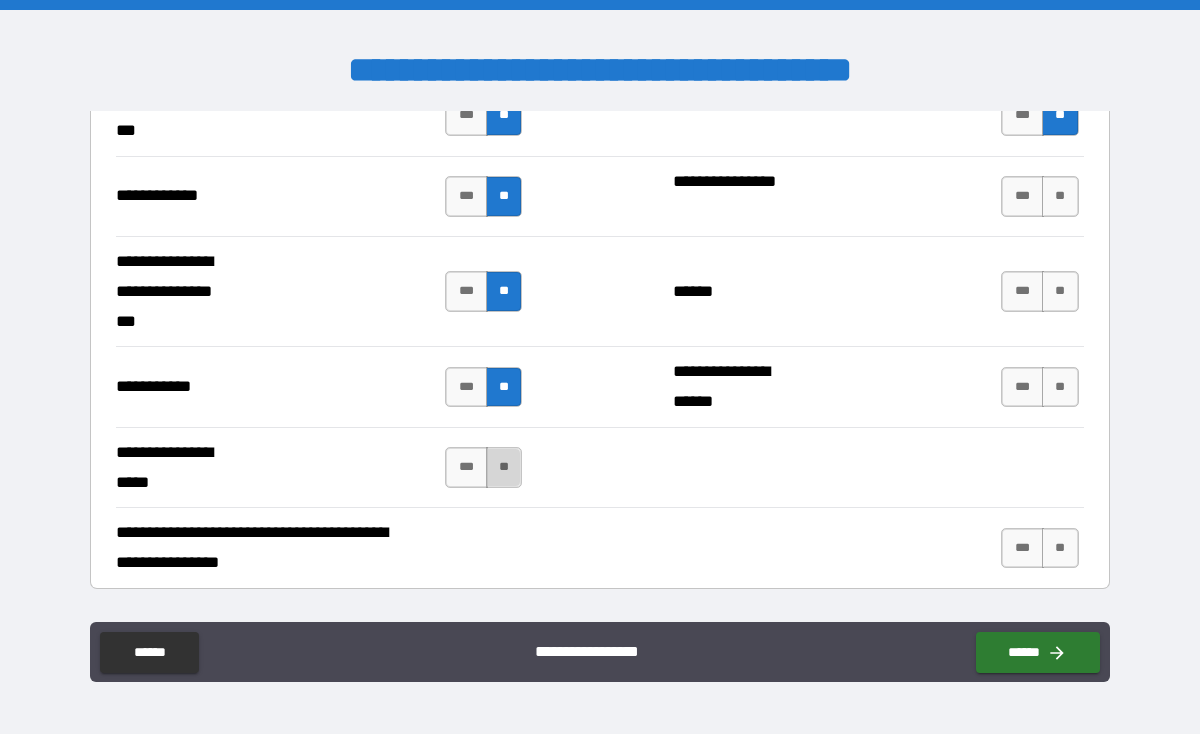 click on "**" at bounding box center [504, 467] 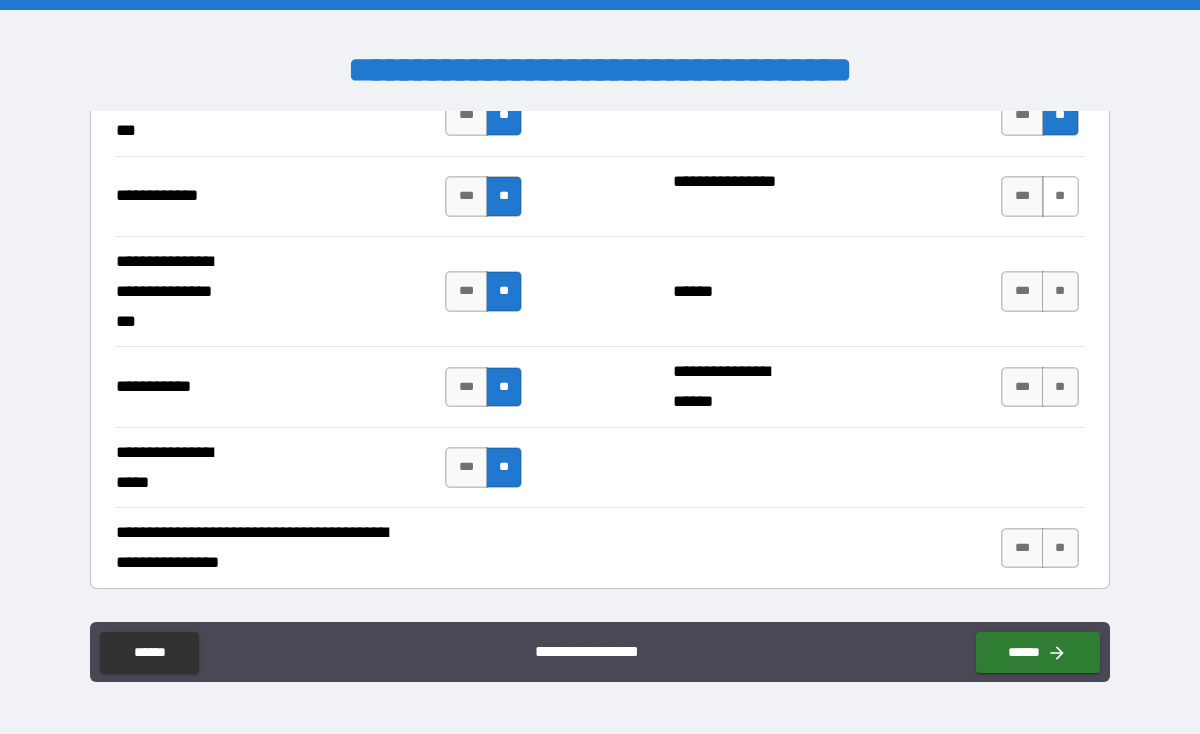 click on "**" at bounding box center [1060, 196] 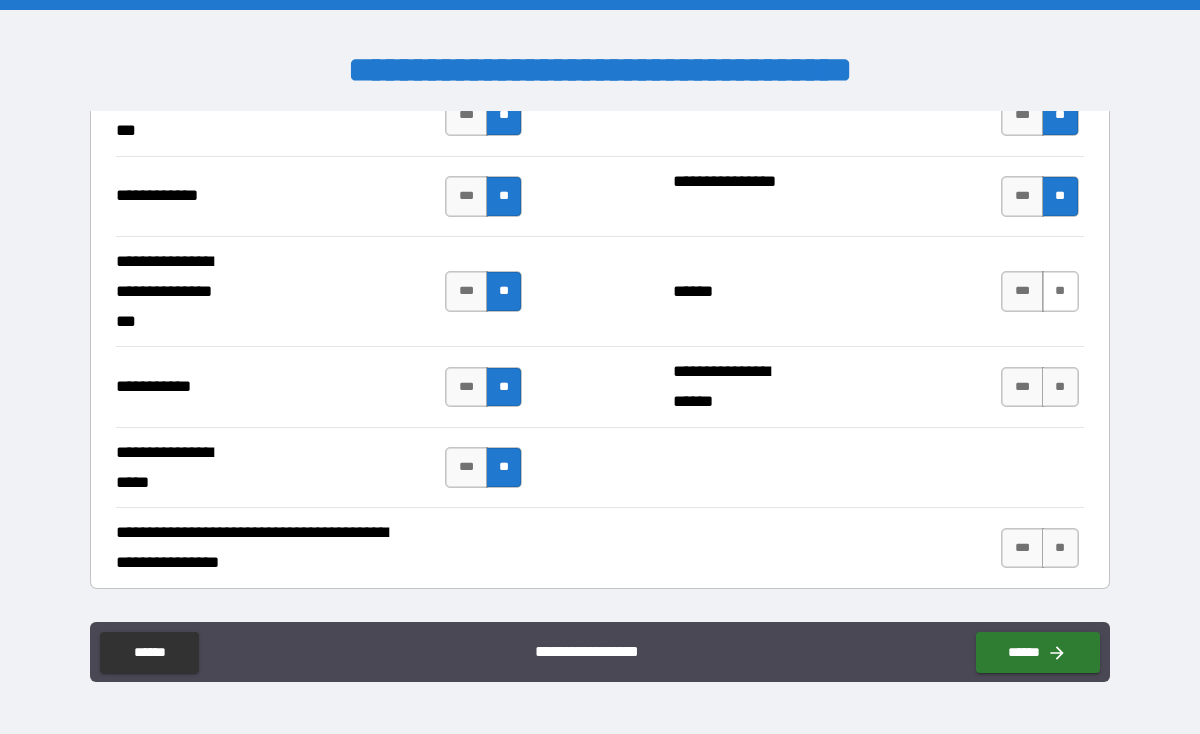 click on "**" at bounding box center (1060, 291) 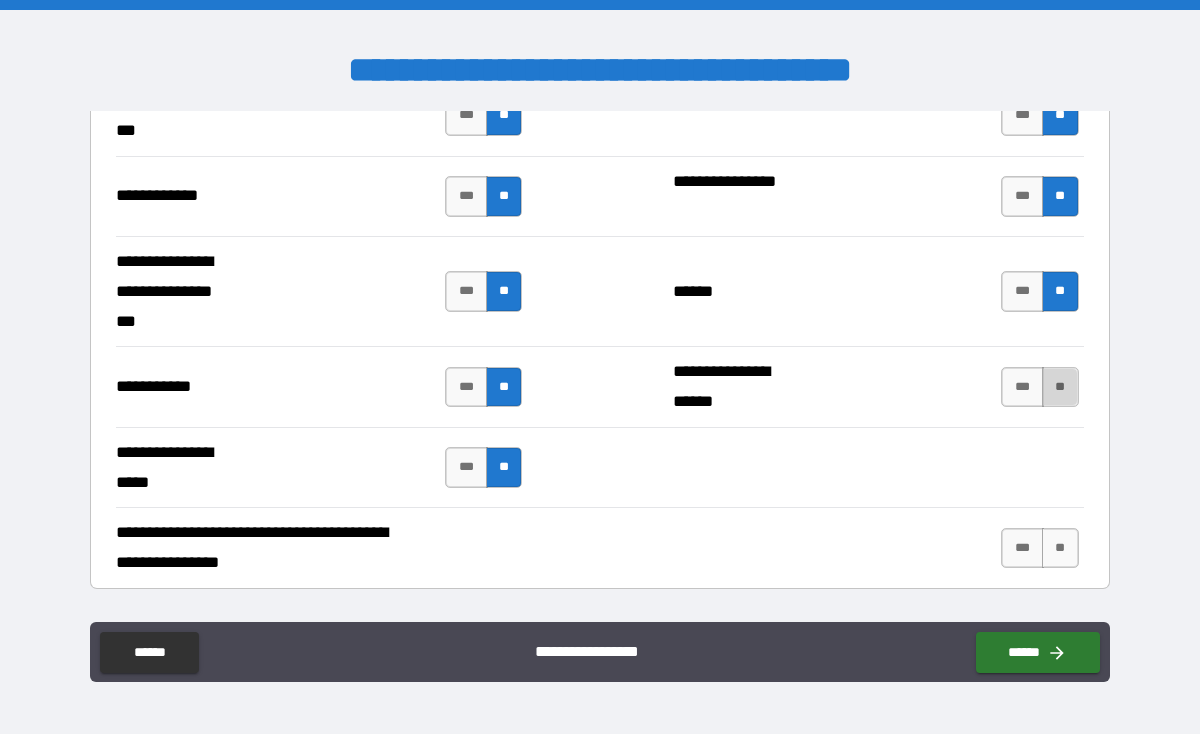 click on "**" at bounding box center (1060, 387) 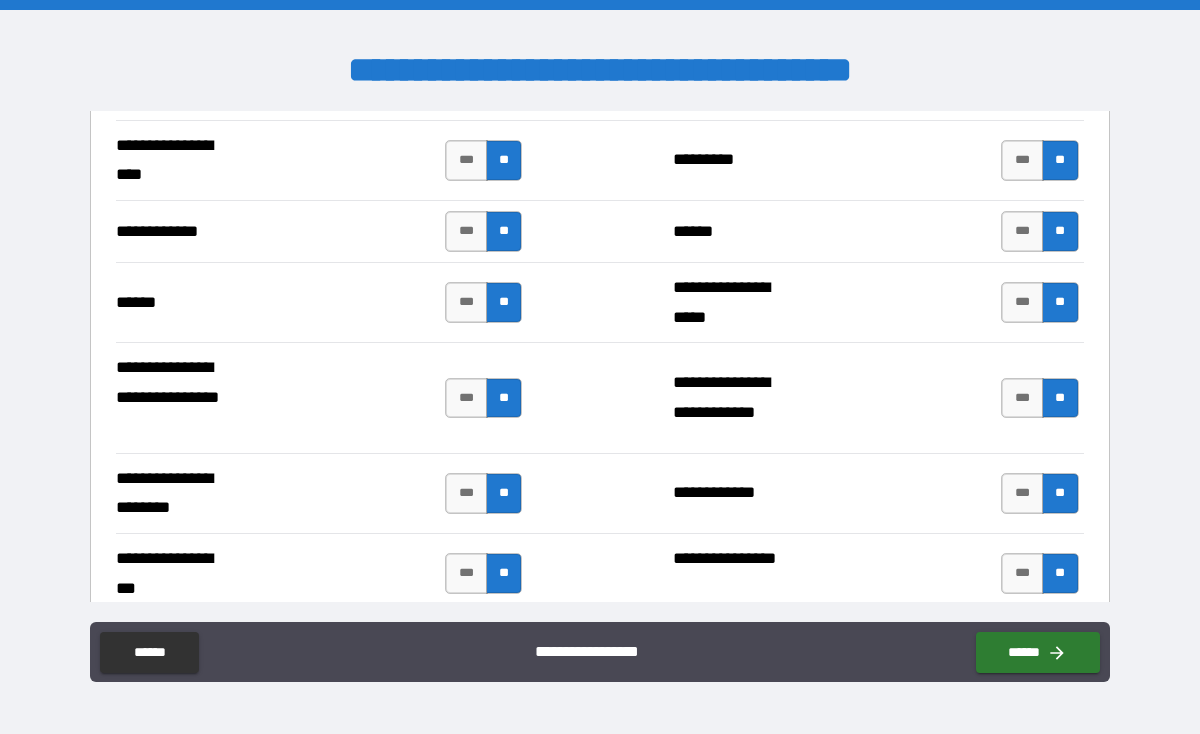 scroll, scrollTop: 3639, scrollLeft: 0, axis: vertical 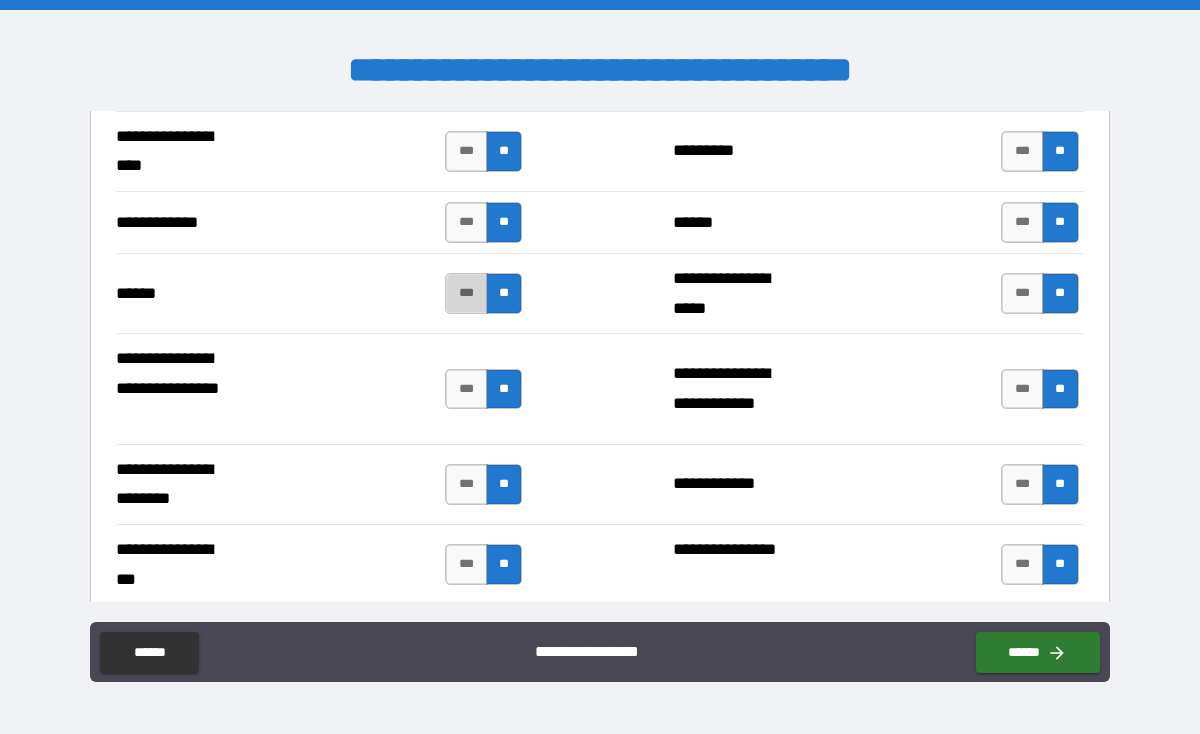 click on "***" at bounding box center (466, 293) 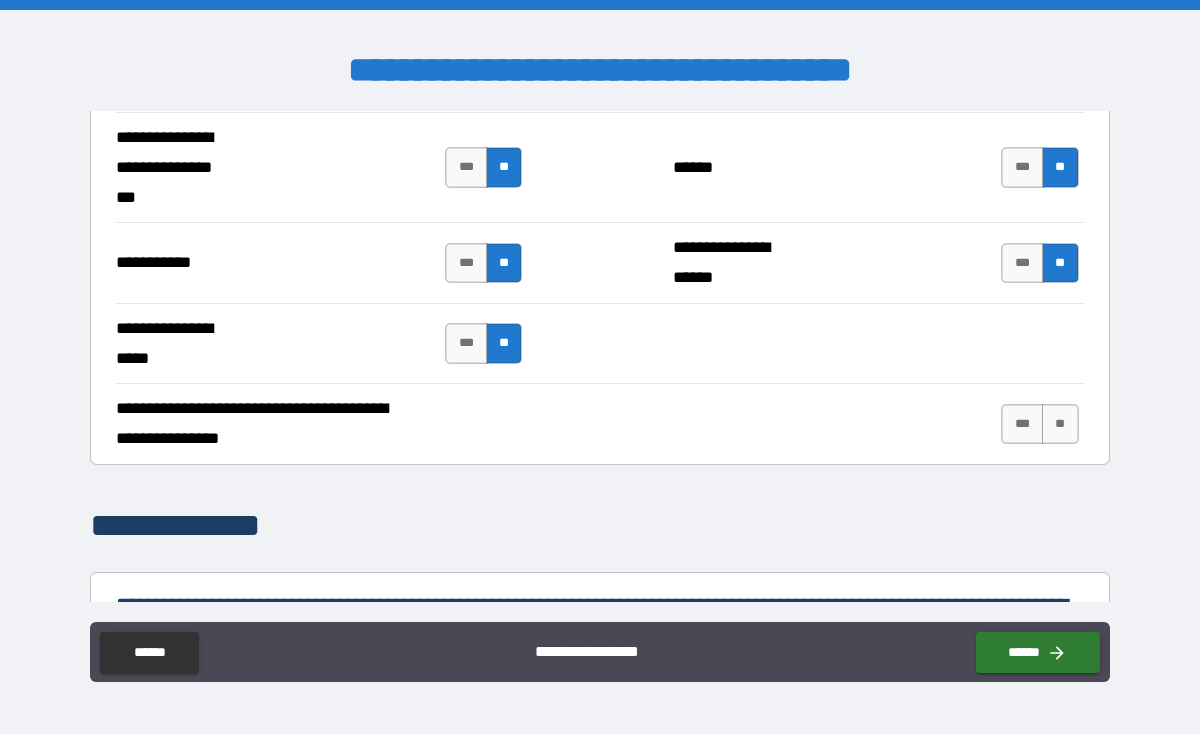 scroll, scrollTop: 4222, scrollLeft: 0, axis: vertical 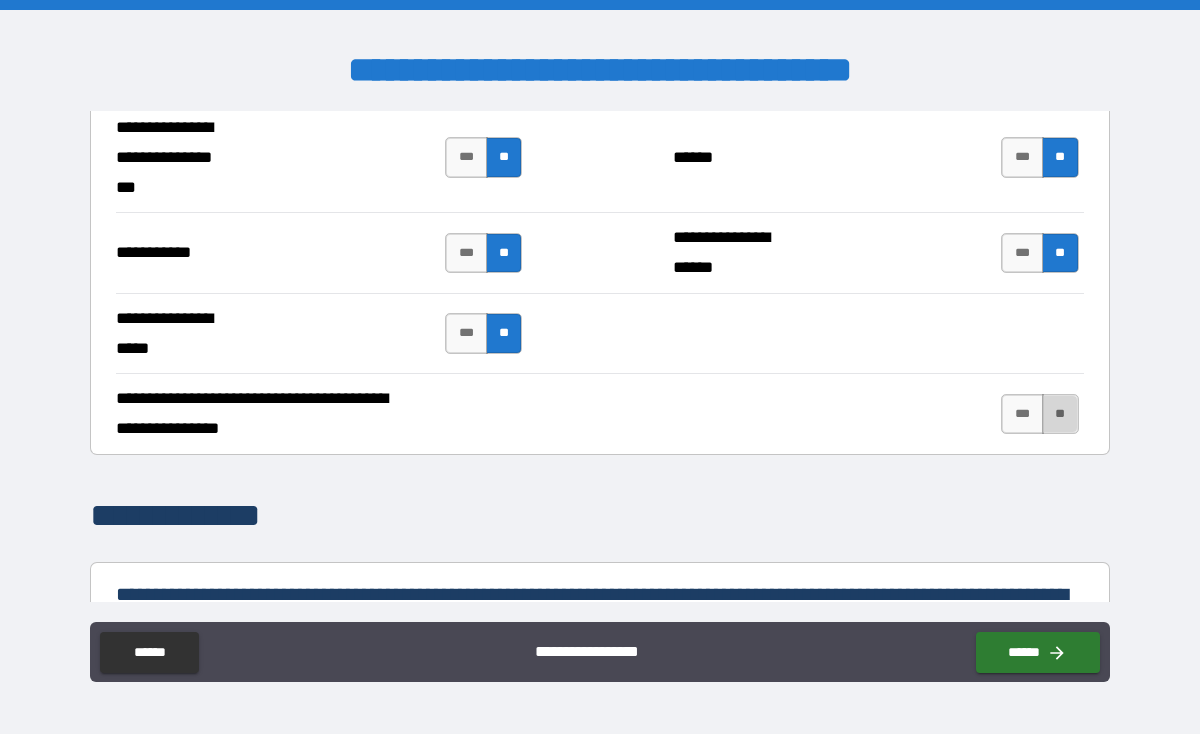 click on "**" at bounding box center (1060, 414) 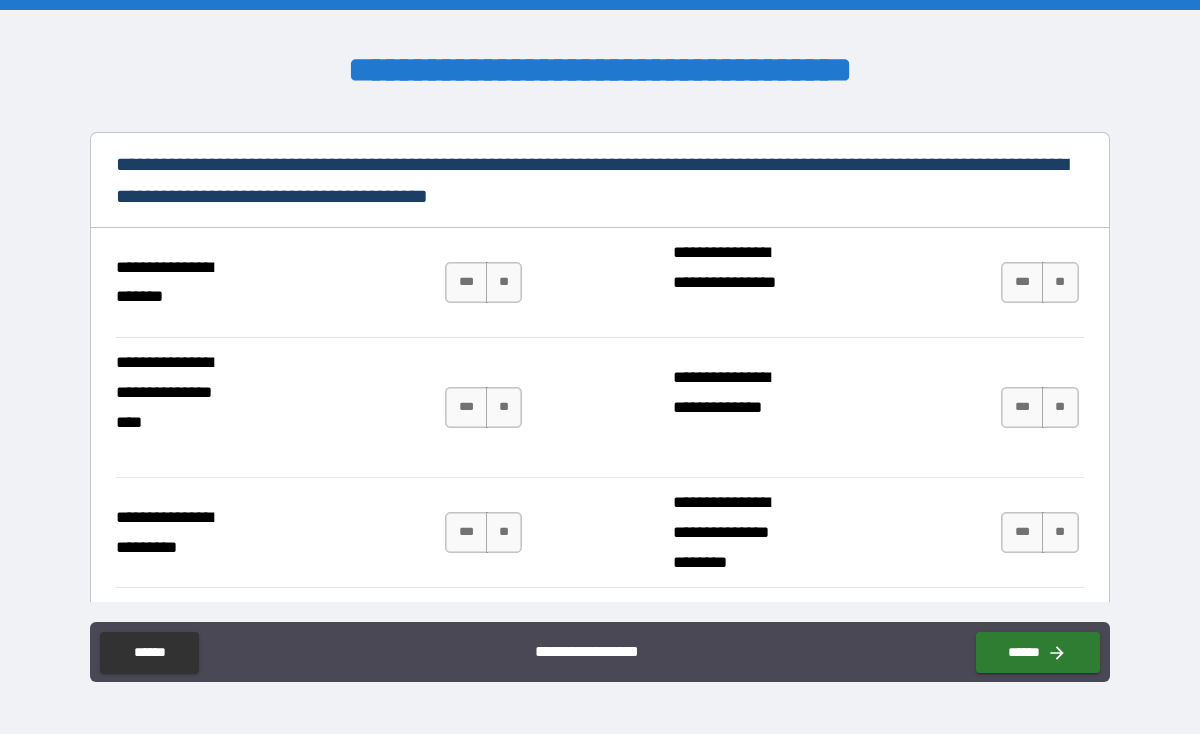 scroll, scrollTop: 4662, scrollLeft: 0, axis: vertical 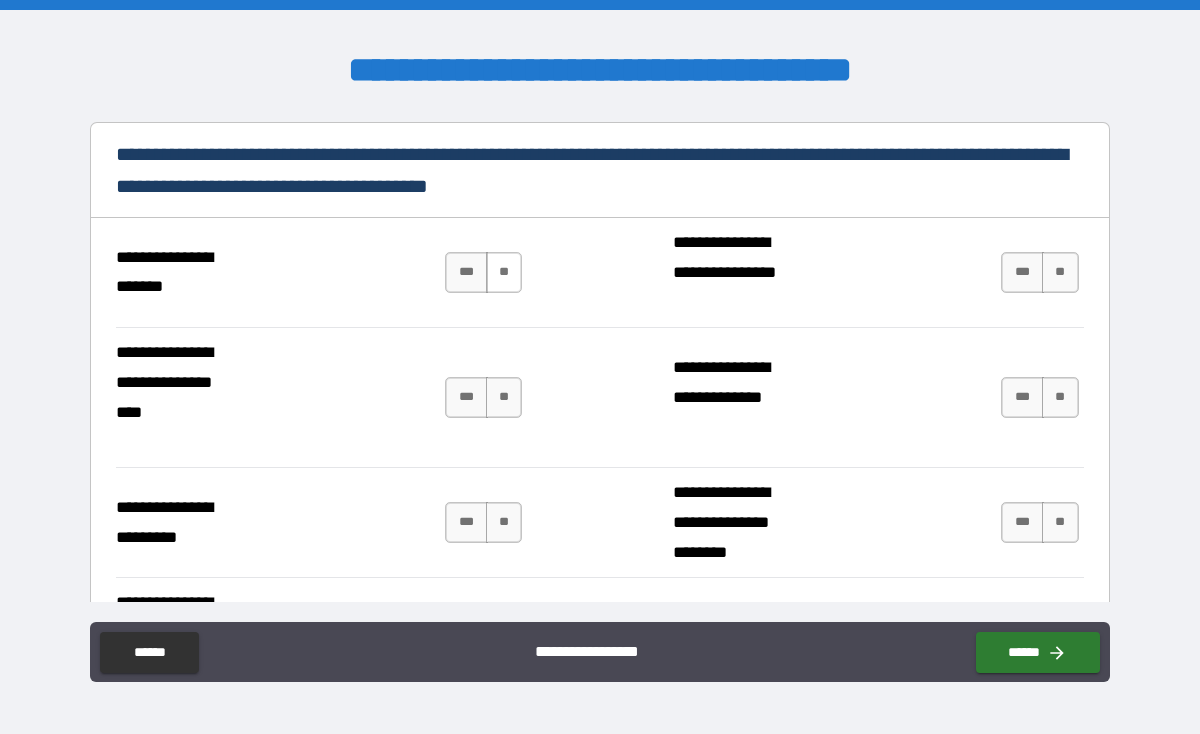click on "**" at bounding box center (504, 272) 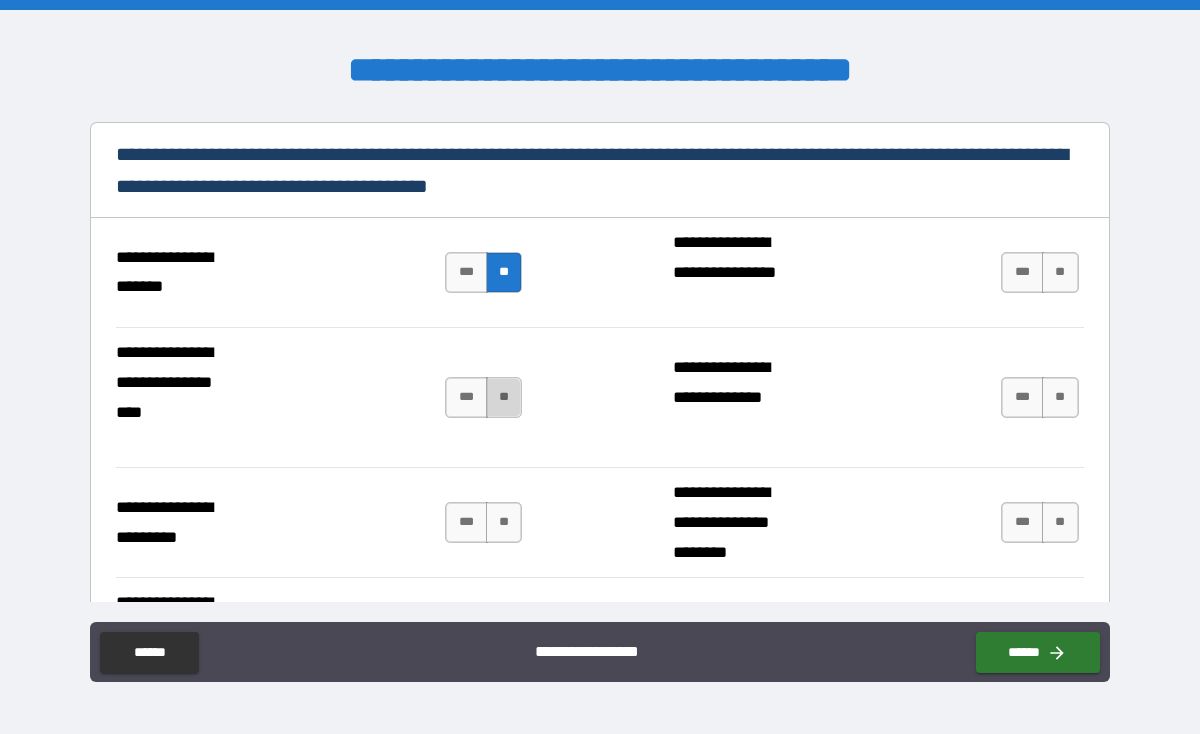 click on "**" at bounding box center [504, 397] 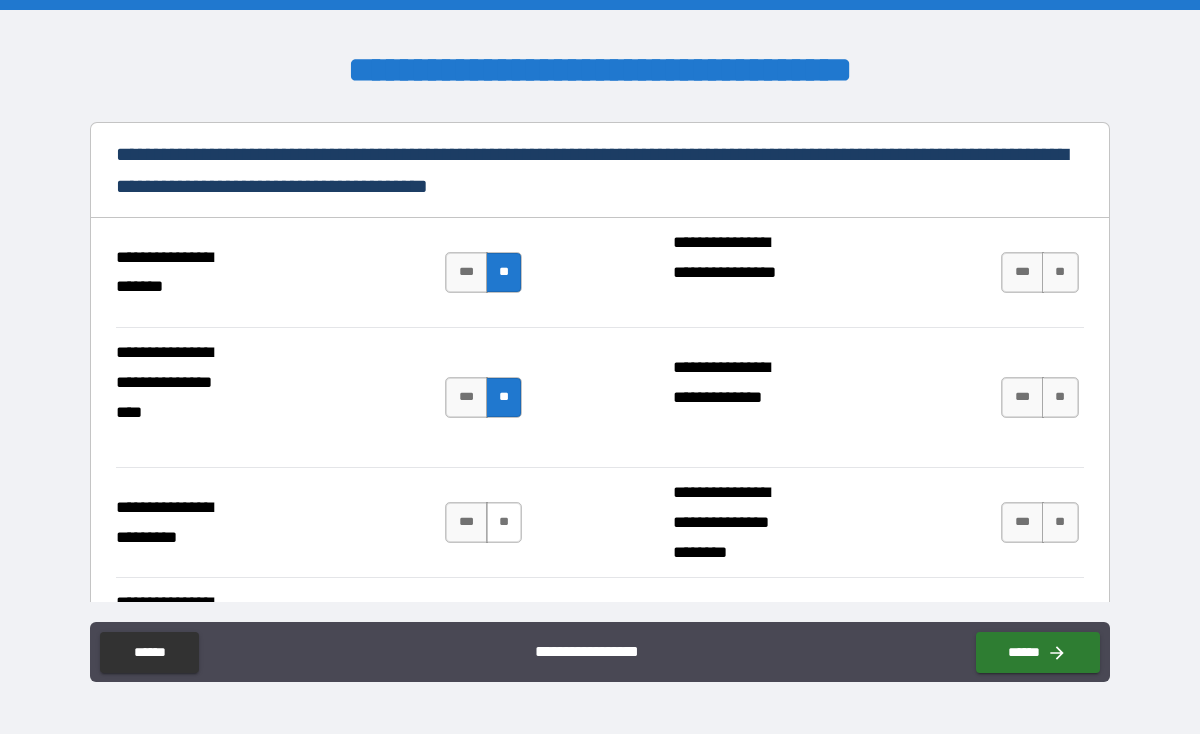 click on "**" at bounding box center (504, 522) 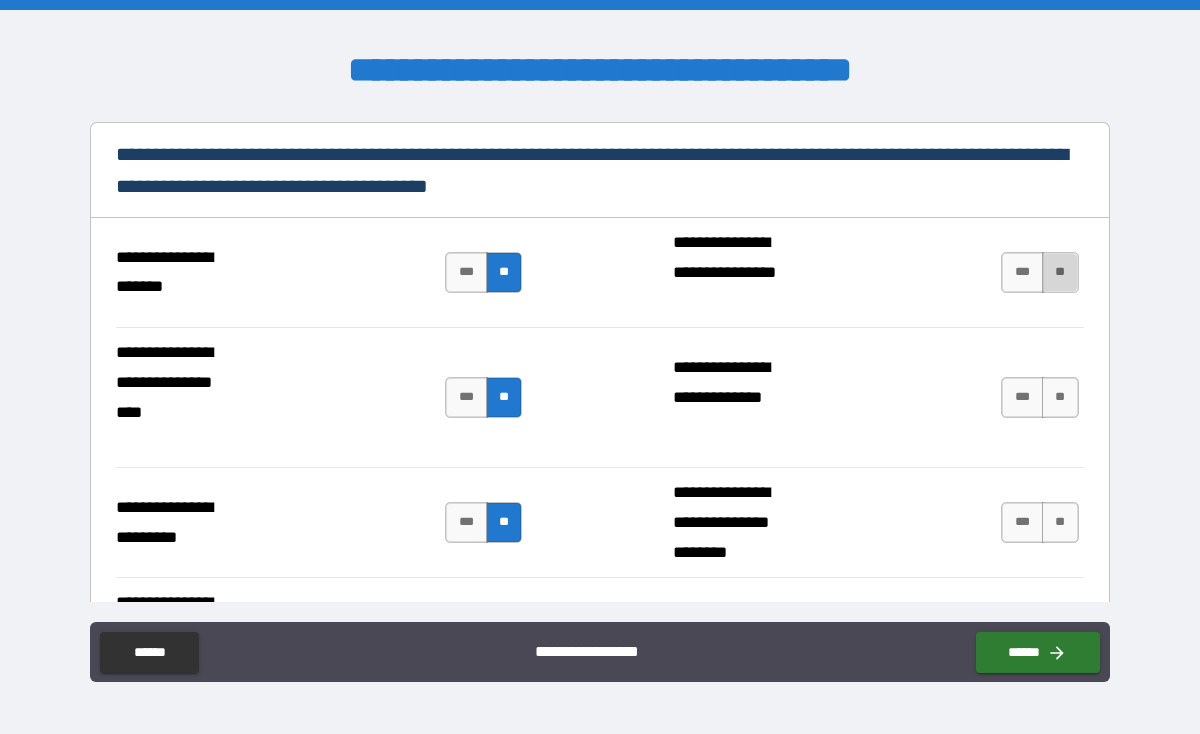 click on "**" at bounding box center (1060, 272) 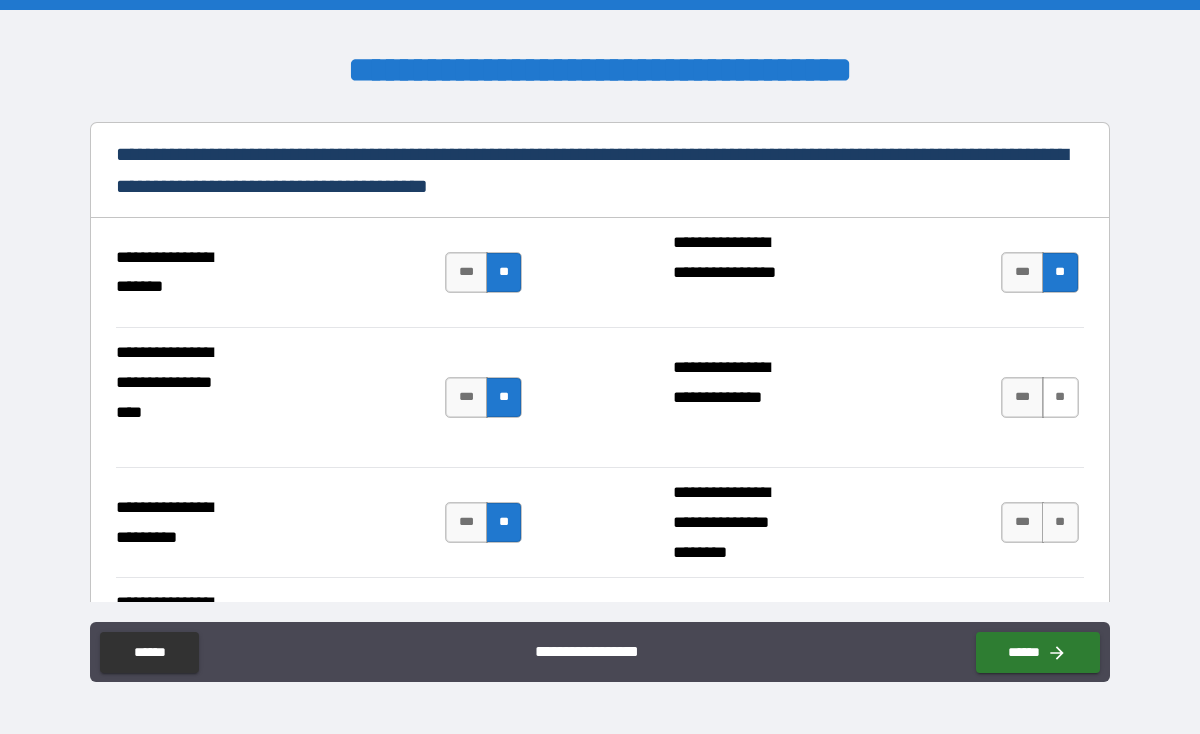click on "**" at bounding box center [1060, 397] 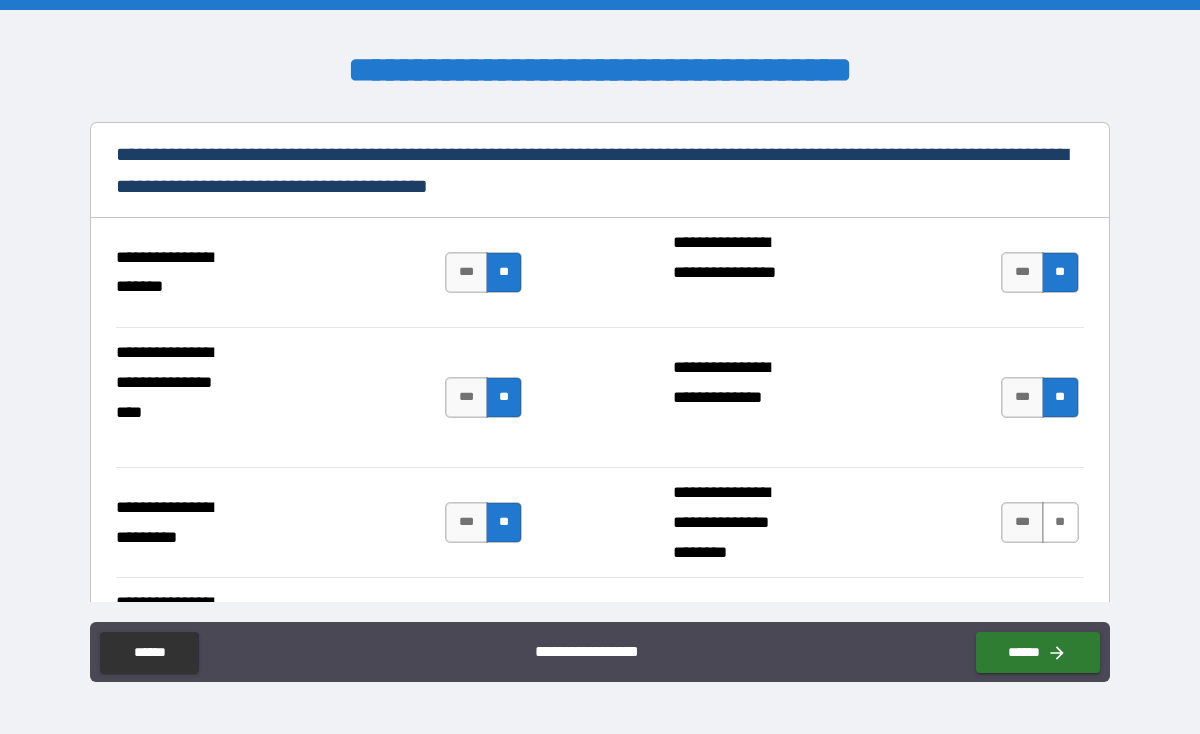 click on "**" at bounding box center [1060, 522] 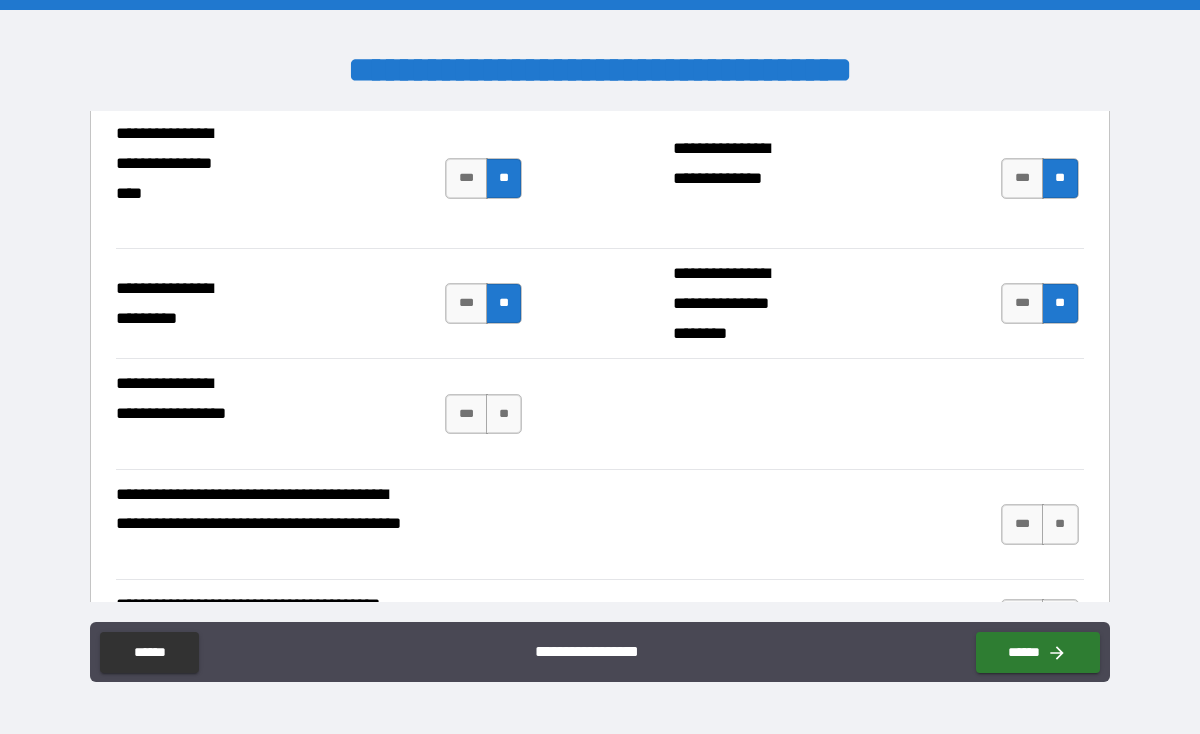 scroll, scrollTop: 4939, scrollLeft: 0, axis: vertical 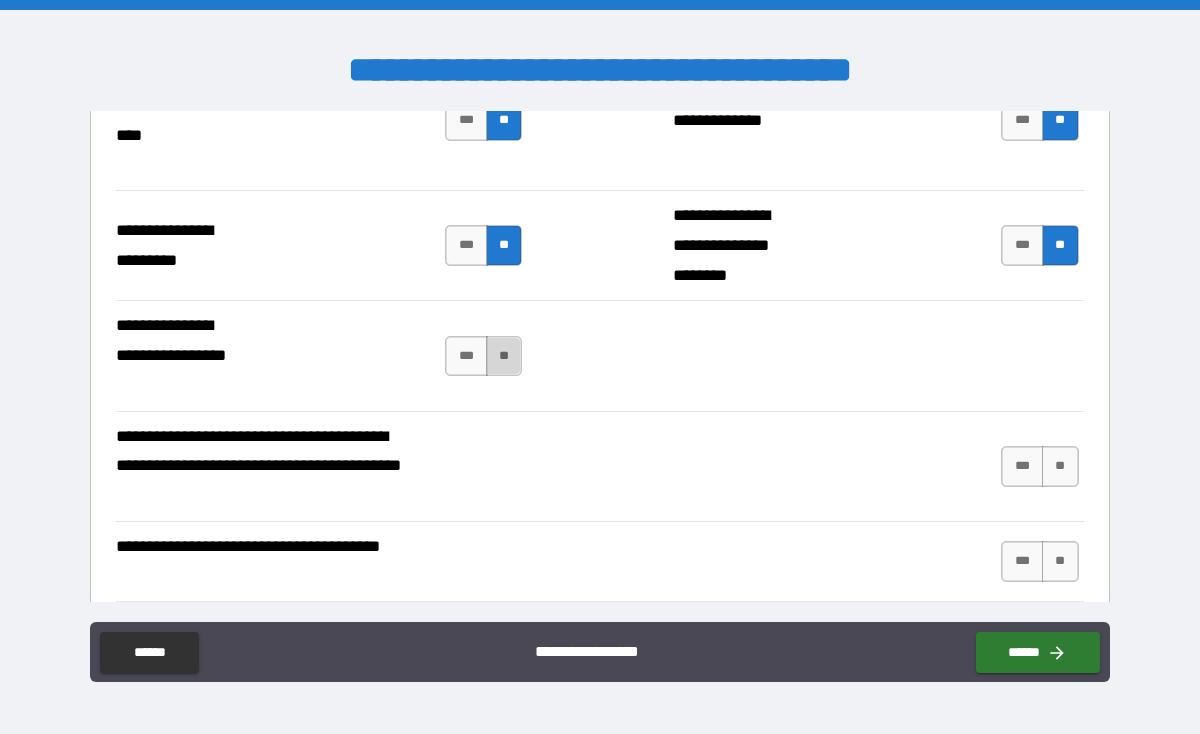click on "**" at bounding box center [504, 356] 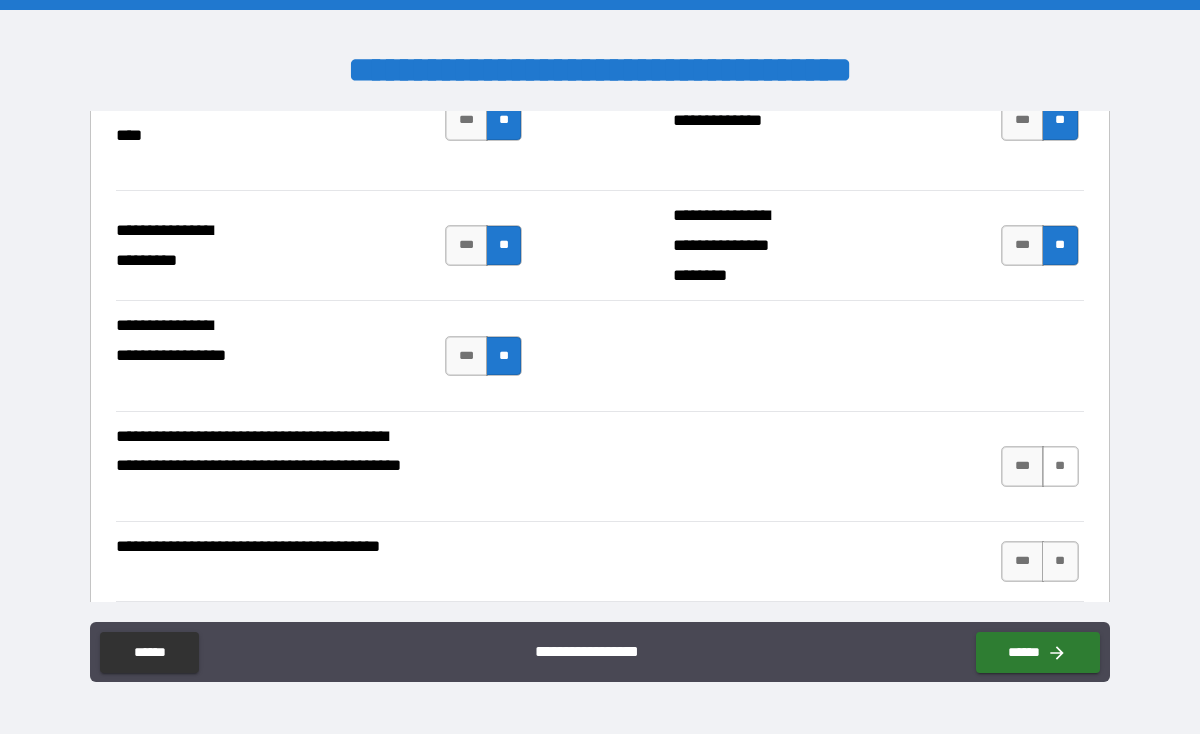 click on "**" at bounding box center [1060, 466] 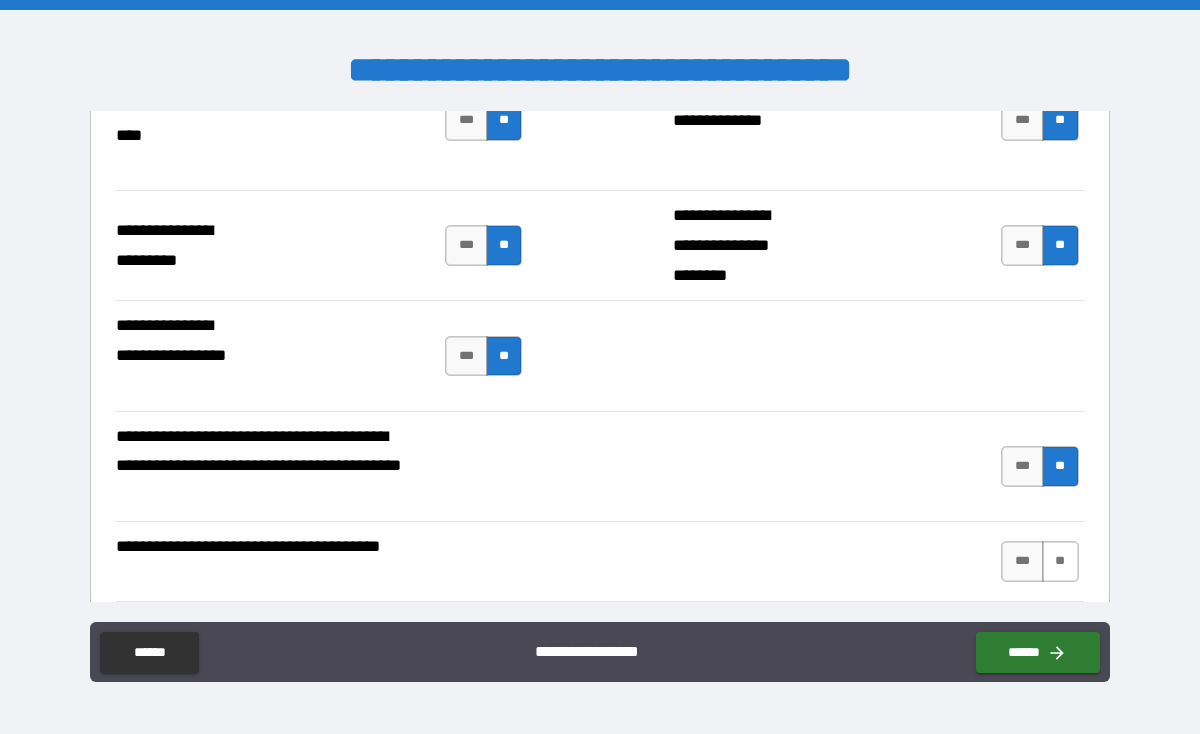click on "**" at bounding box center (1060, 561) 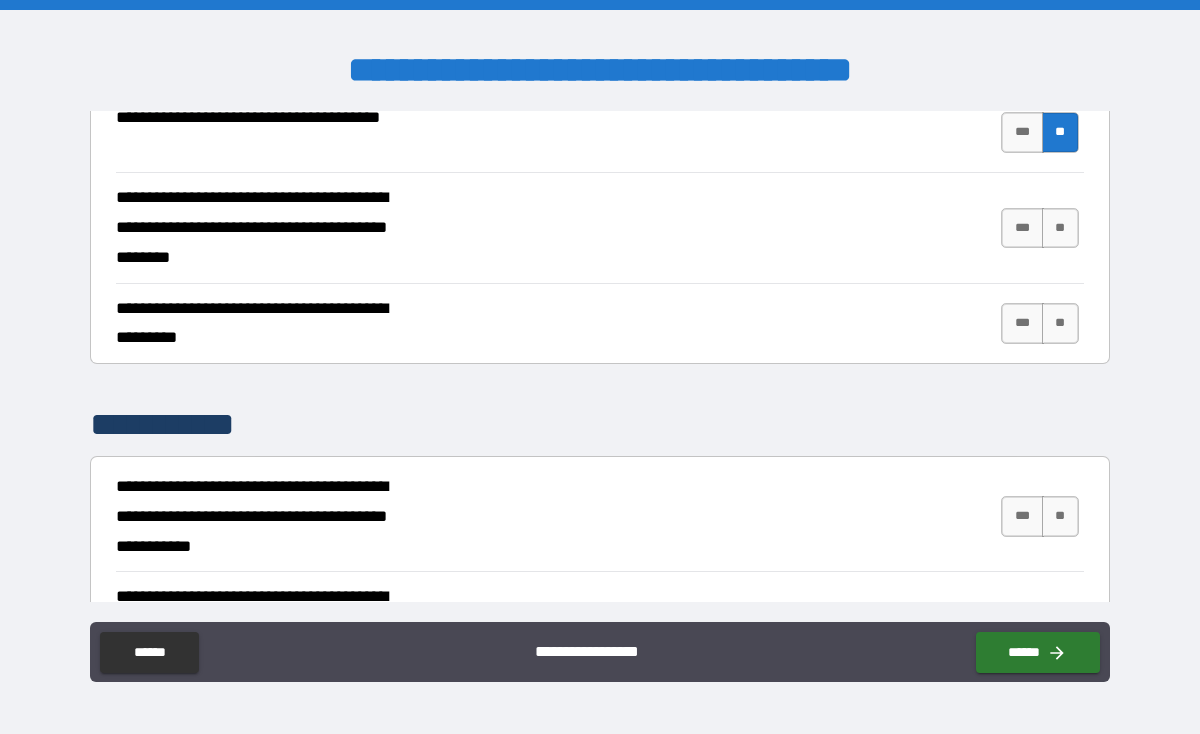 scroll, scrollTop: 5387, scrollLeft: 0, axis: vertical 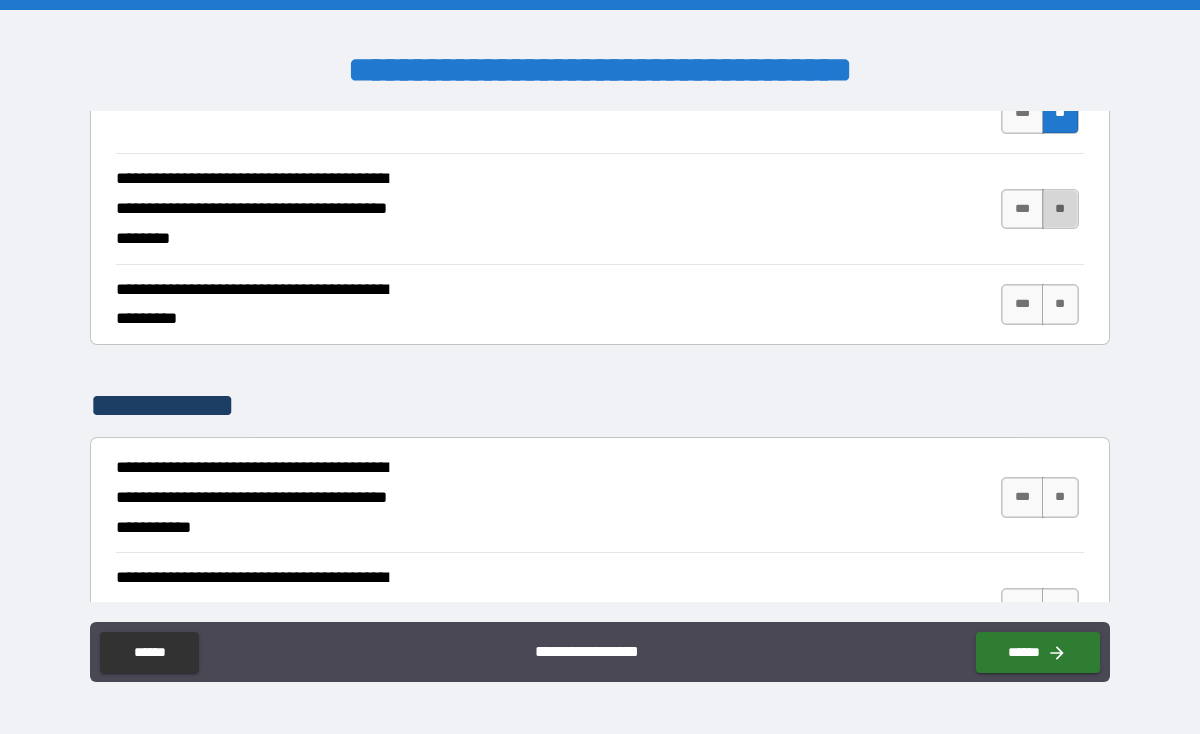 click on "**" at bounding box center (1060, 209) 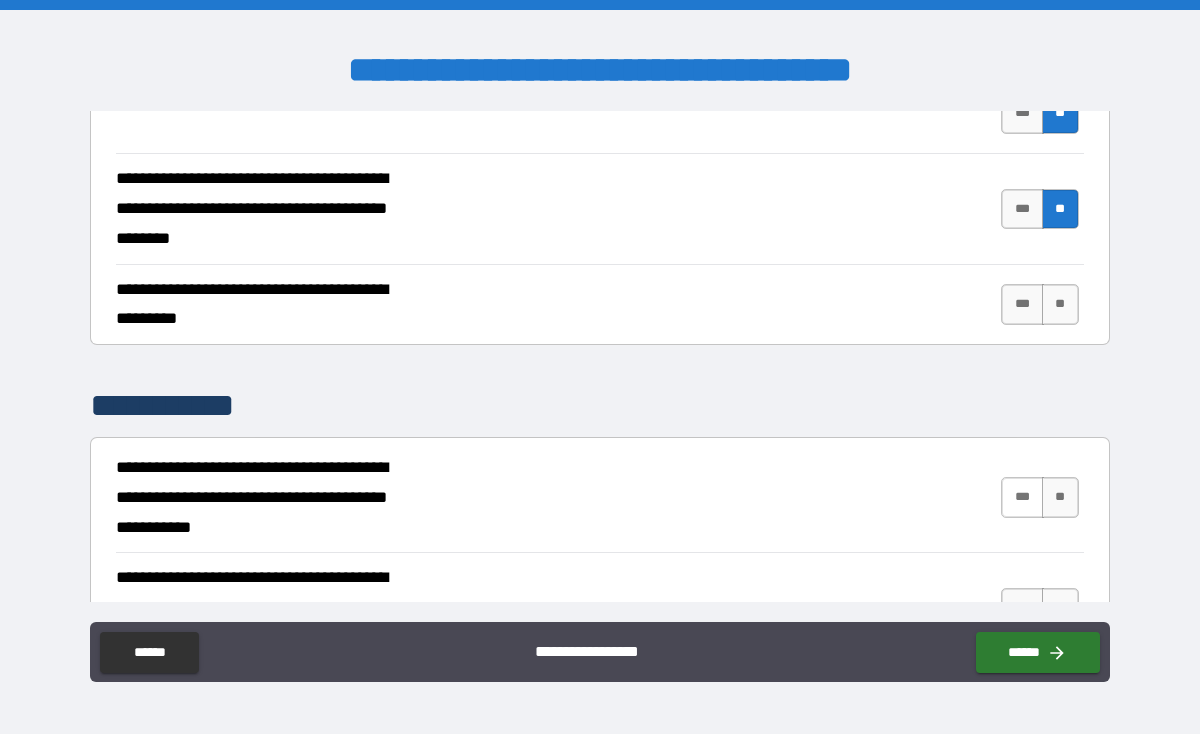click on "***" at bounding box center [1022, 497] 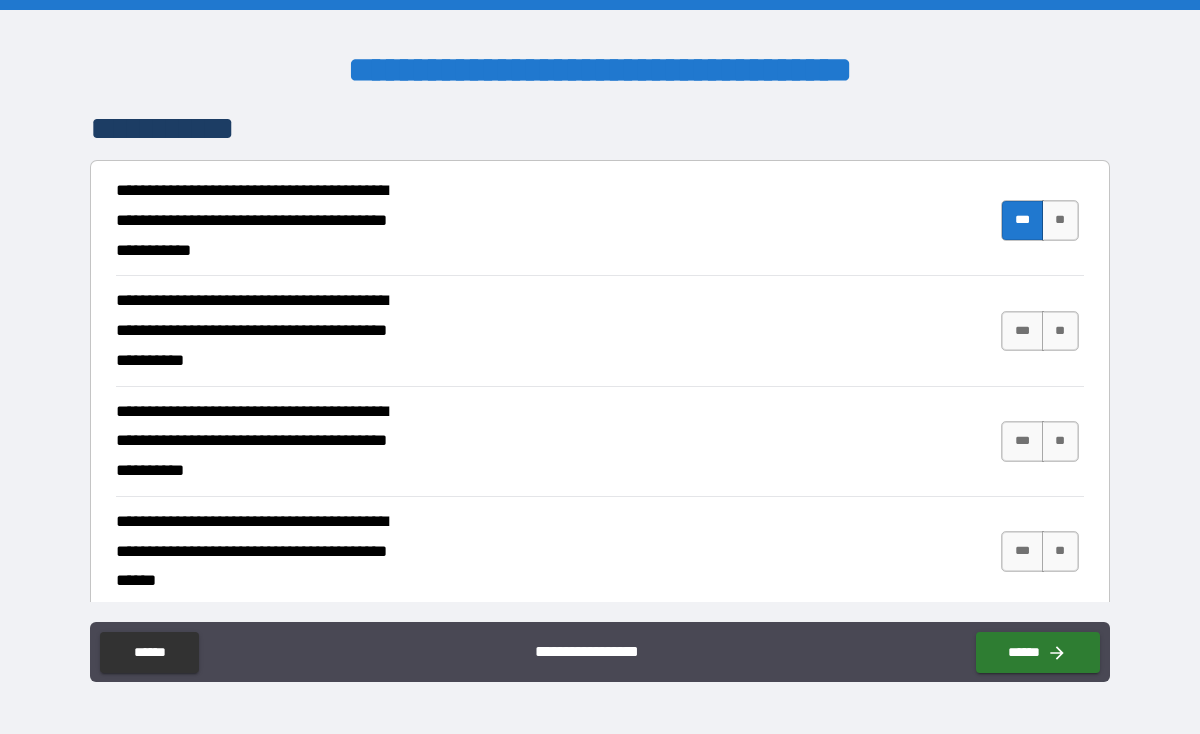 scroll, scrollTop: 5683, scrollLeft: 0, axis: vertical 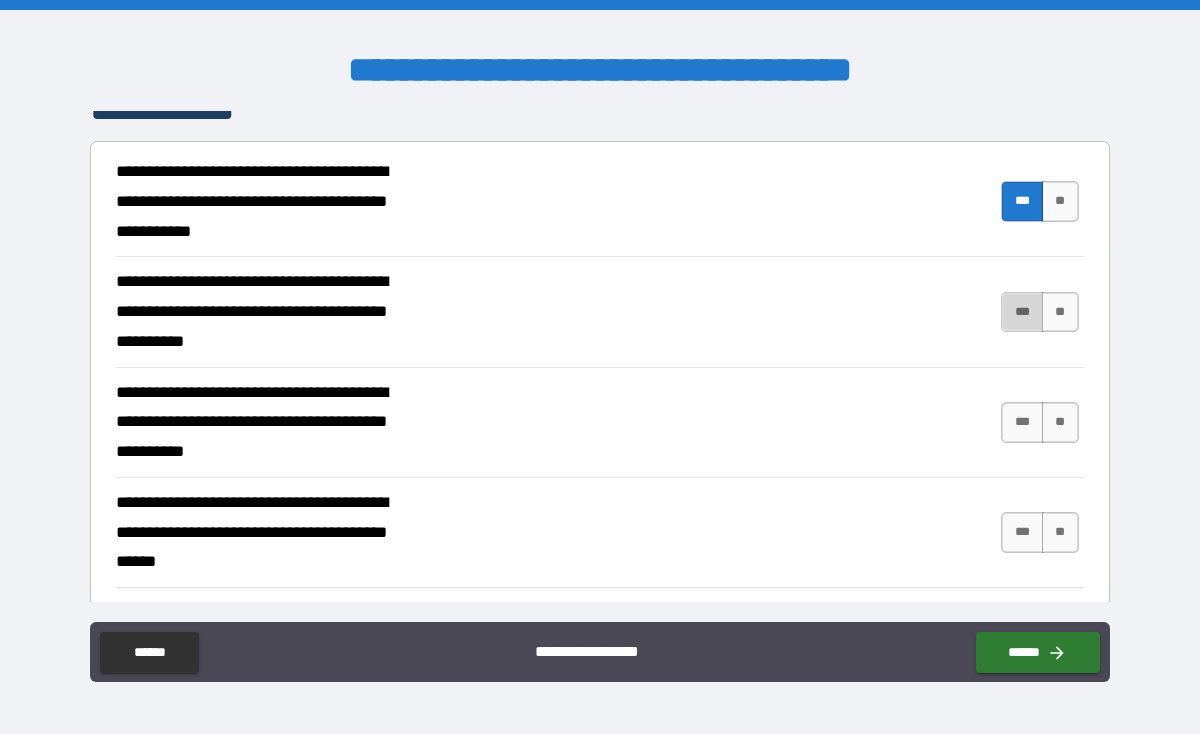 click on "***" at bounding box center (1022, 312) 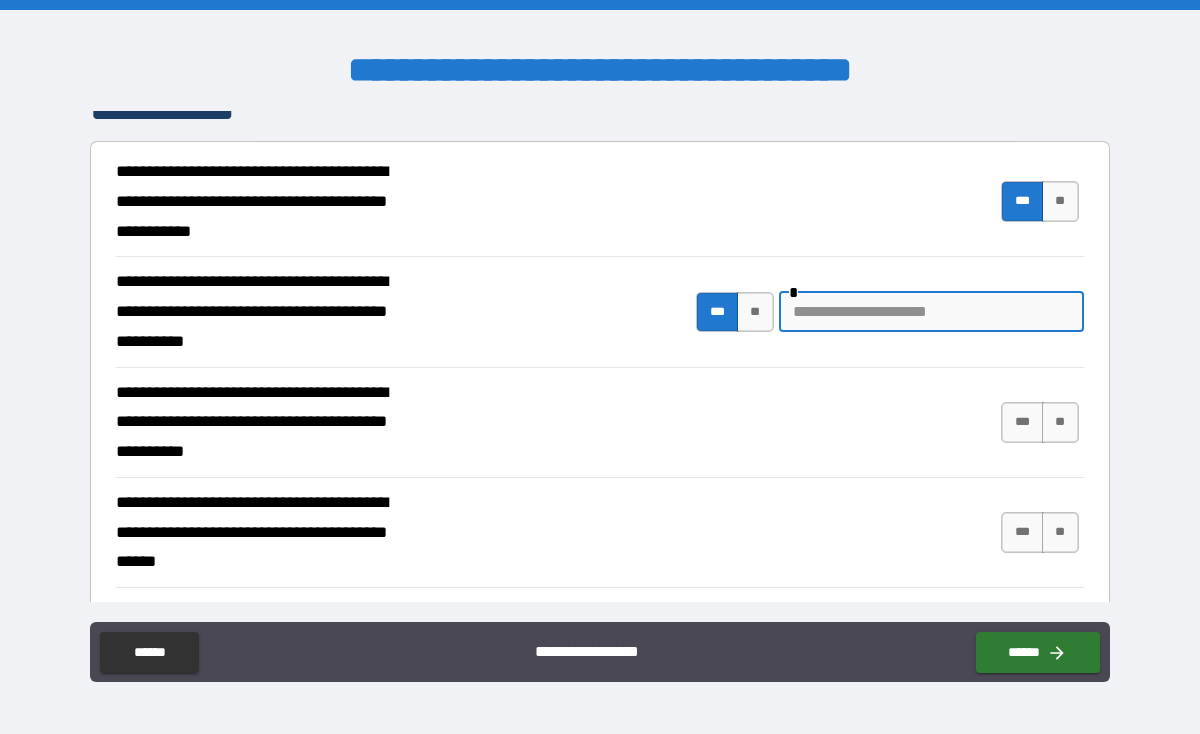 click at bounding box center (931, 312) 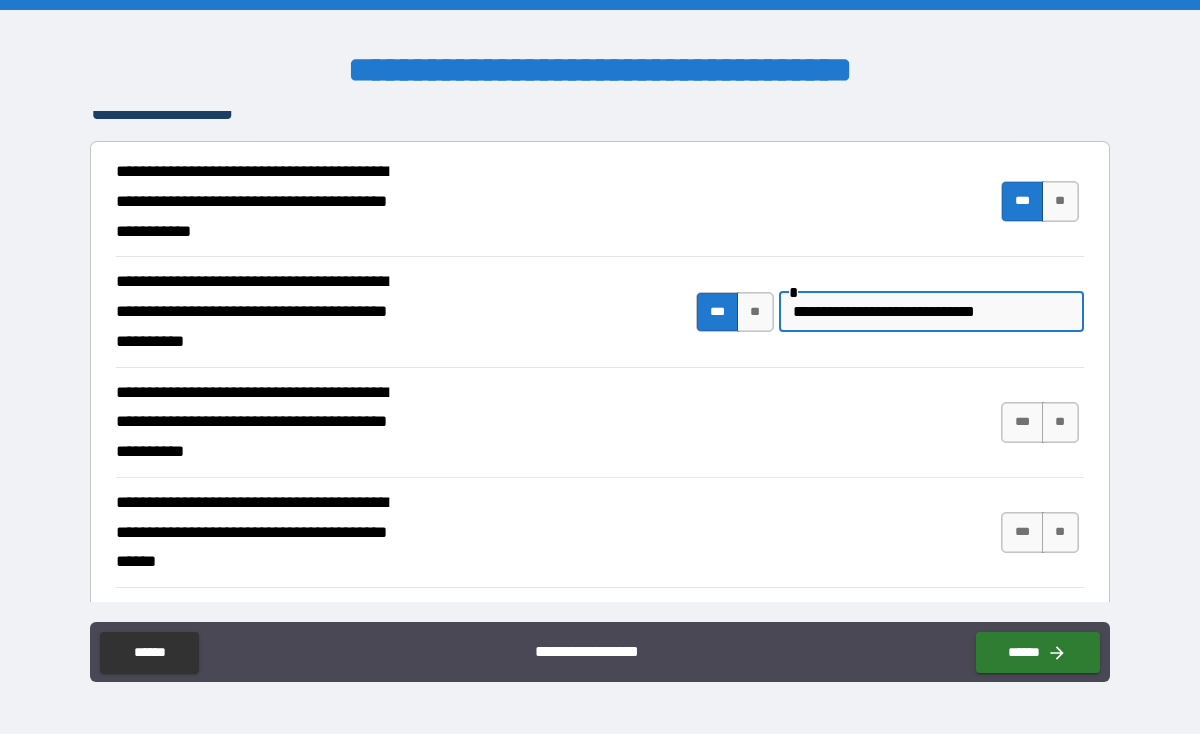 click on "**********" at bounding box center (931, 312) 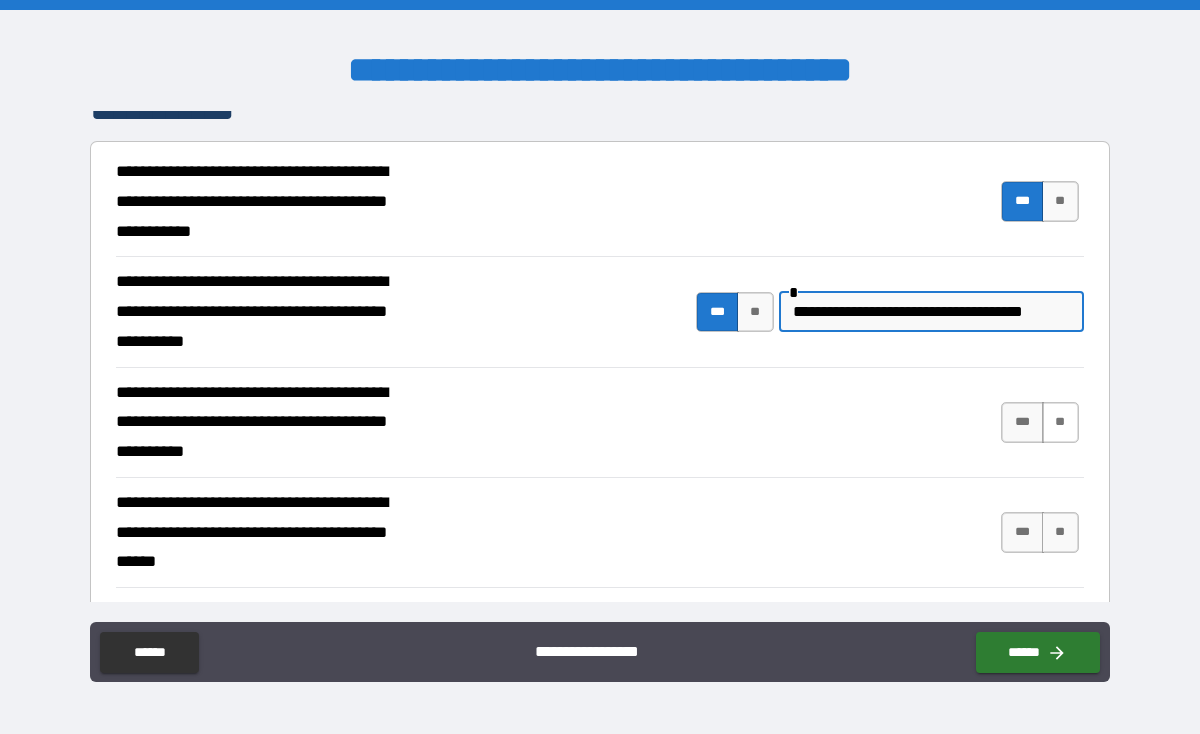 type on "**********" 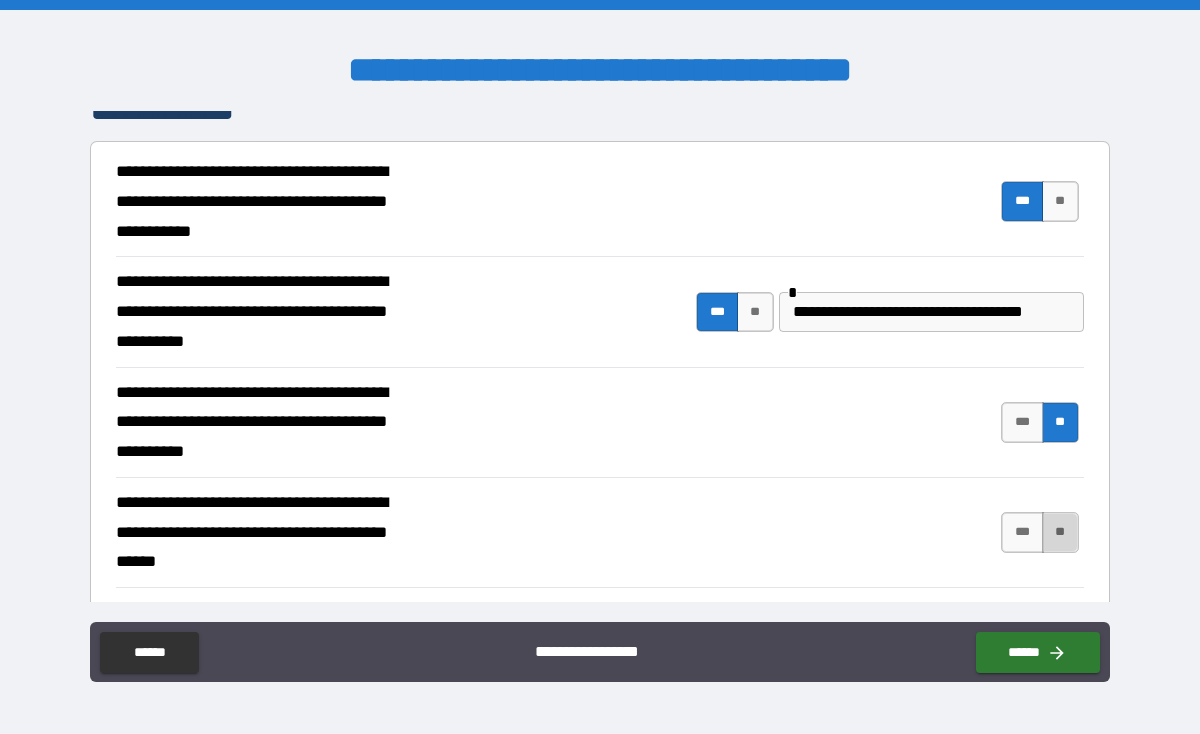 click on "**" at bounding box center [1060, 532] 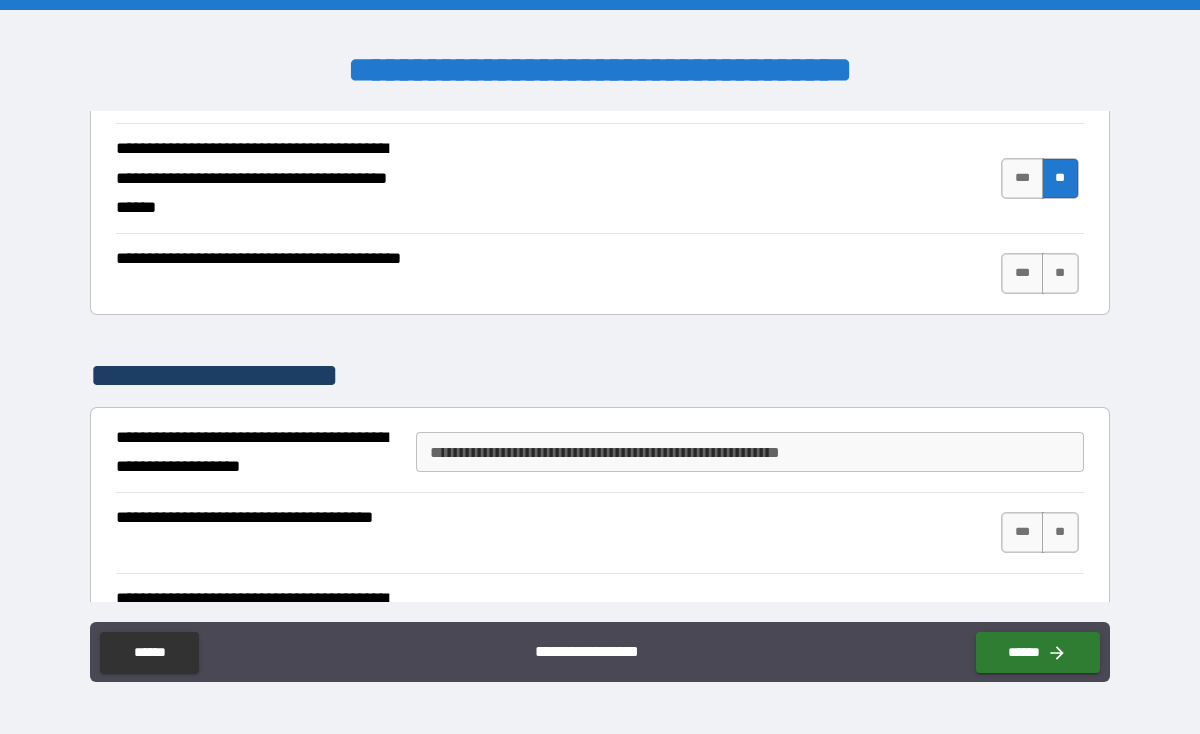 scroll, scrollTop: 6047, scrollLeft: 0, axis: vertical 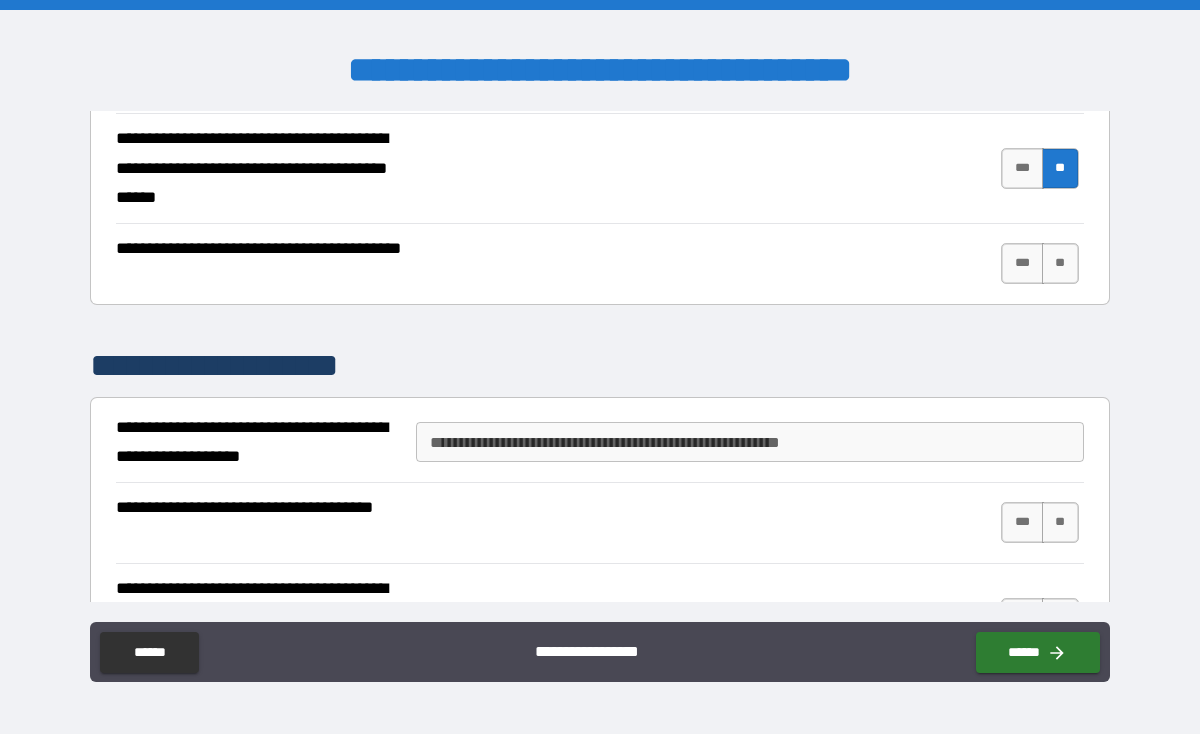 click on "**********" at bounding box center (749, 442) 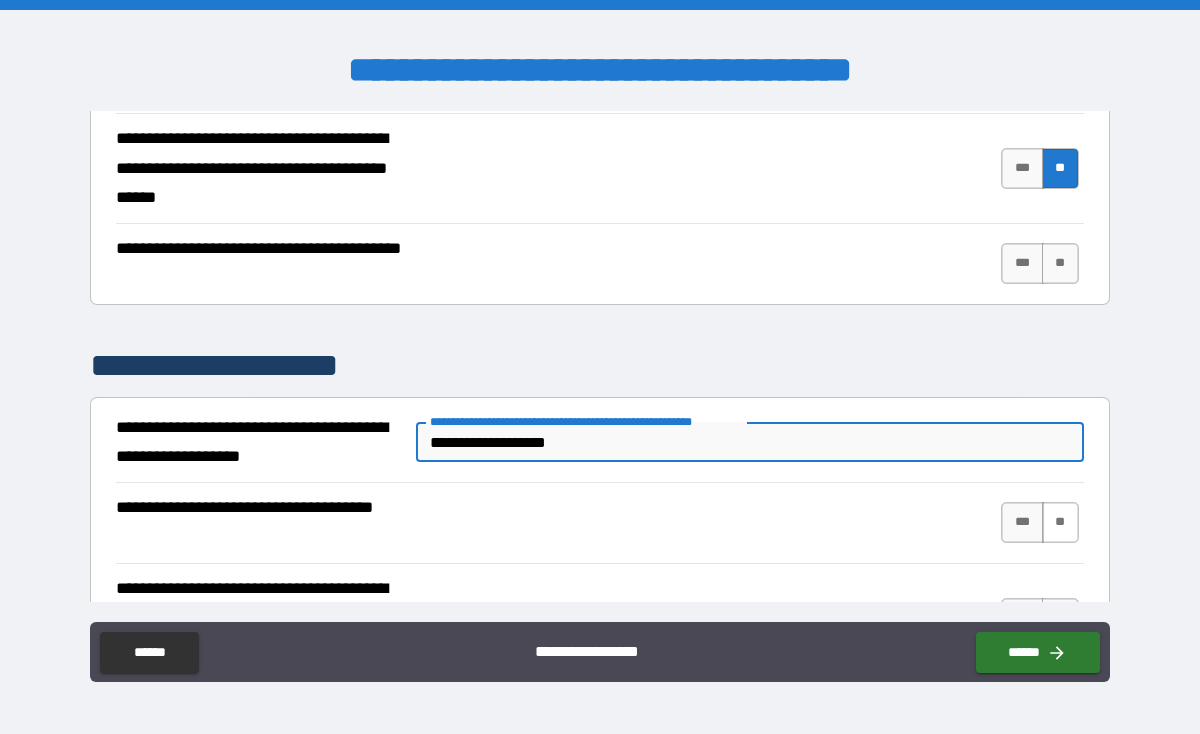 type on "**********" 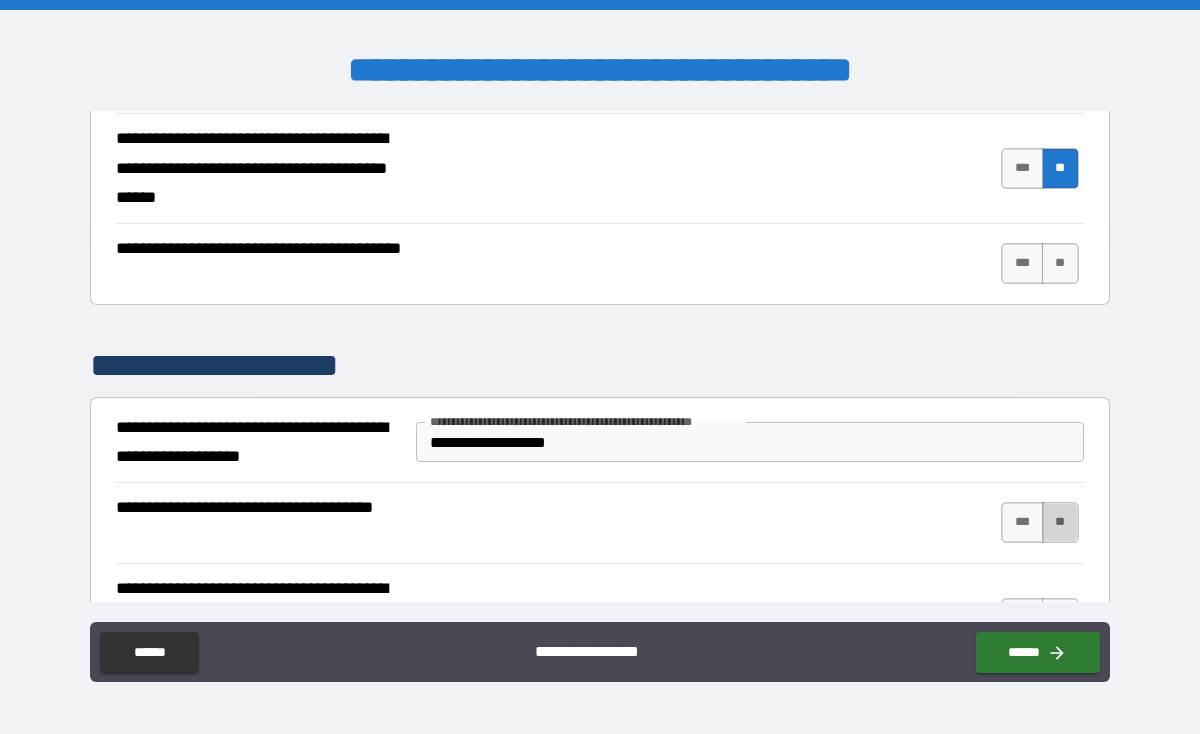 click on "**" at bounding box center [1060, 522] 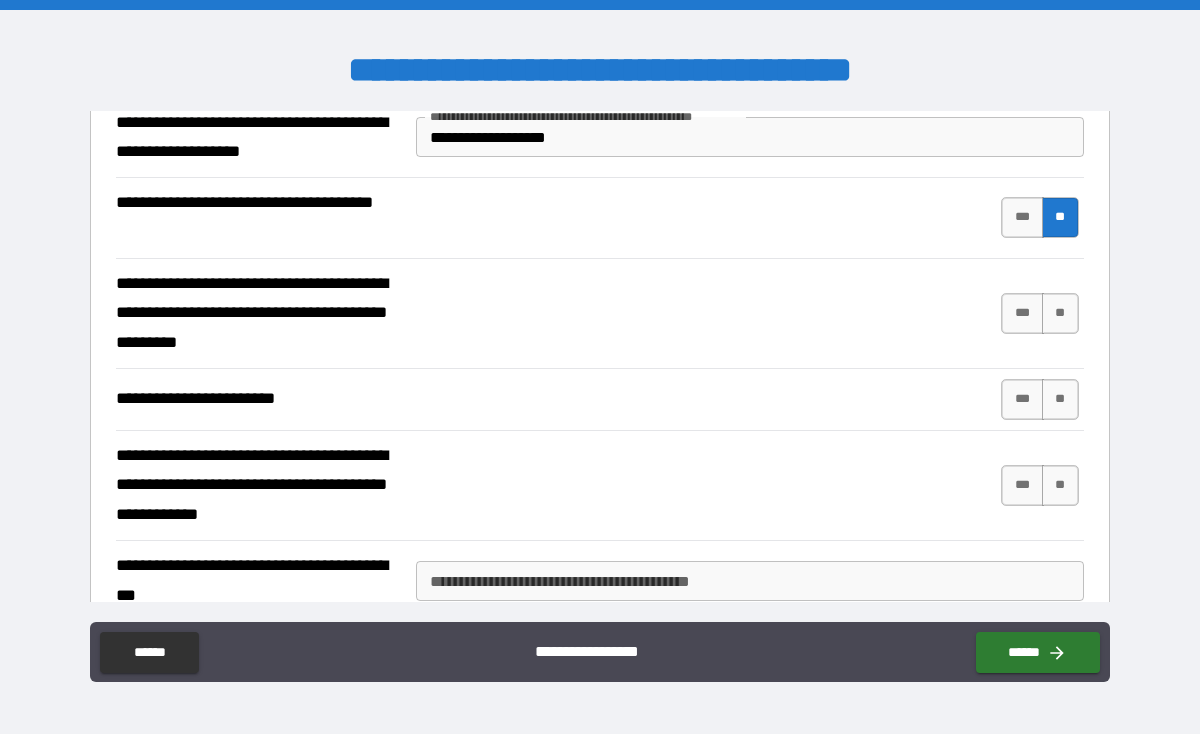 scroll, scrollTop: 6371, scrollLeft: 0, axis: vertical 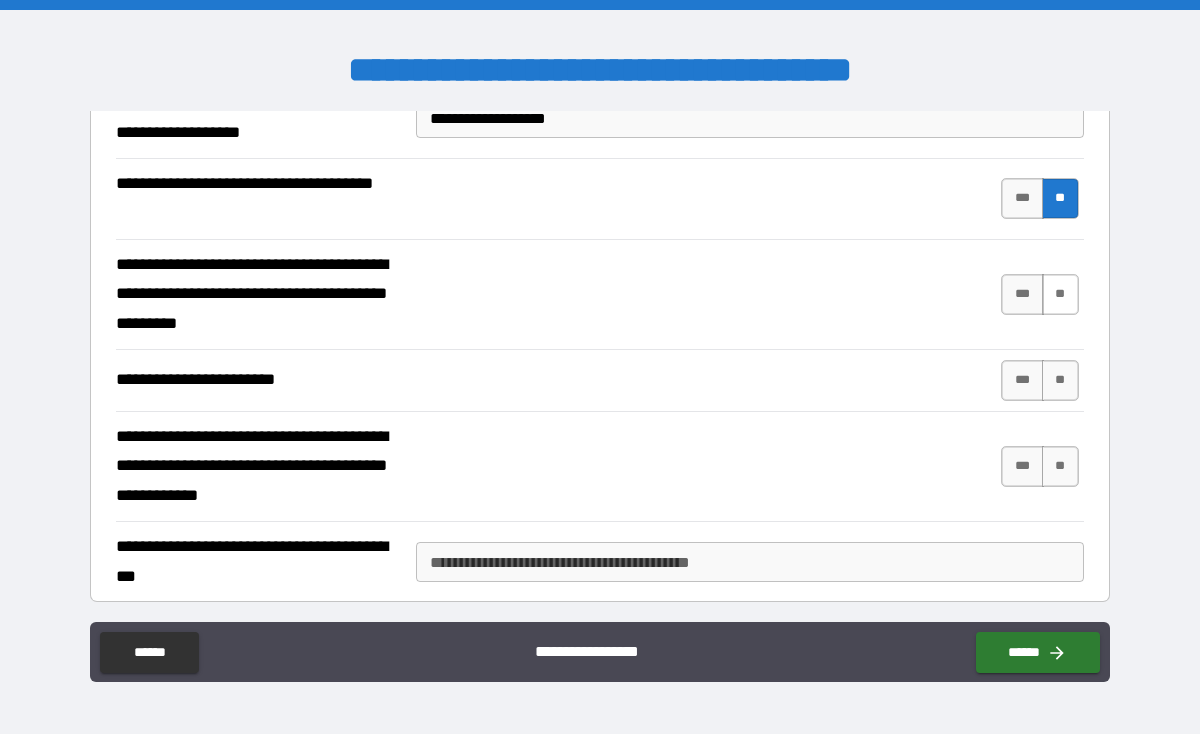 click on "**" at bounding box center (1060, 294) 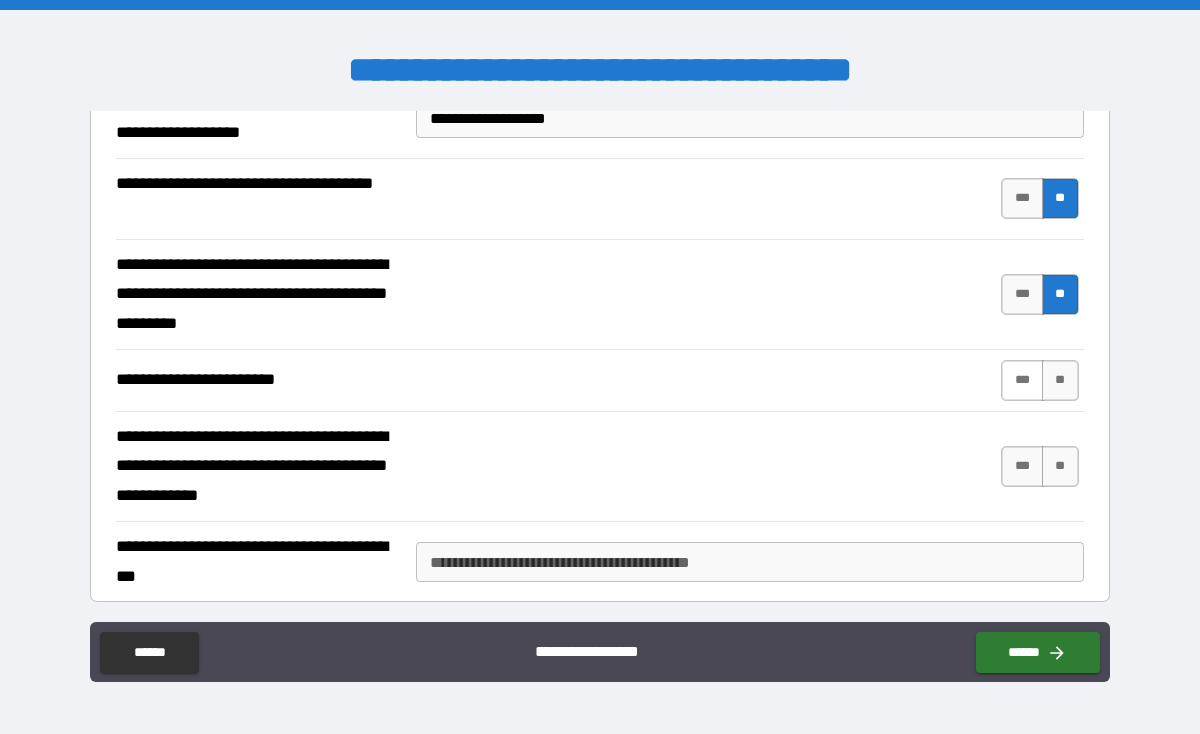 click on "***" at bounding box center [1022, 380] 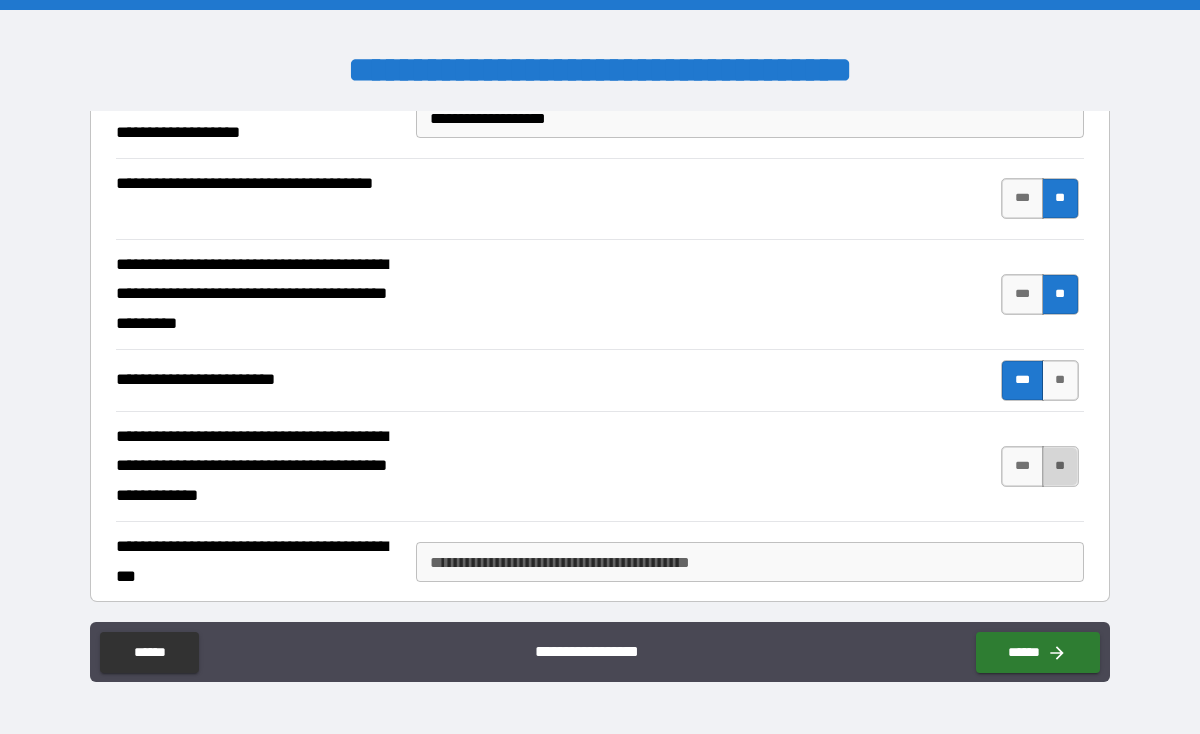 click on "**" at bounding box center (1060, 466) 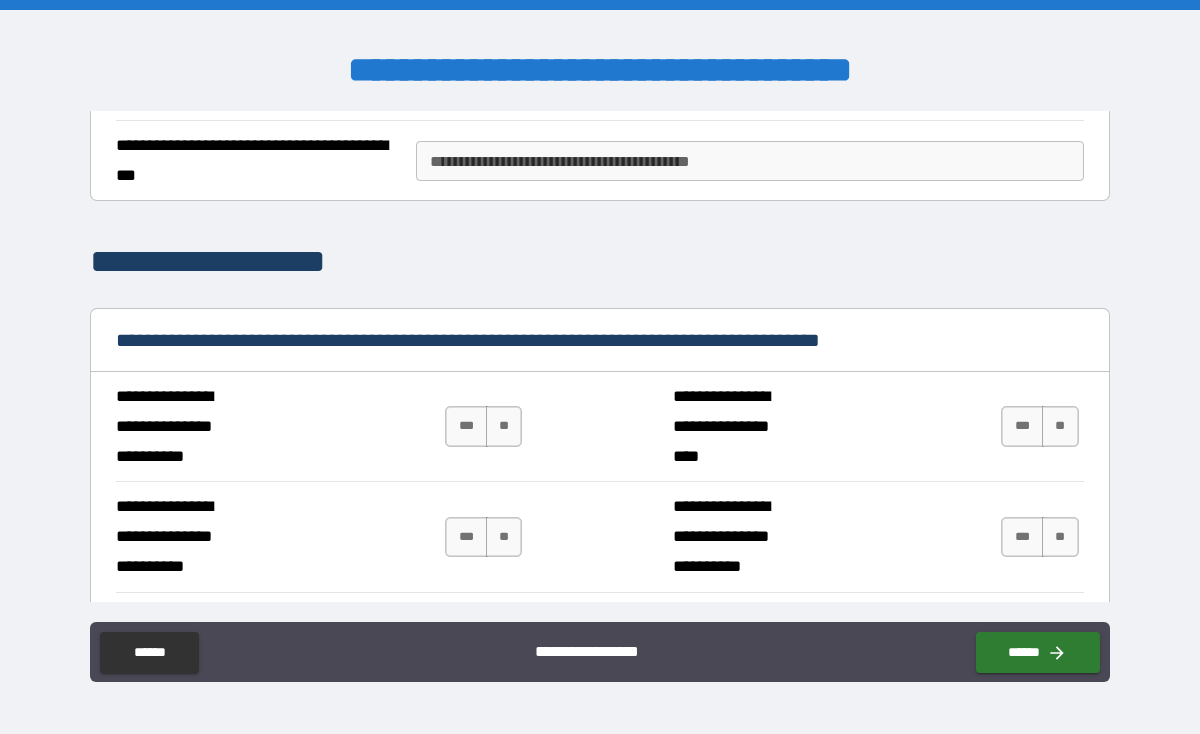 scroll, scrollTop: 6811, scrollLeft: 0, axis: vertical 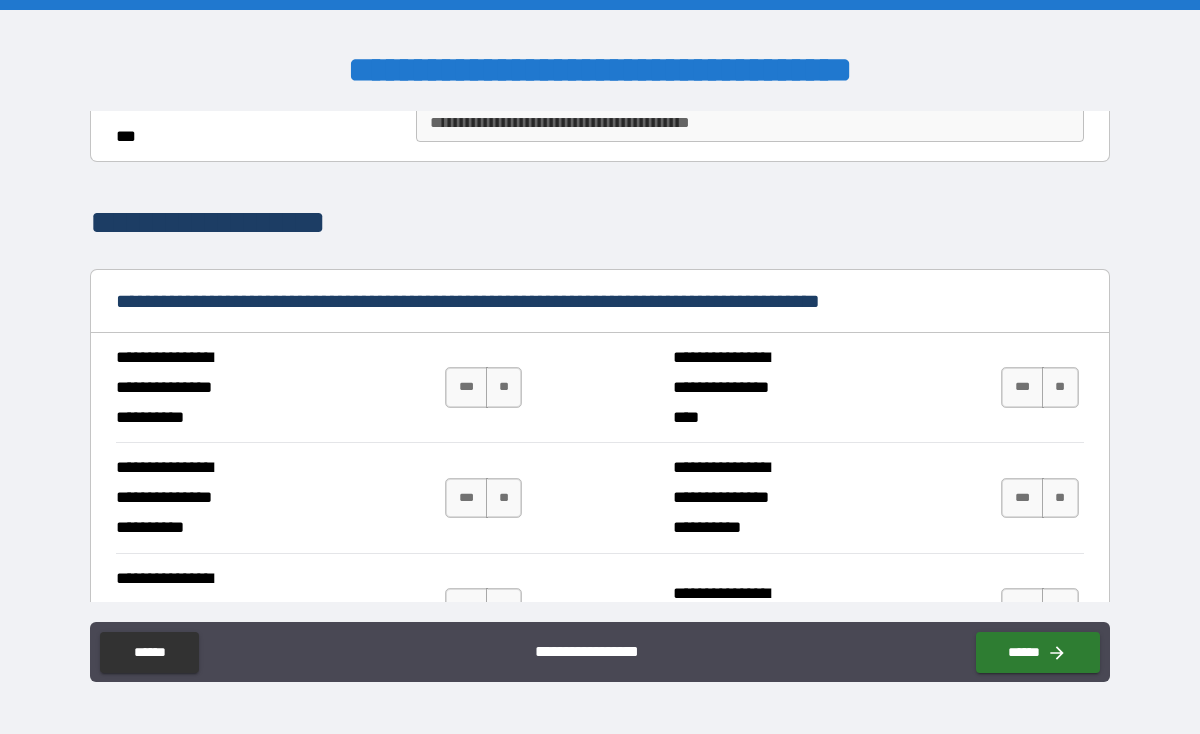 click on "**********" at bounding box center (749, 122) 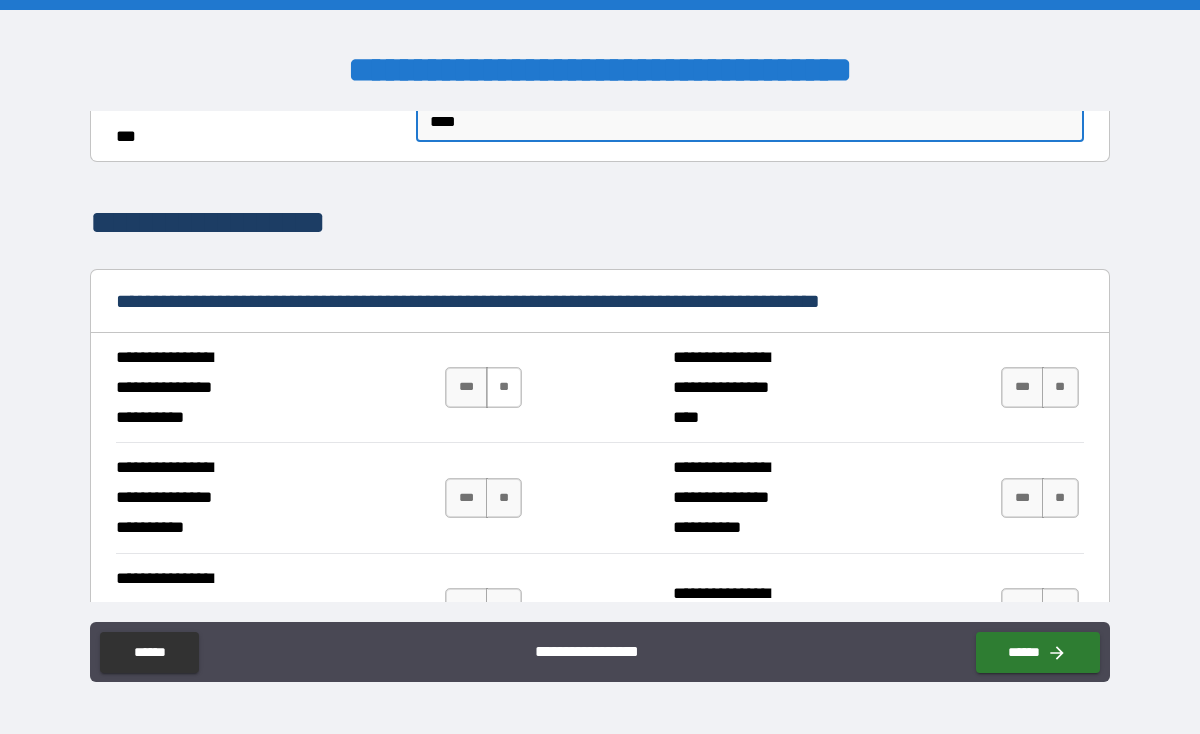 type on "****" 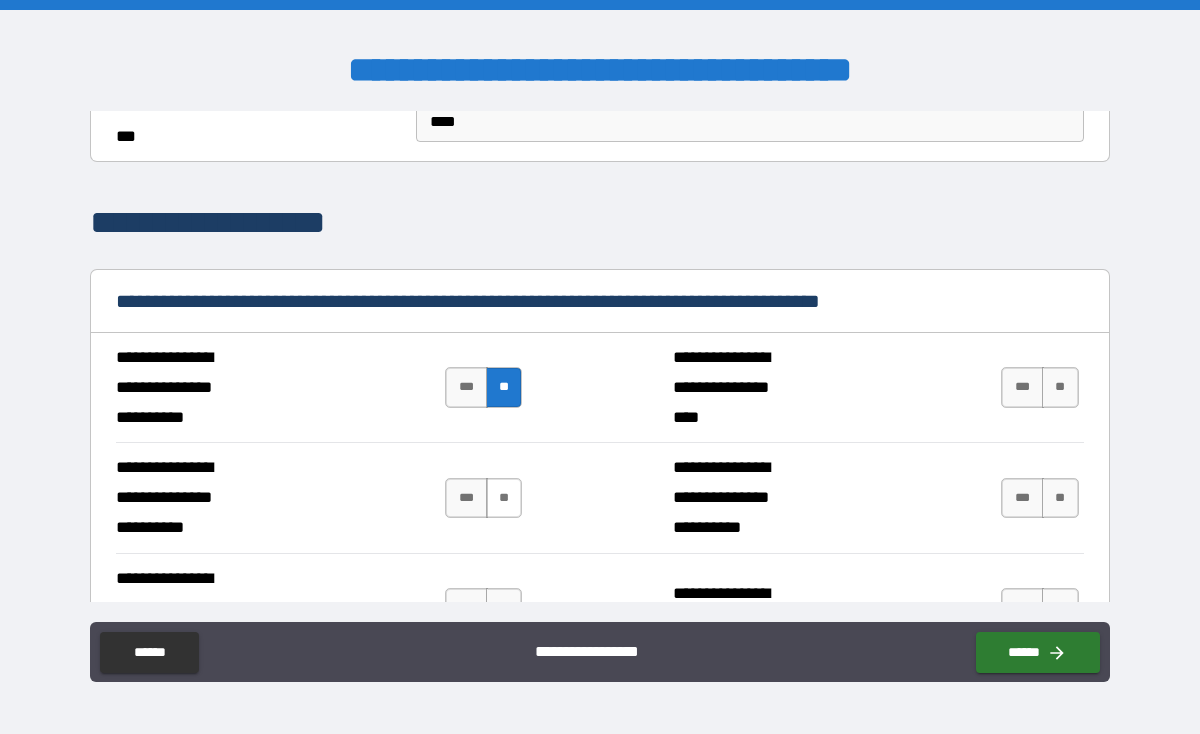 click on "**" at bounding box center (504, 498) 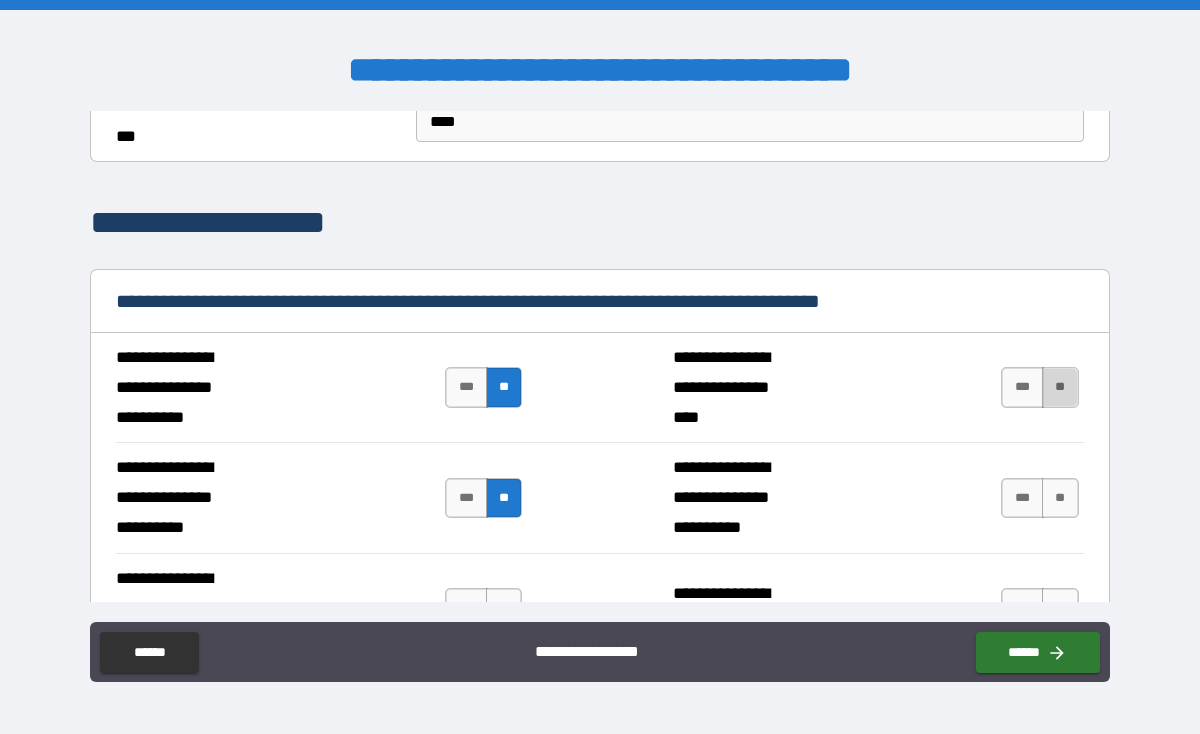 click on "**" at bounding box center [1060, 387] 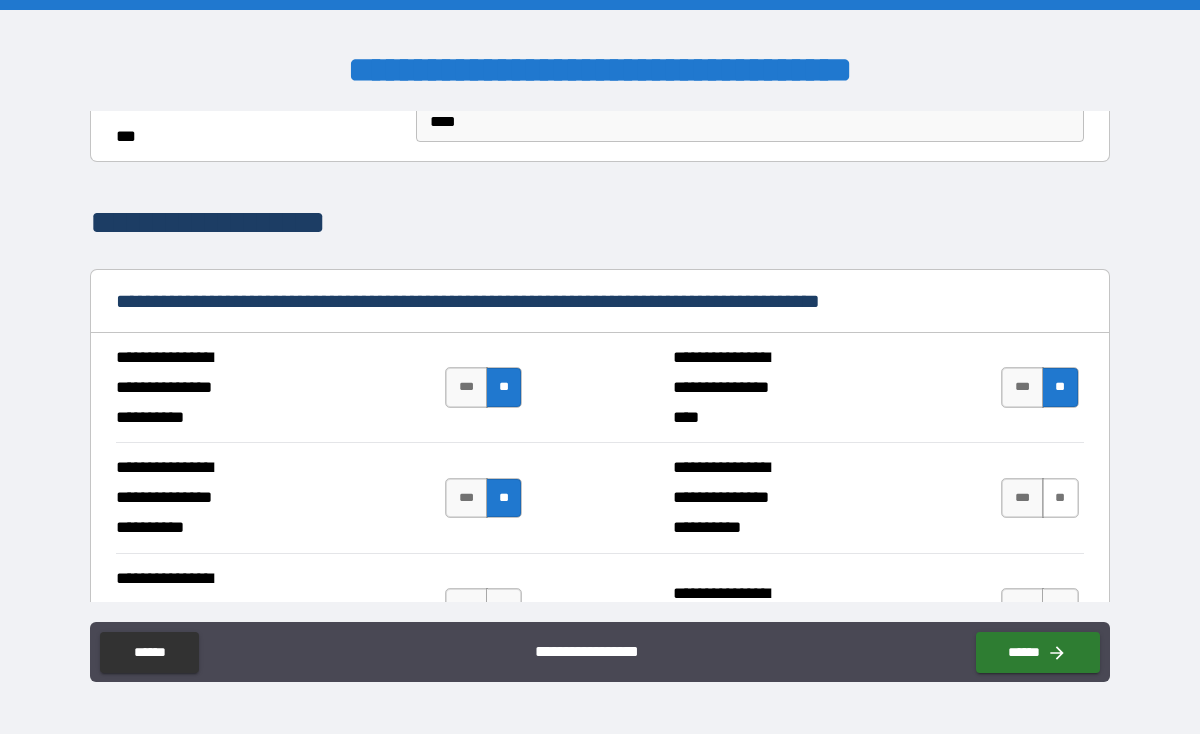 click on "**" at bounding box center (1060, 498) 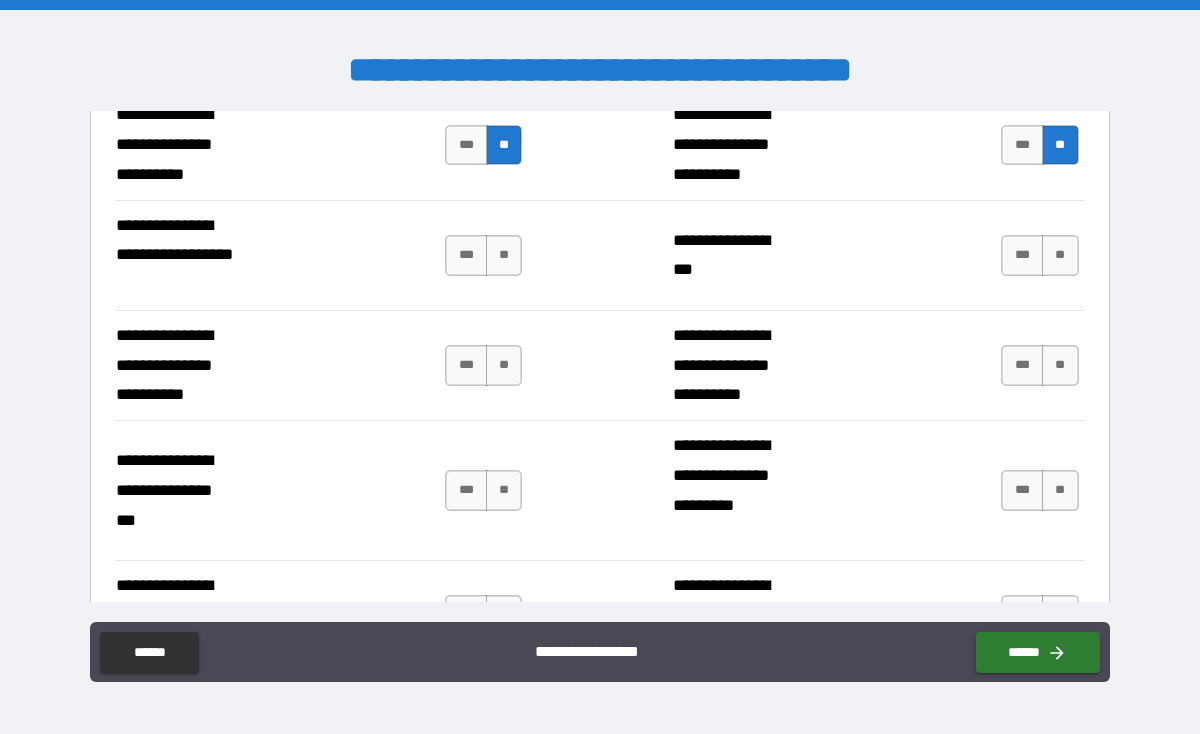 scroll, scrollTop: 7126, scrollLeft: 0, axis: vertical 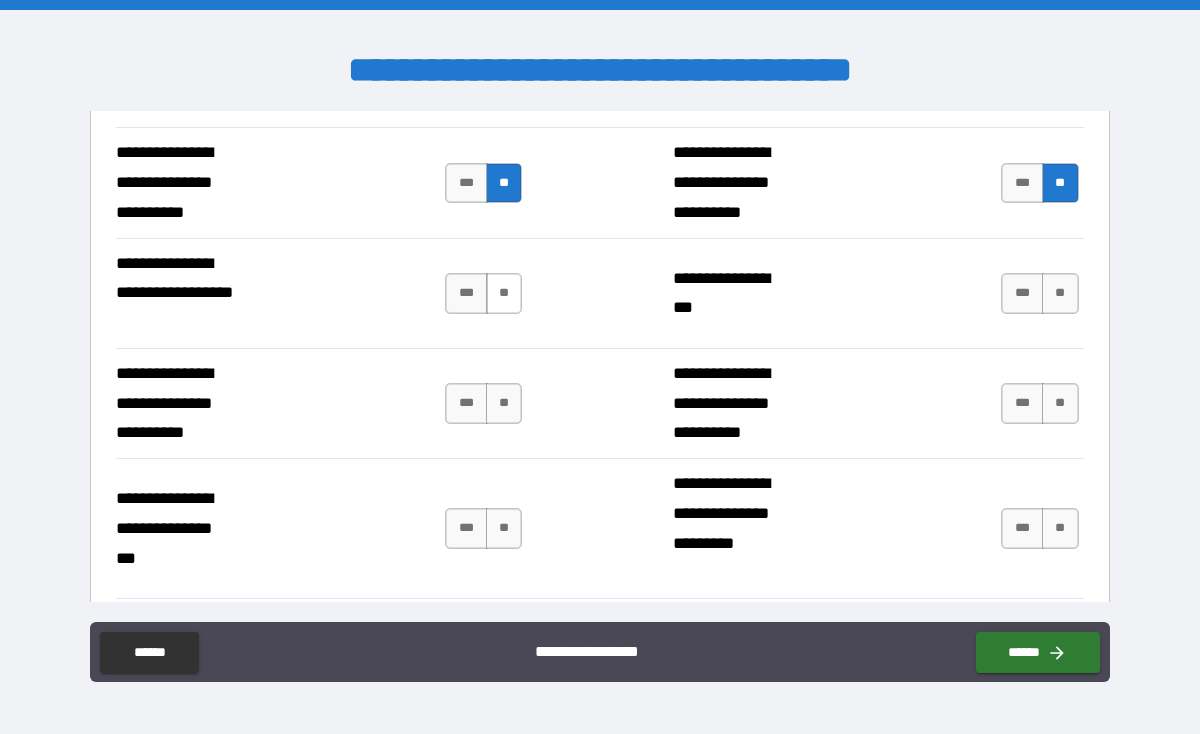 click on "**" at bounding box center (504, 293) 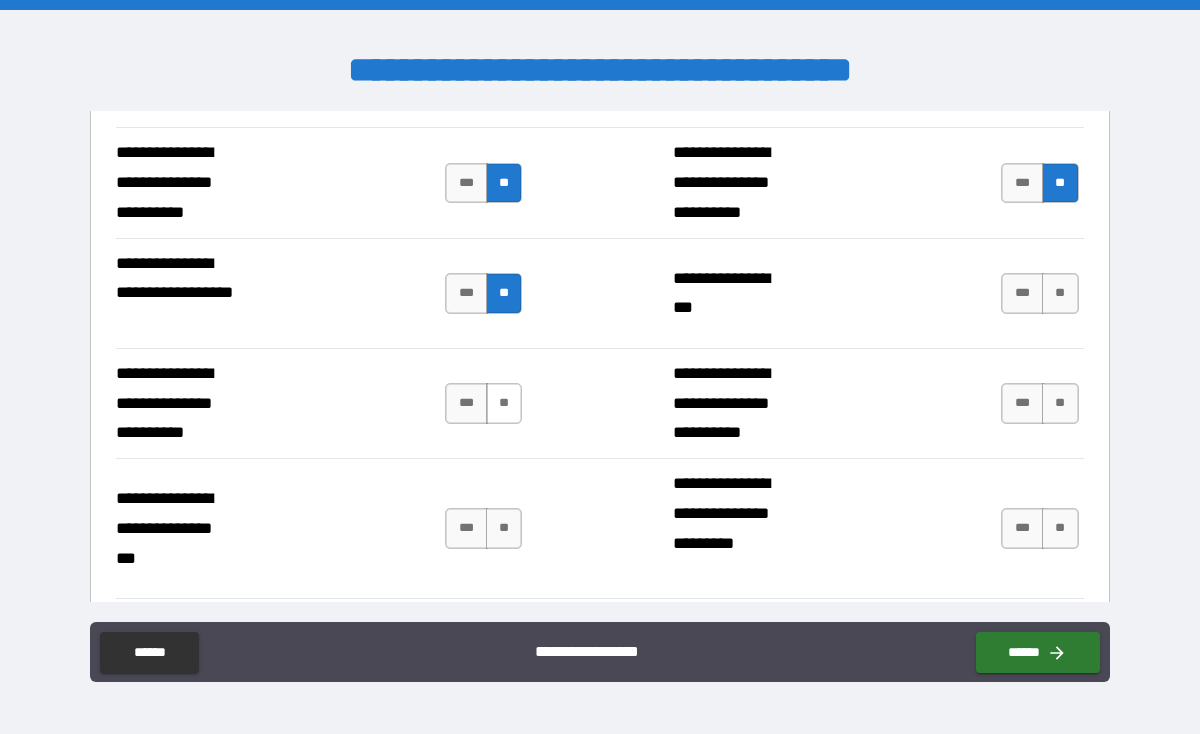 click on "**" at bounding box center (504, 403) 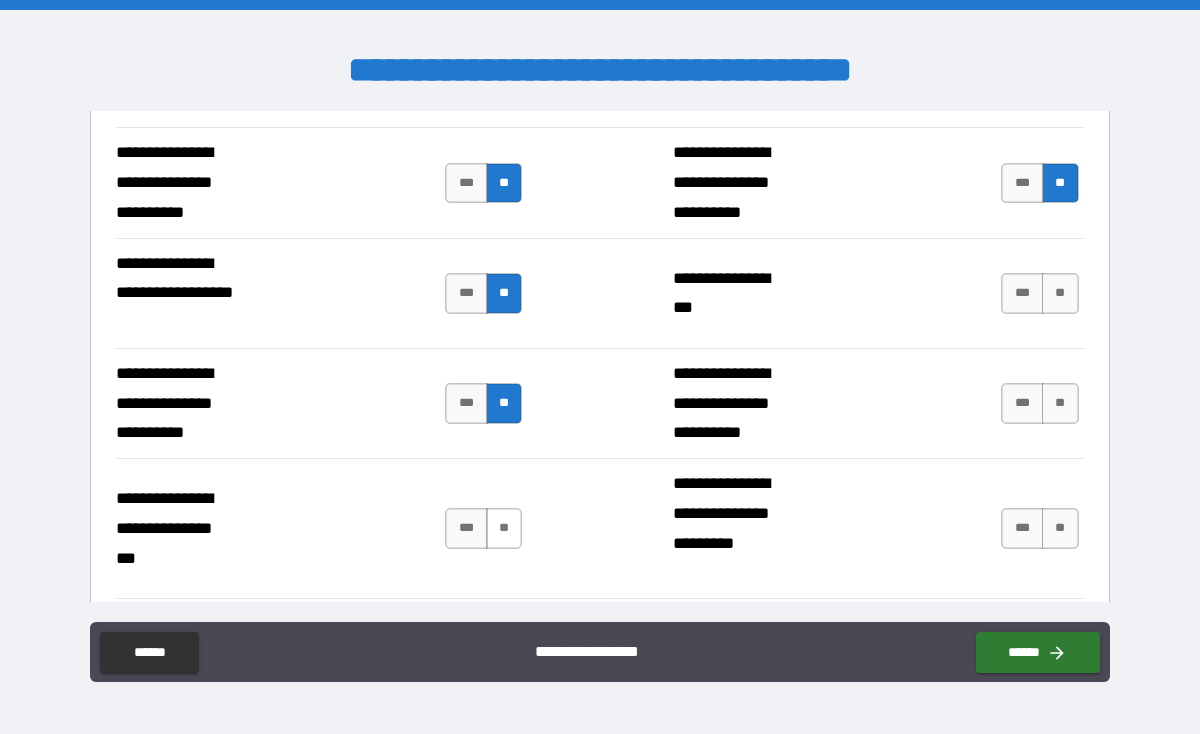 click on "**" at bounding box center (504, 528) 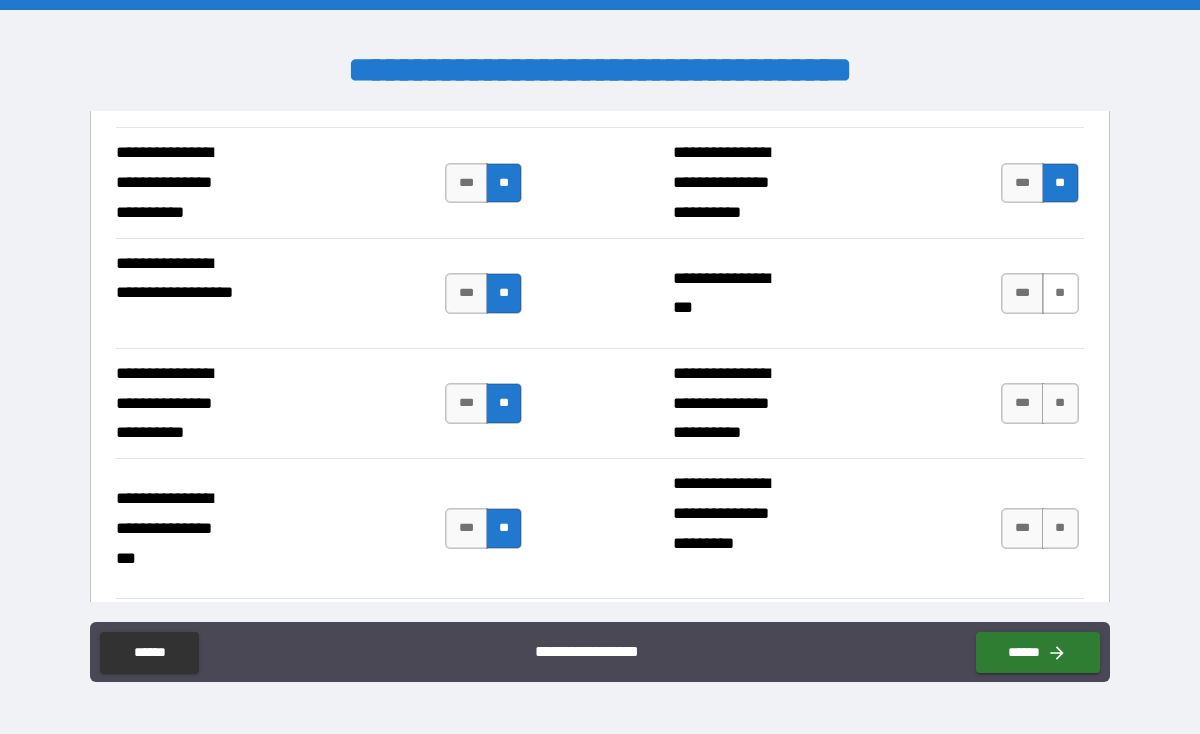 click on "**" at bounding box center [1060, 293] 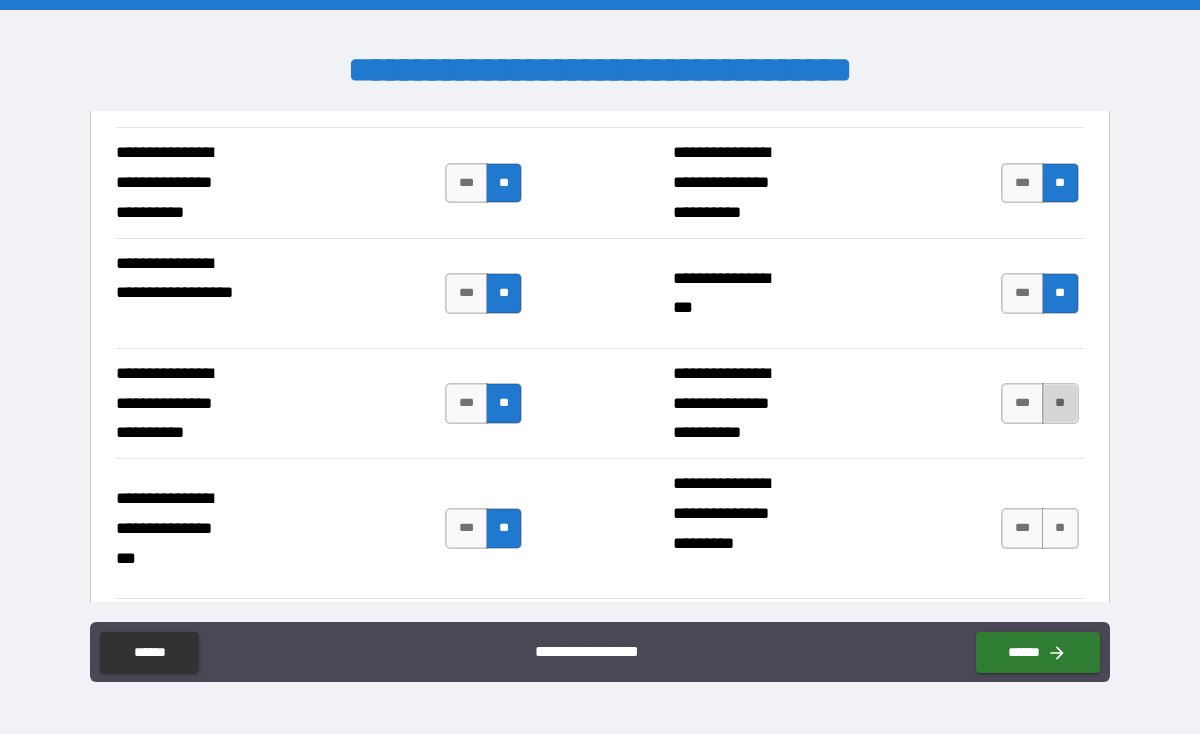 click on "**" at bounding box center (1060, 403) 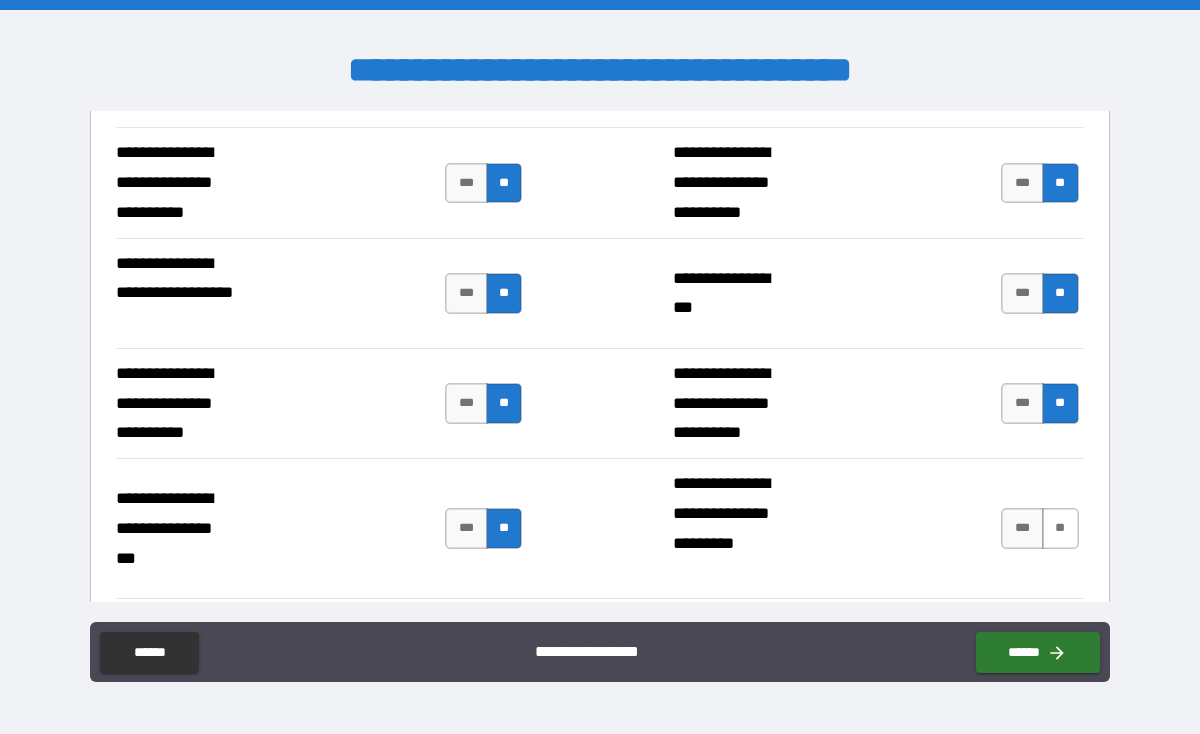 click on "**" at bounding box center [1060, 528] 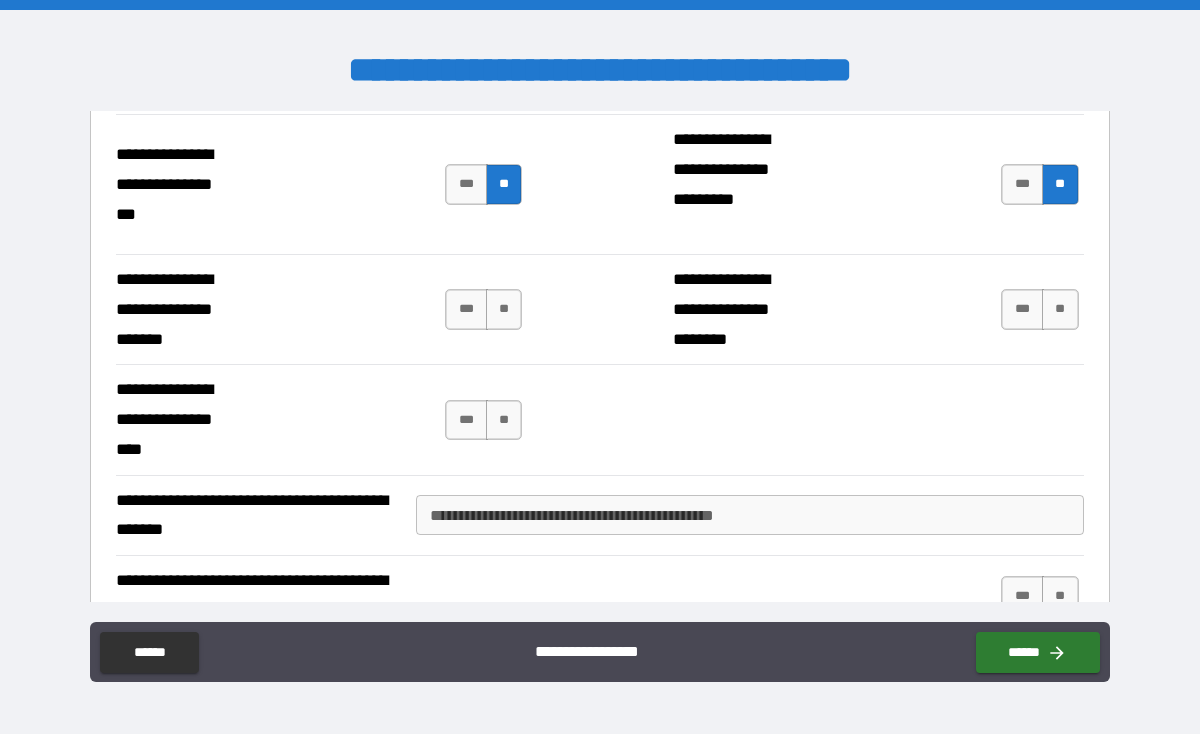 scroll, scrollTop: 7345, scrollLeft: 0, axis: vertical 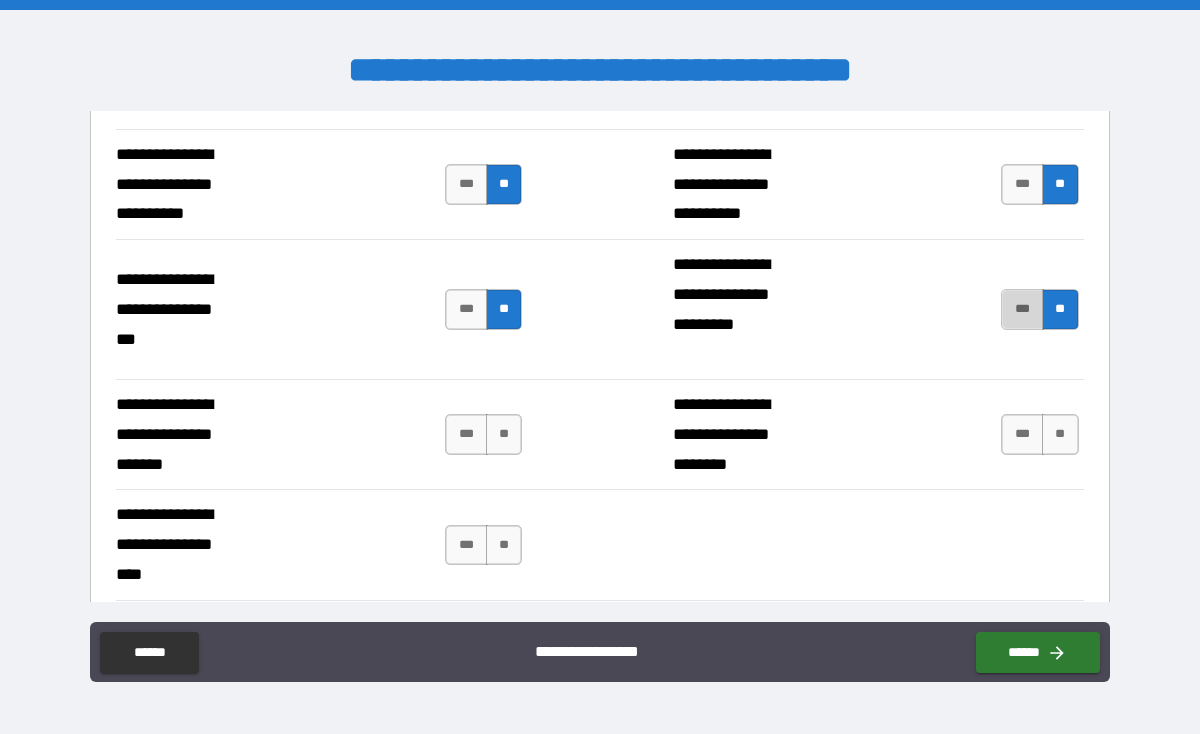 click on "***" at bounding box center [1022, 309] 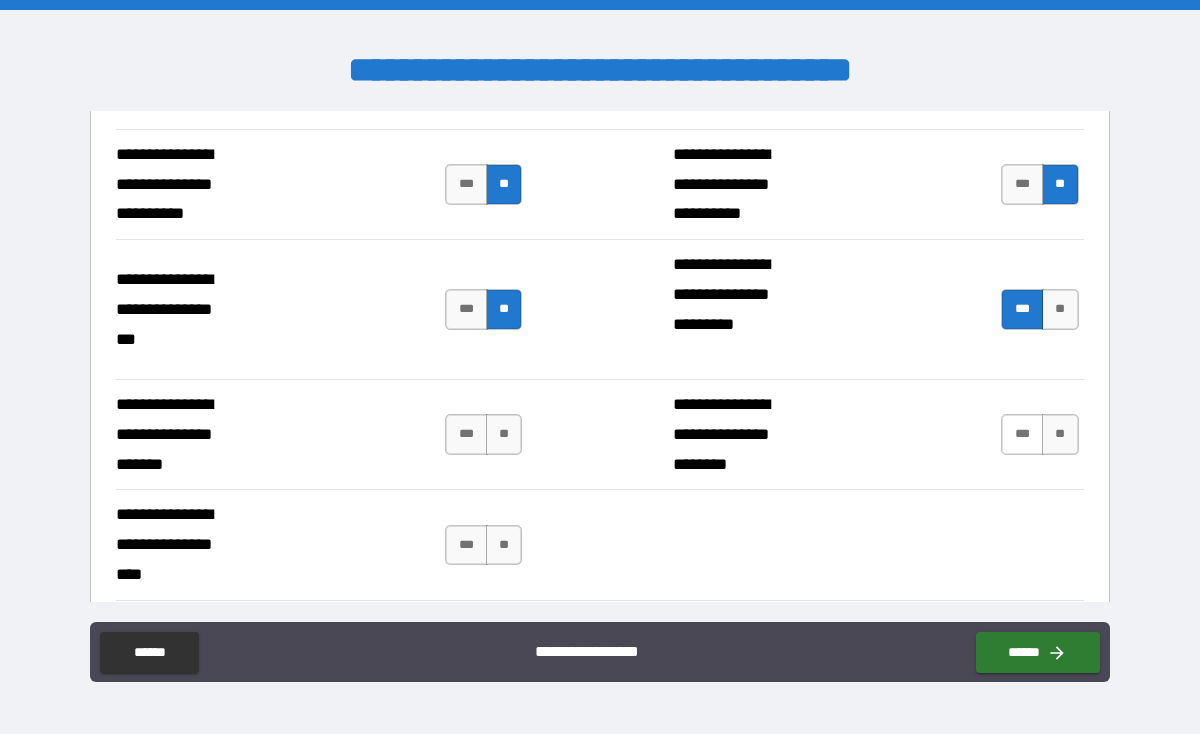 click on "***" at bounding box center [1022, 434] 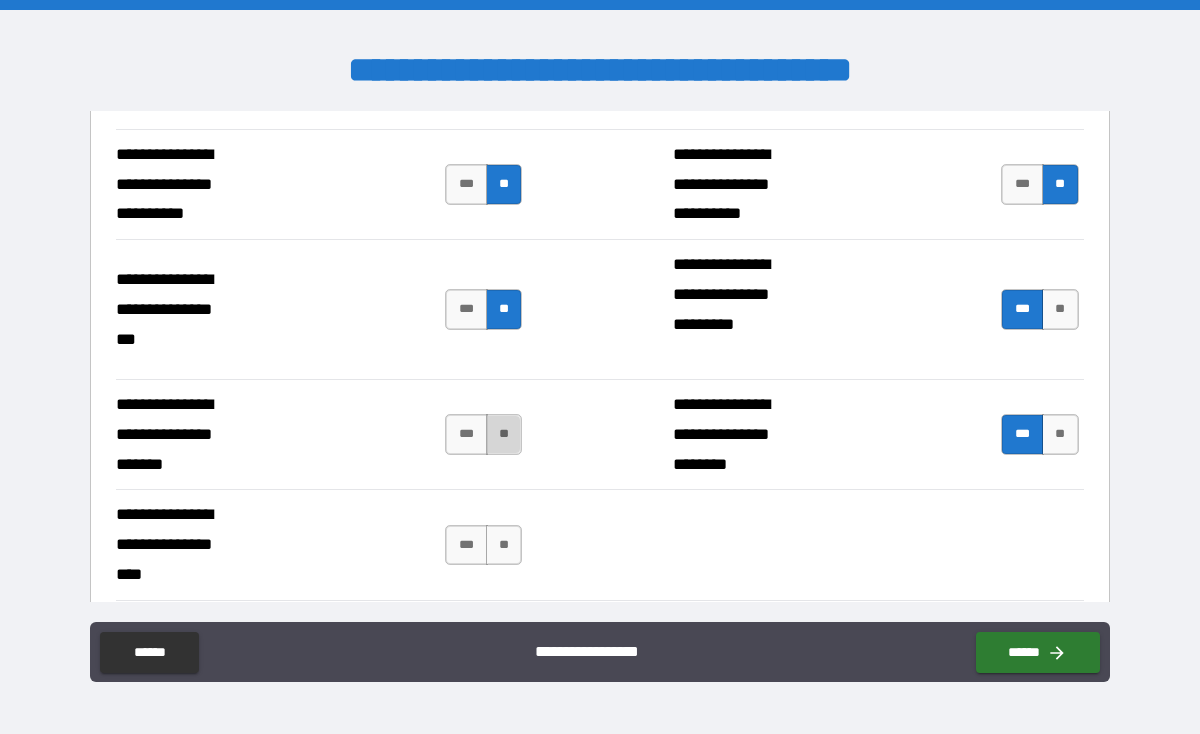 click on "**" at bounding box center [504, 434] 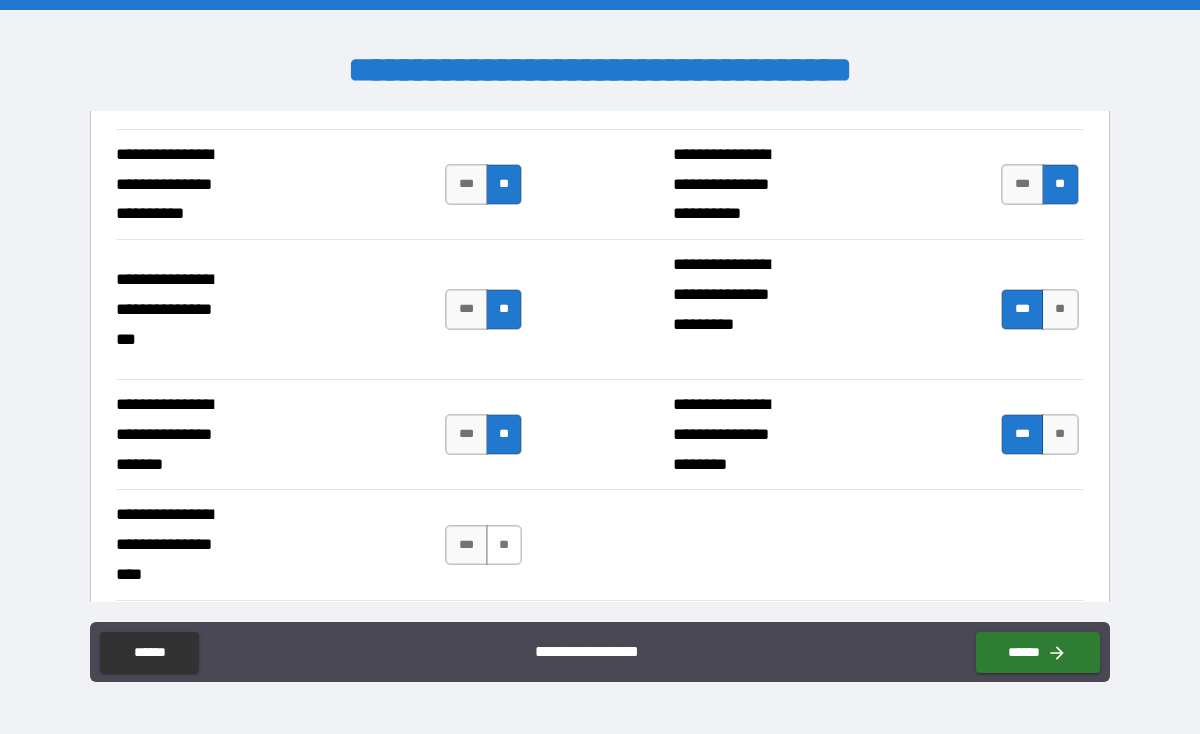 click on "**" at bounding box center [504, 545] 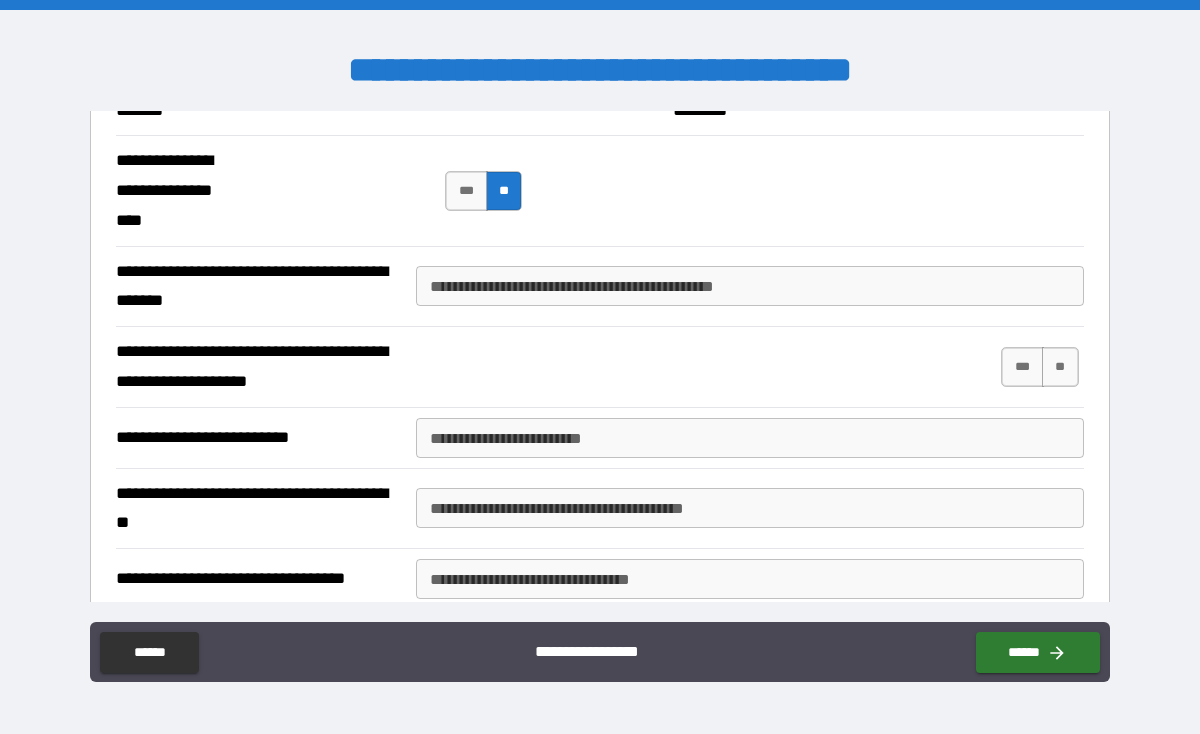 scroll, scrollTop: 7718, scrollLeft: 0, axis: vertical 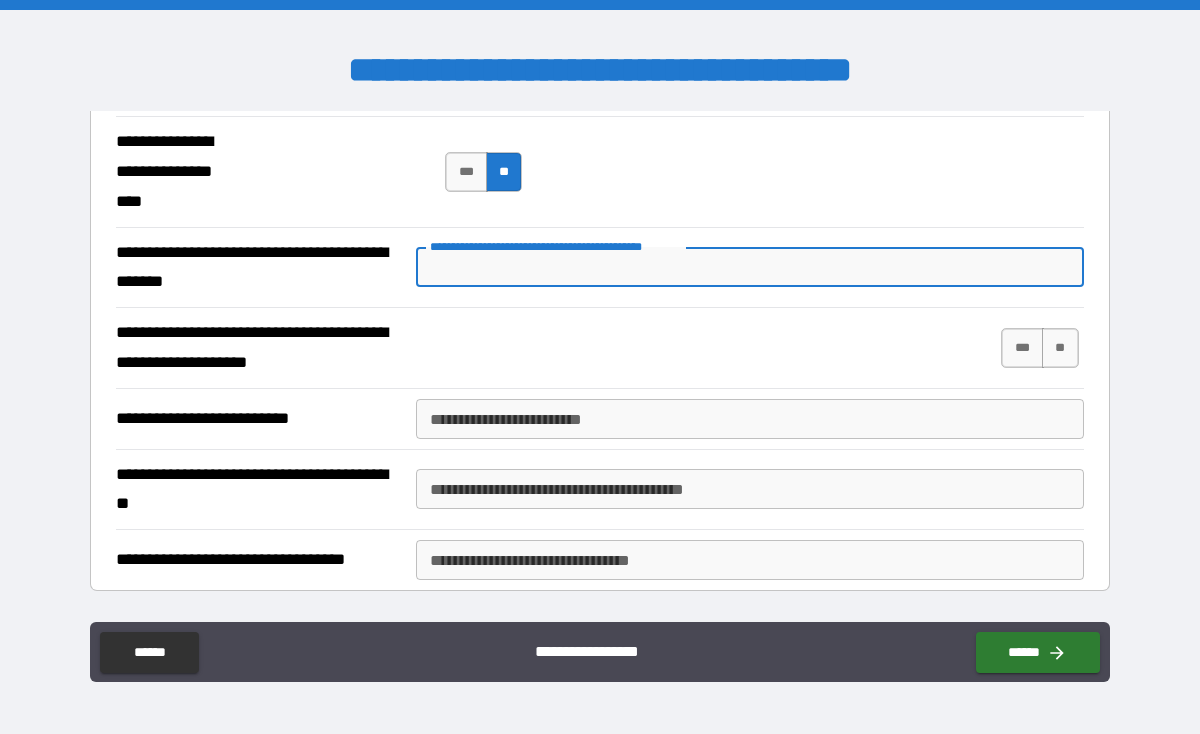click on "**********" at bounding box center (749, 267) 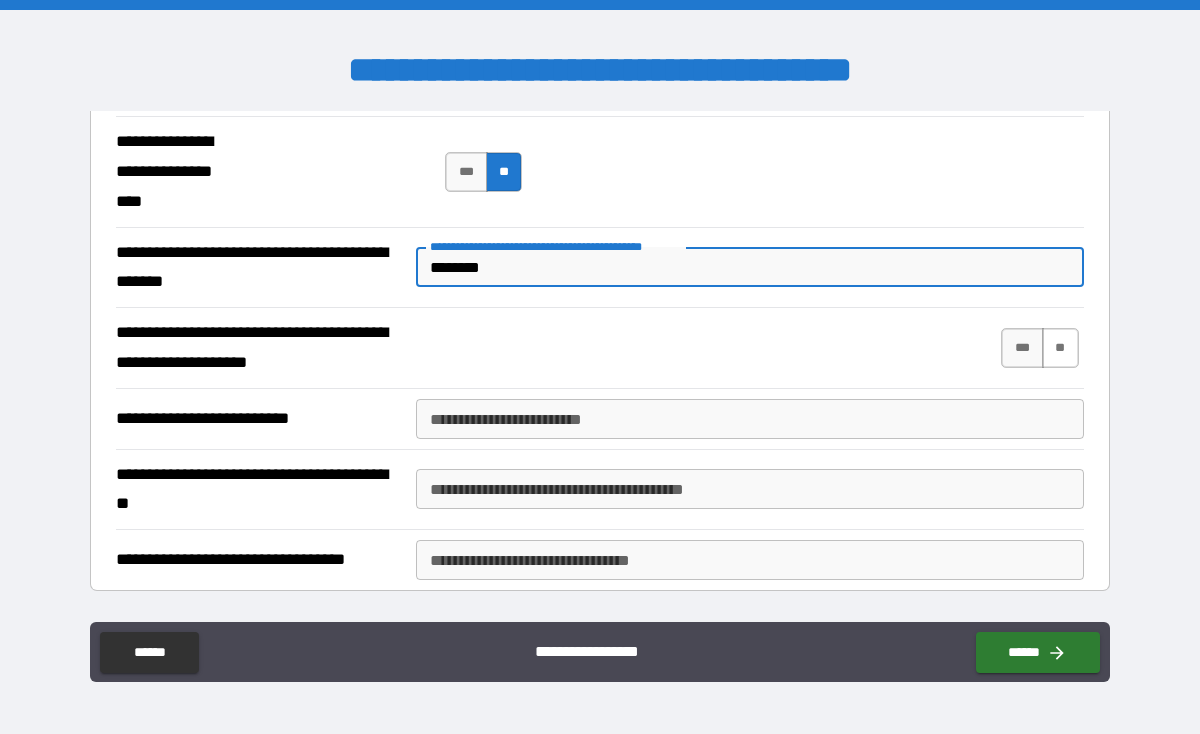 type on "********" 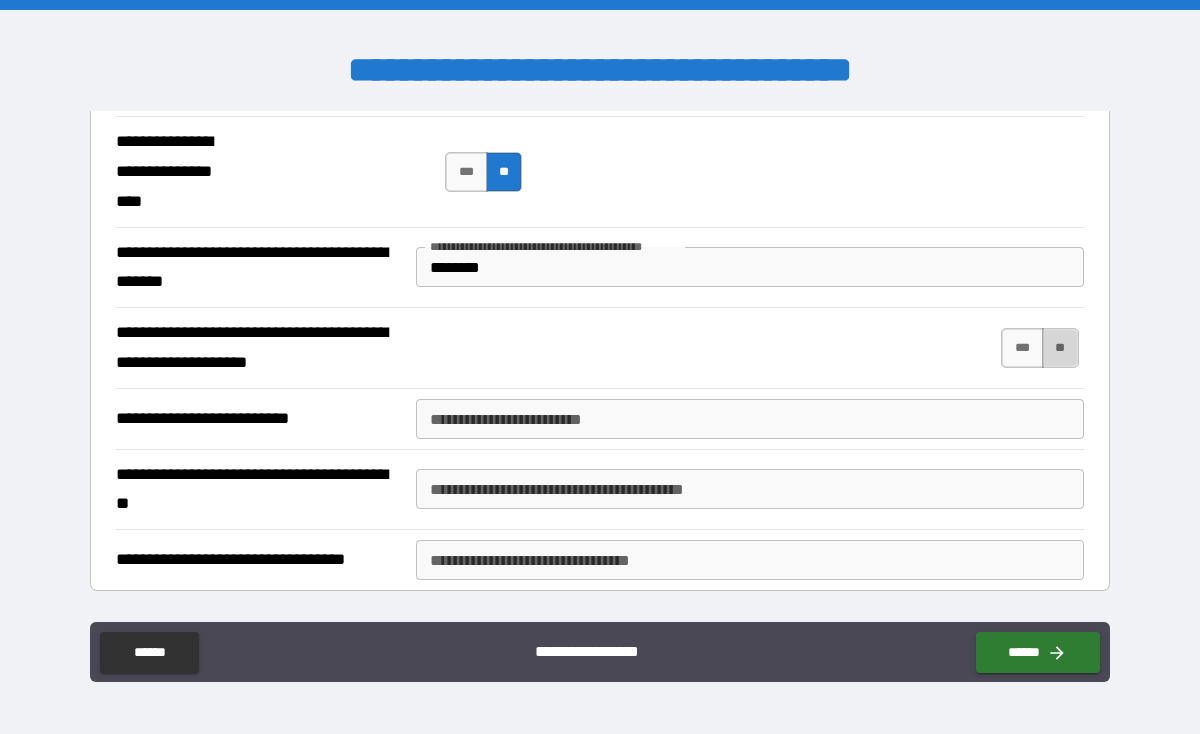 click on "**" at bounding box center [1060, 348] 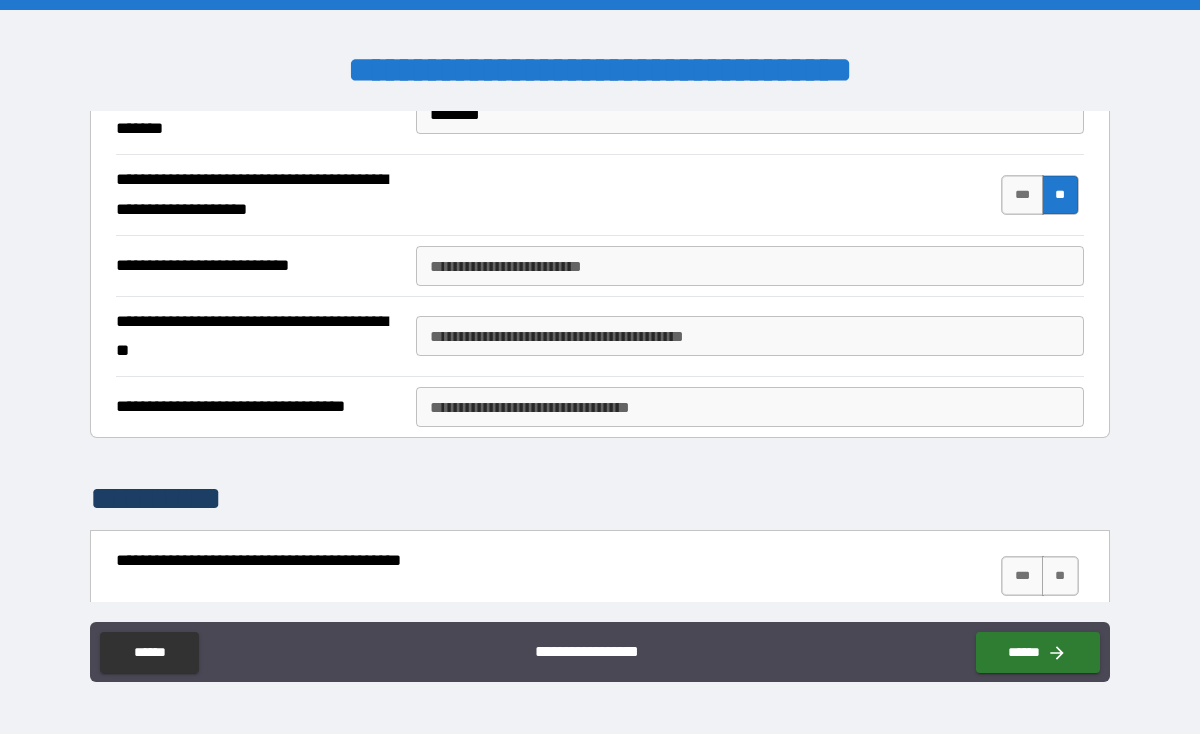 scroll, scrollTop: 8024, scrollLeft: 0, axis: vertical 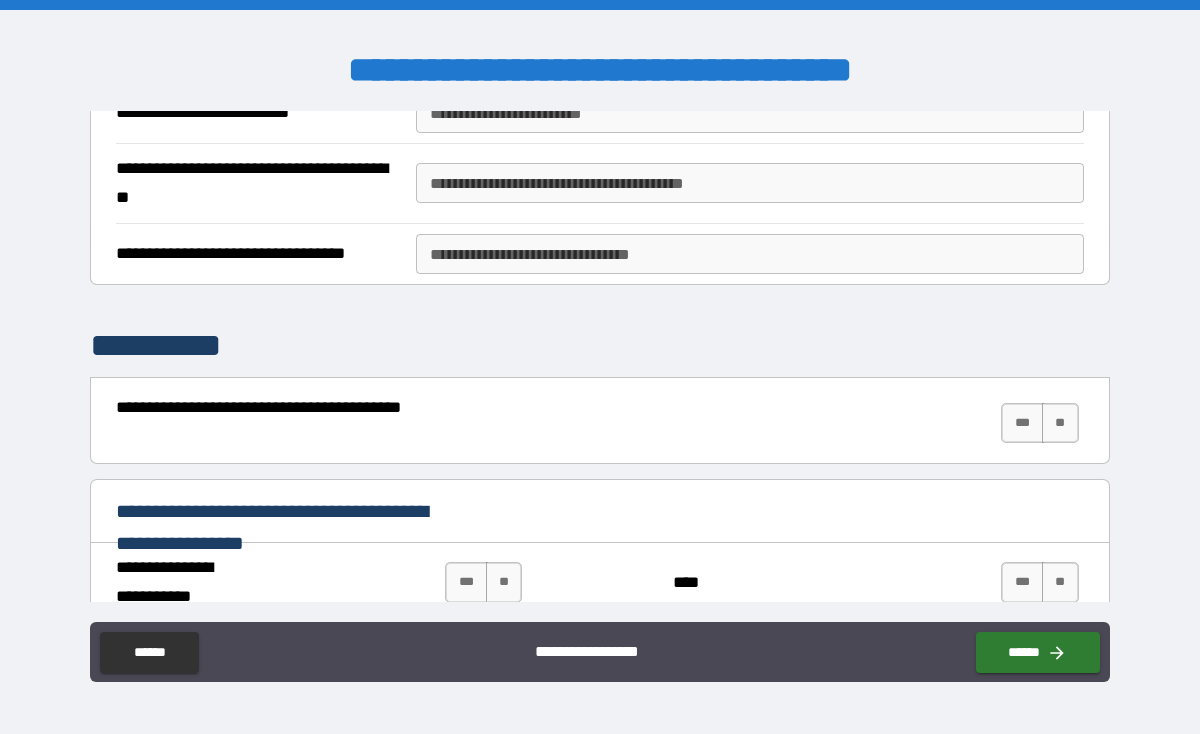 click on "**********" at bounding box center (749, 254) 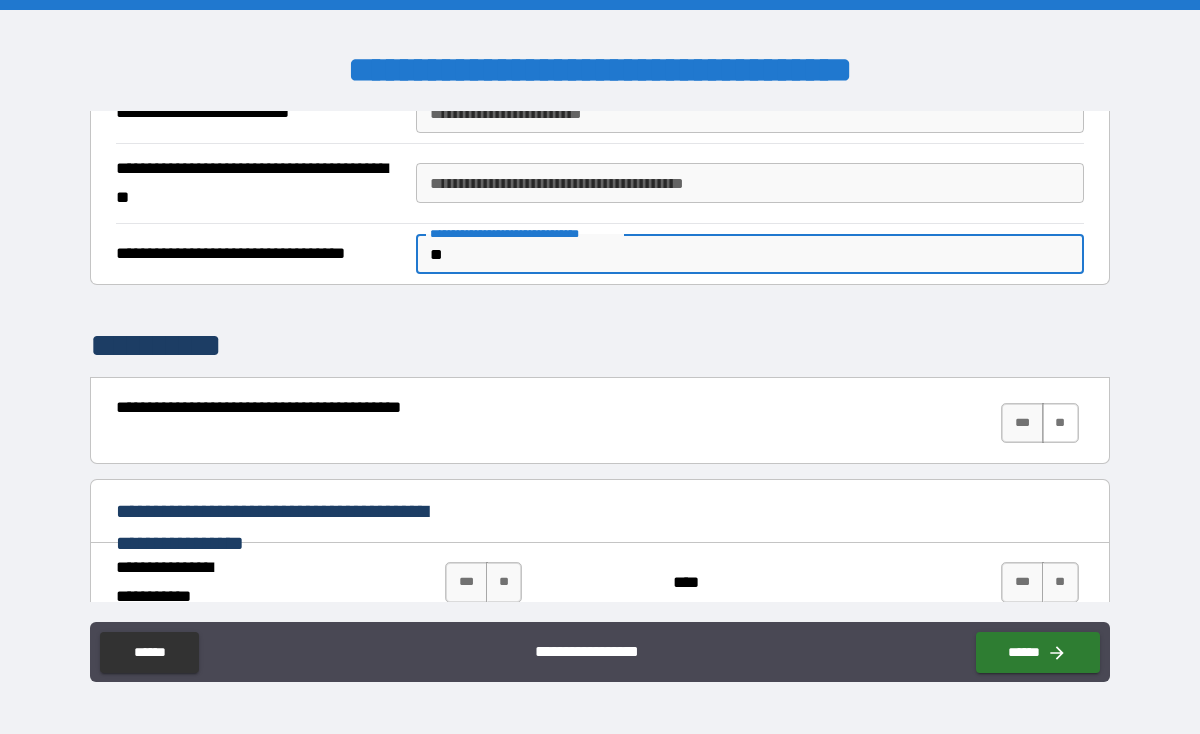 type on "**" 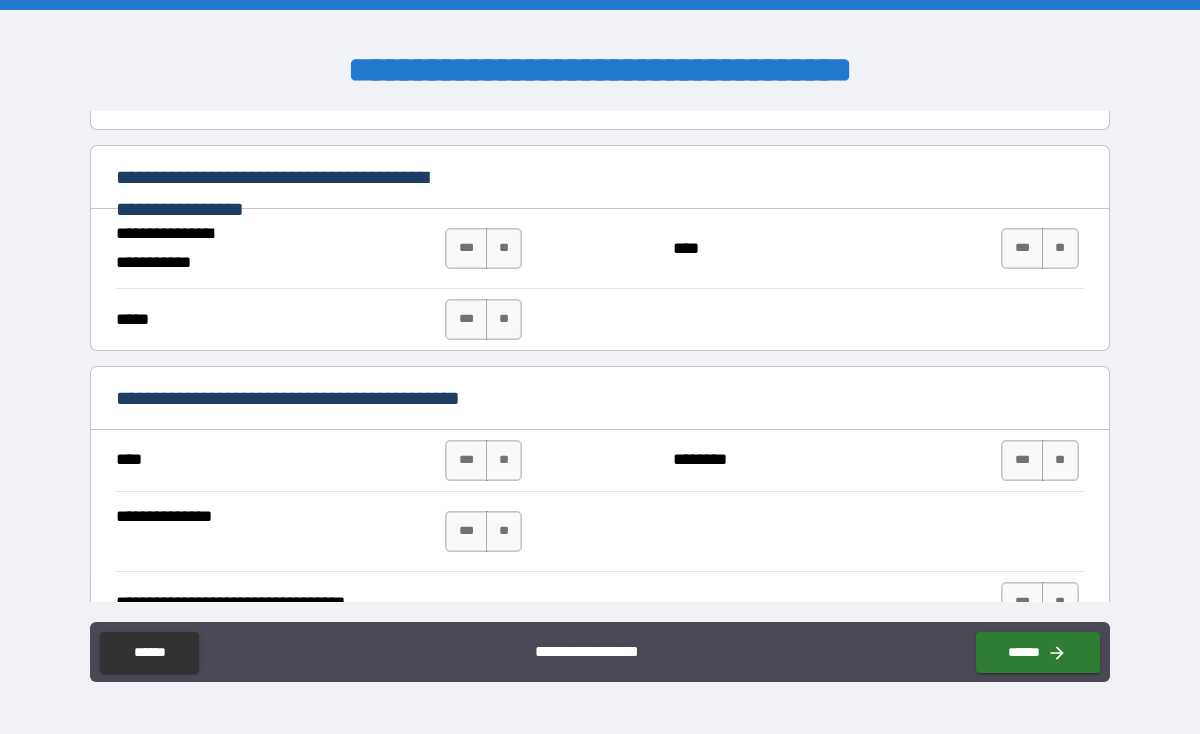 scroll, scrollTop: 8368, scrollLeft: 0, axis: vertical 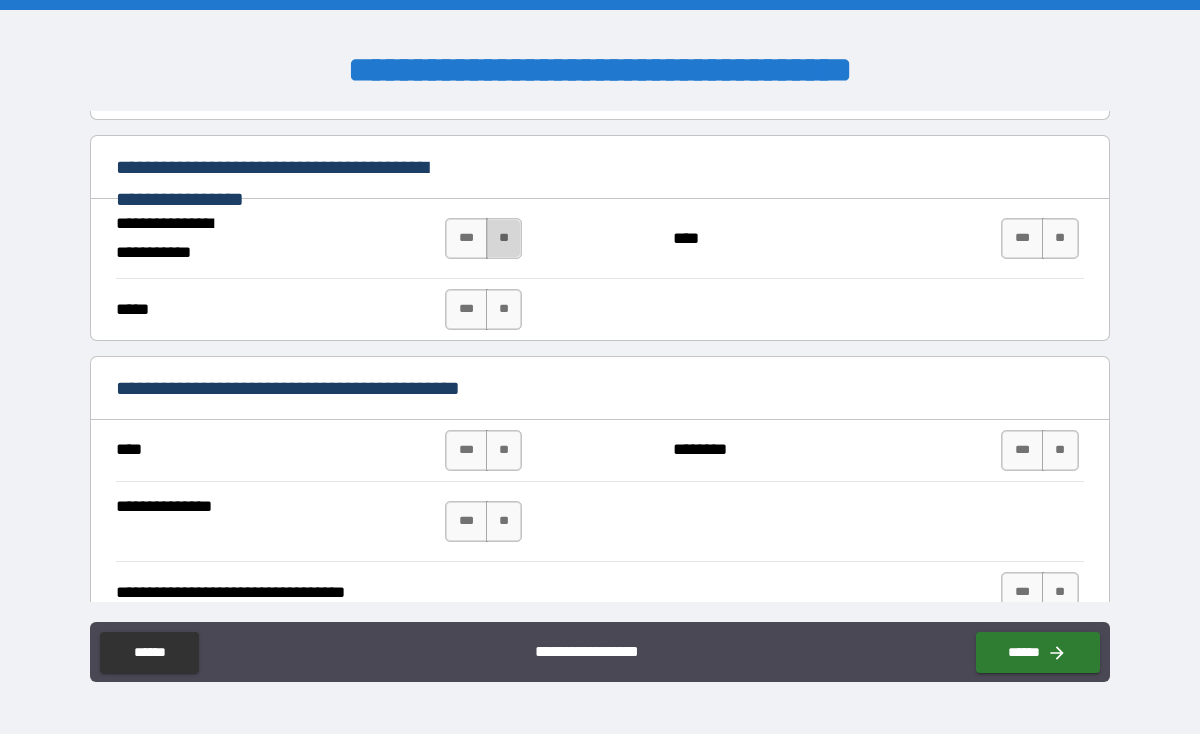 click on "**" at bounding box center (504, 238) 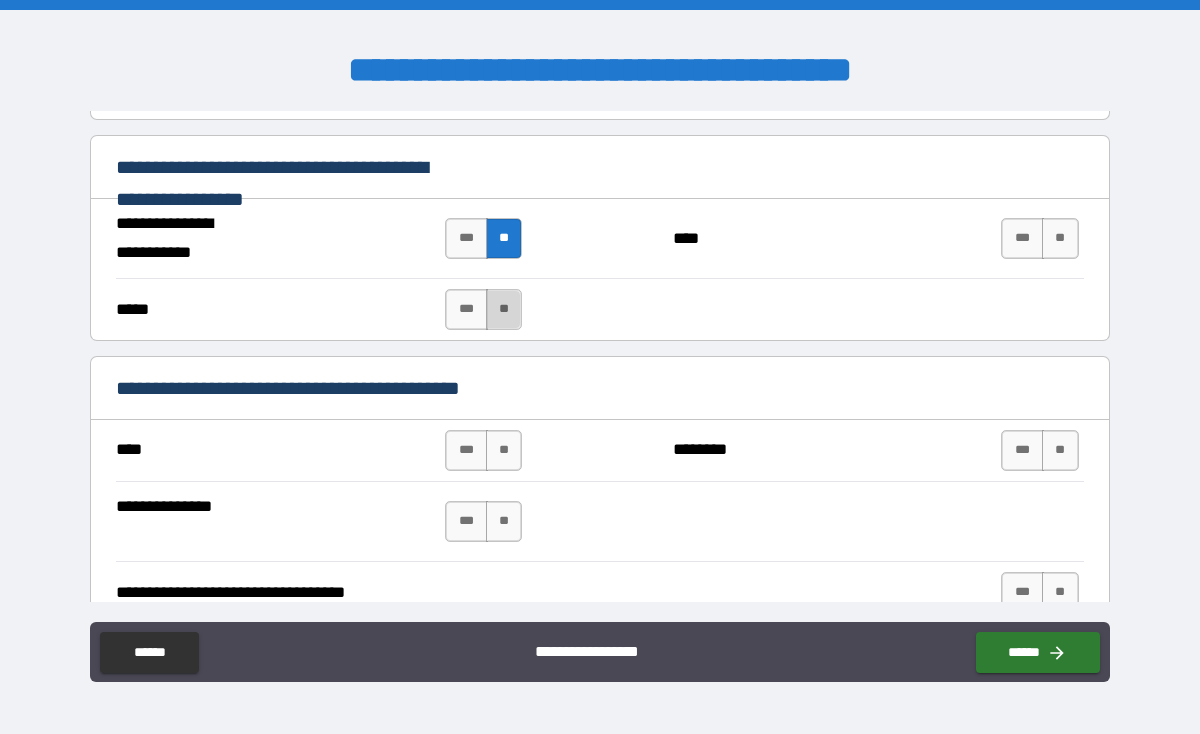 click on "**" at bounding box center [504, 309] 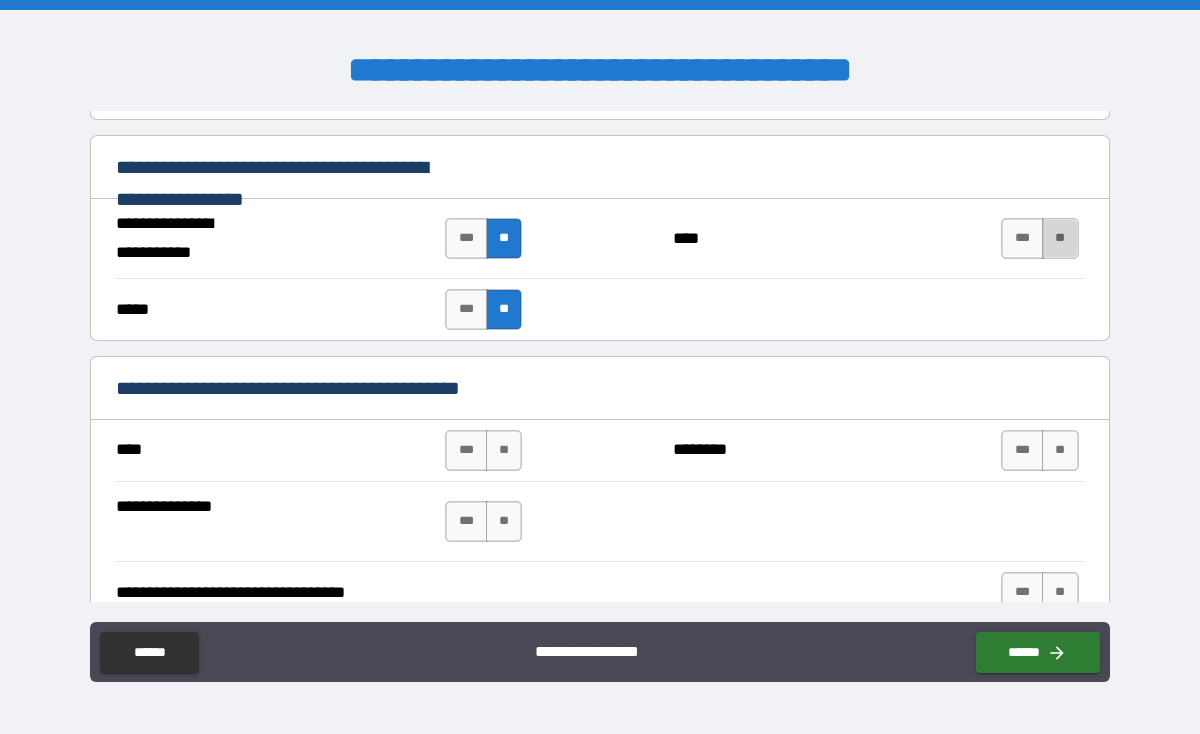 click on "**" at bounding box center [1060, 238] 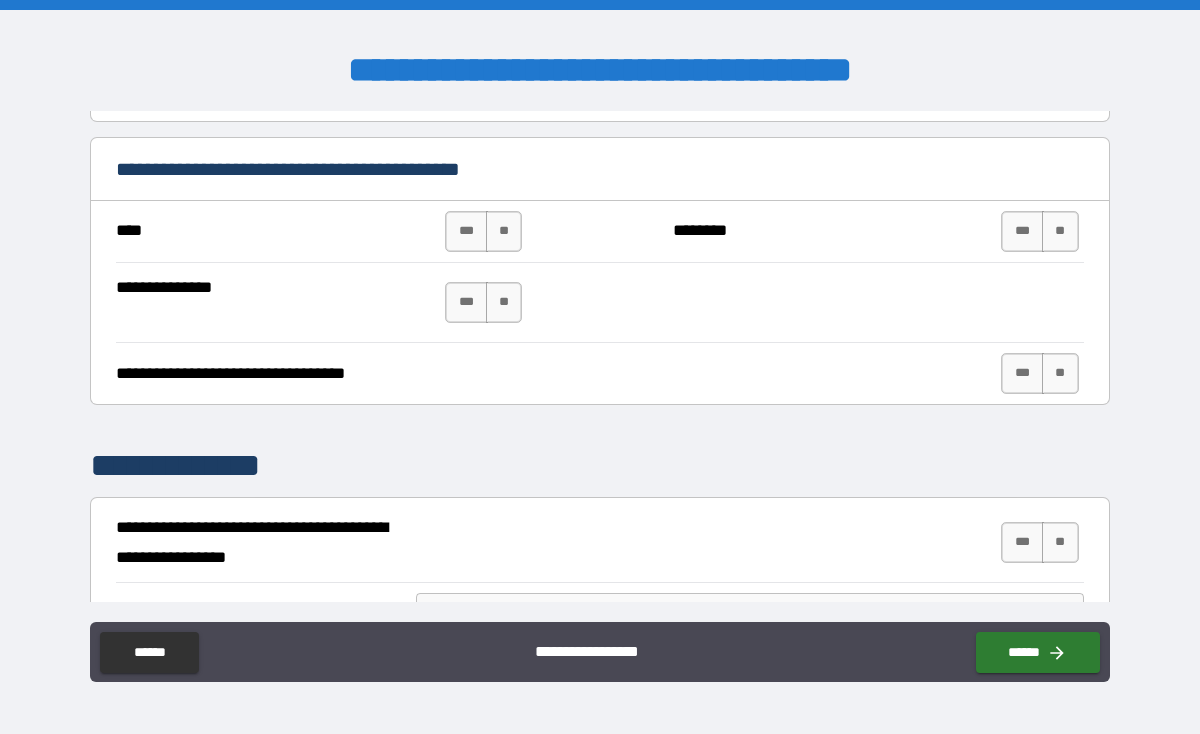 scroll, scrollTop: 8616, scrollLeft: 0, axis: vertical 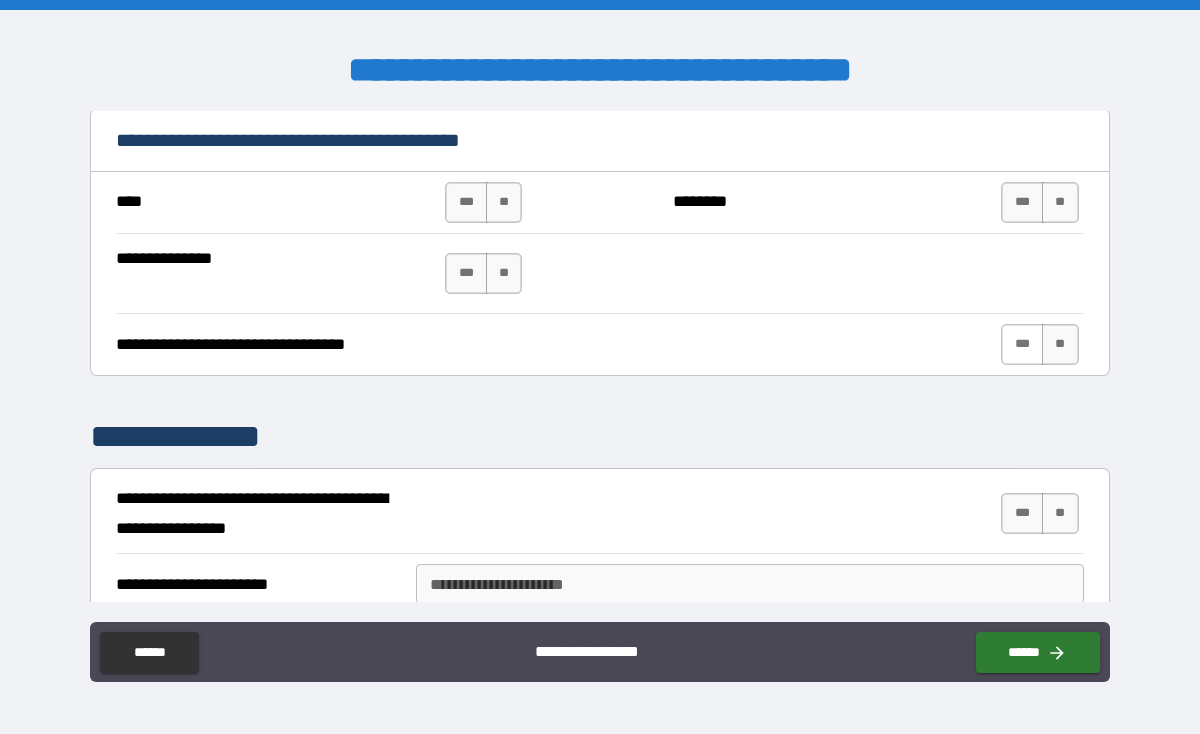 click on "***" at bounding box center (1022, 344) 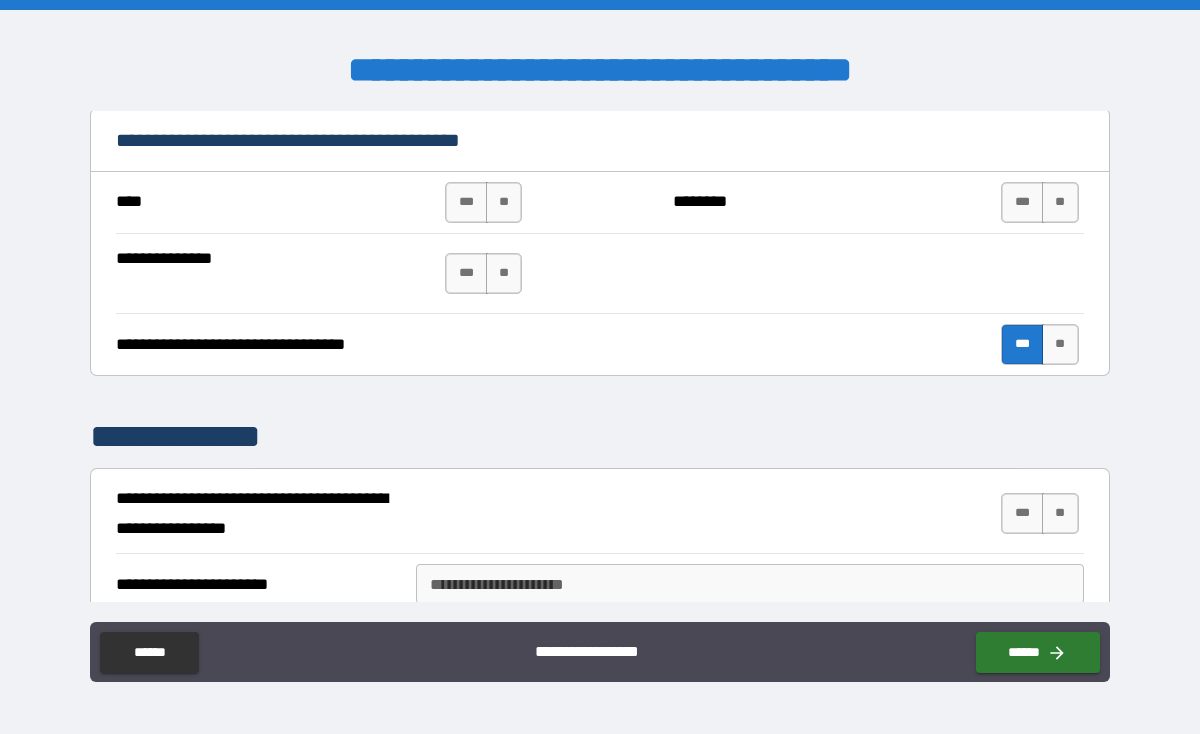 scroll, scrollTop: 8846, scrollLeft: 0, axis: vertical 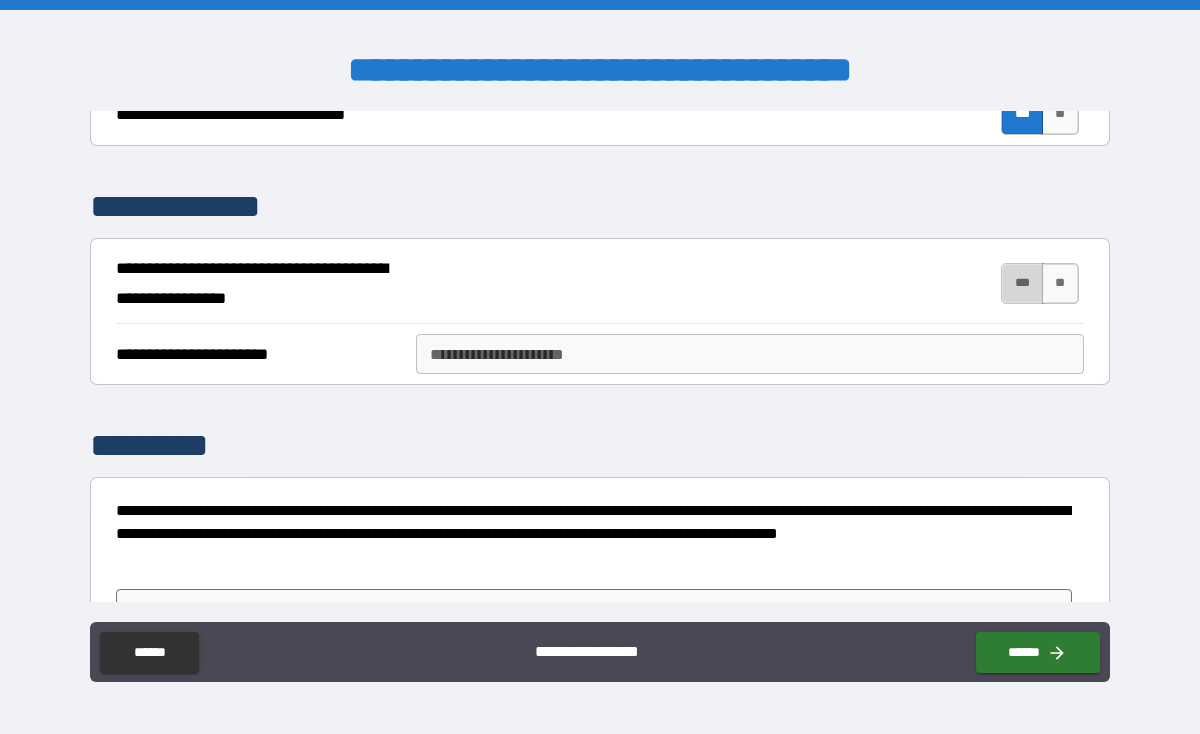 click on "***" at bounding box center [1022, 283] 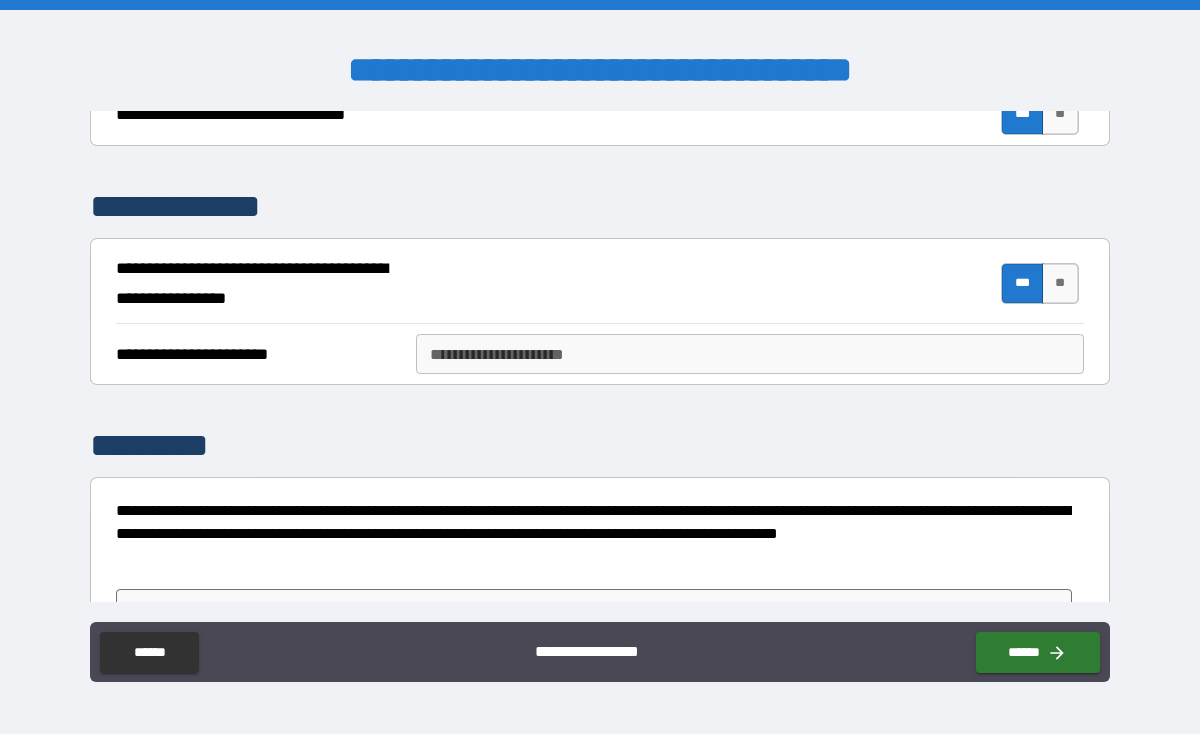 scroll, scrollTop: 8903, scrollLeft: 0, axis: vertical 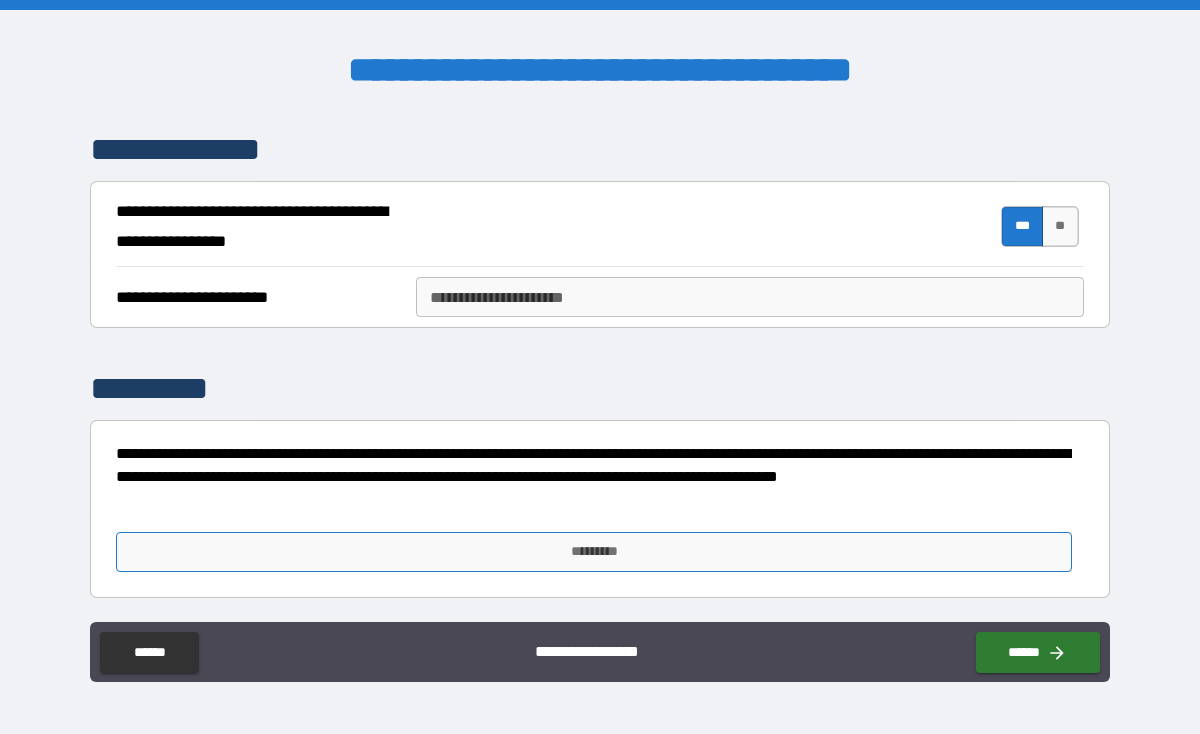 click on "*********" at bounding box center (593, 552) 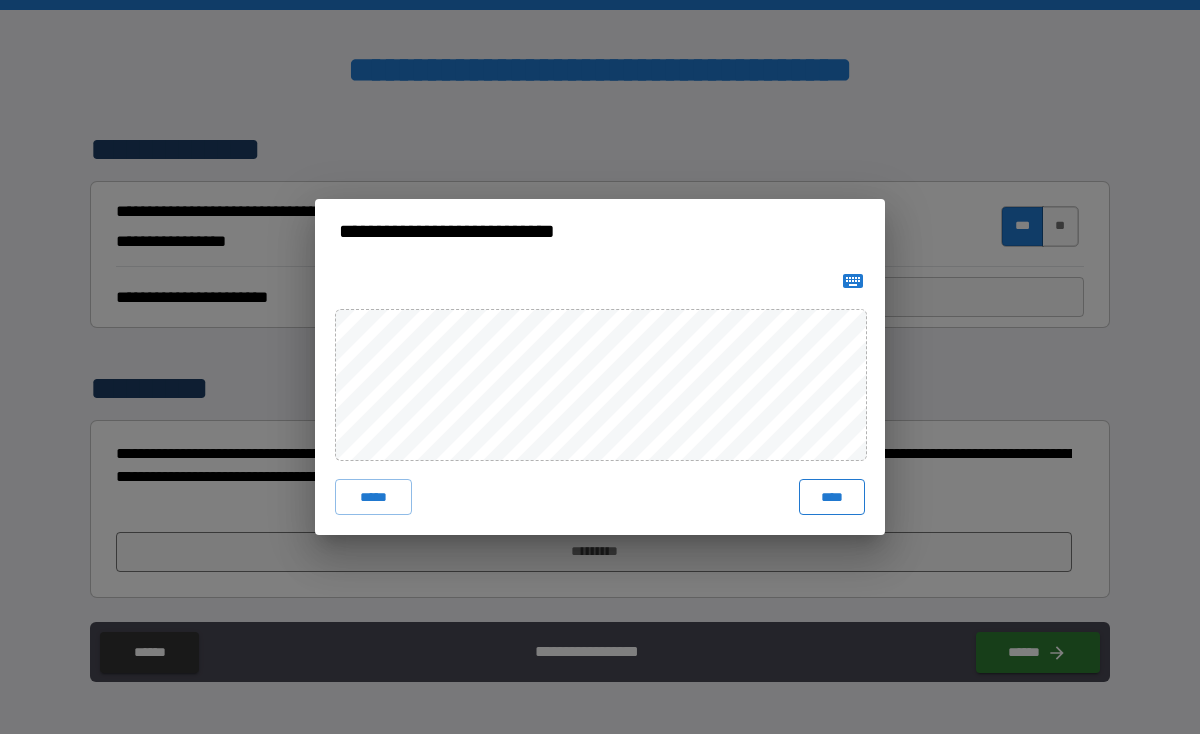 click on "****" at bounding box center (832, 497) 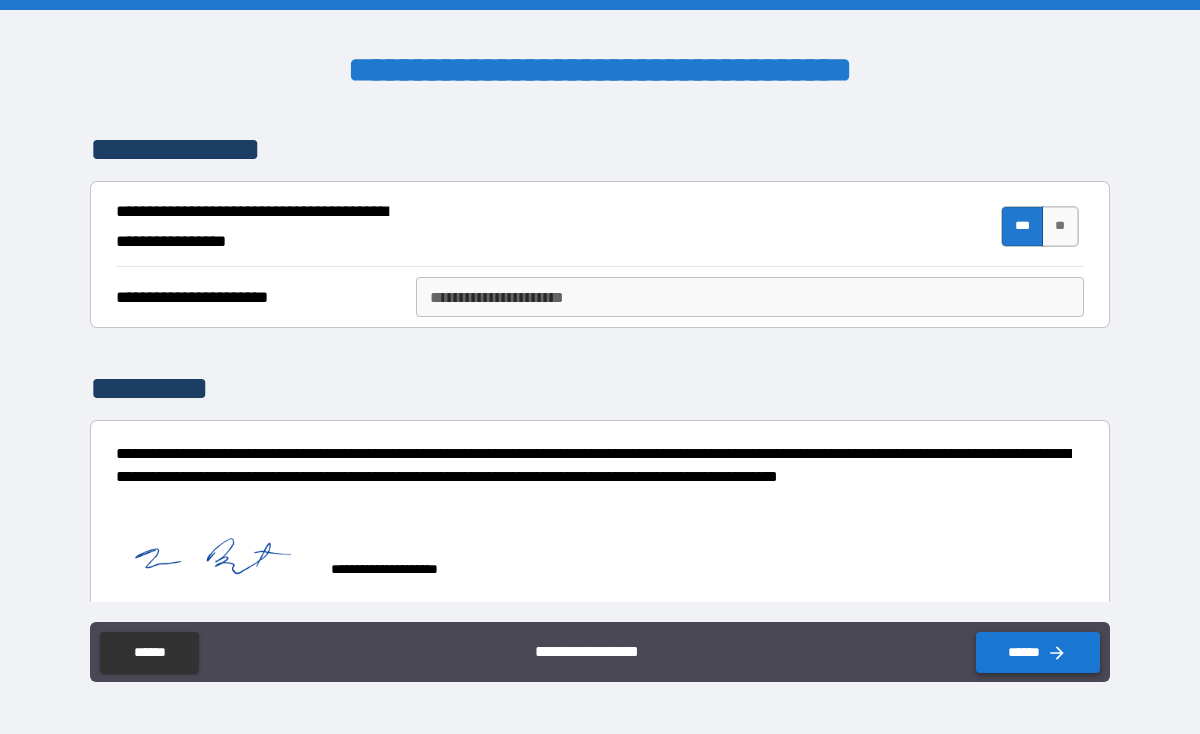 click on "******" at bounding box center [1038, 652] 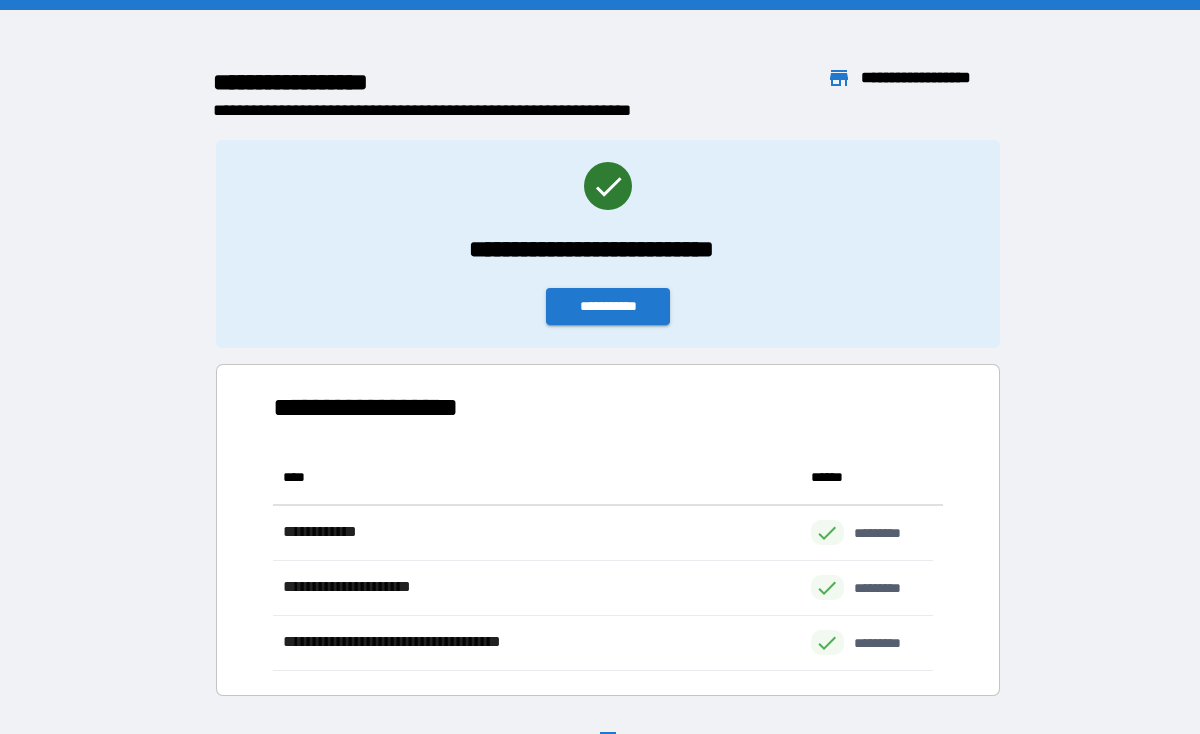 scroll, scrollTop: 16, scrollLeft: 16, axis: both 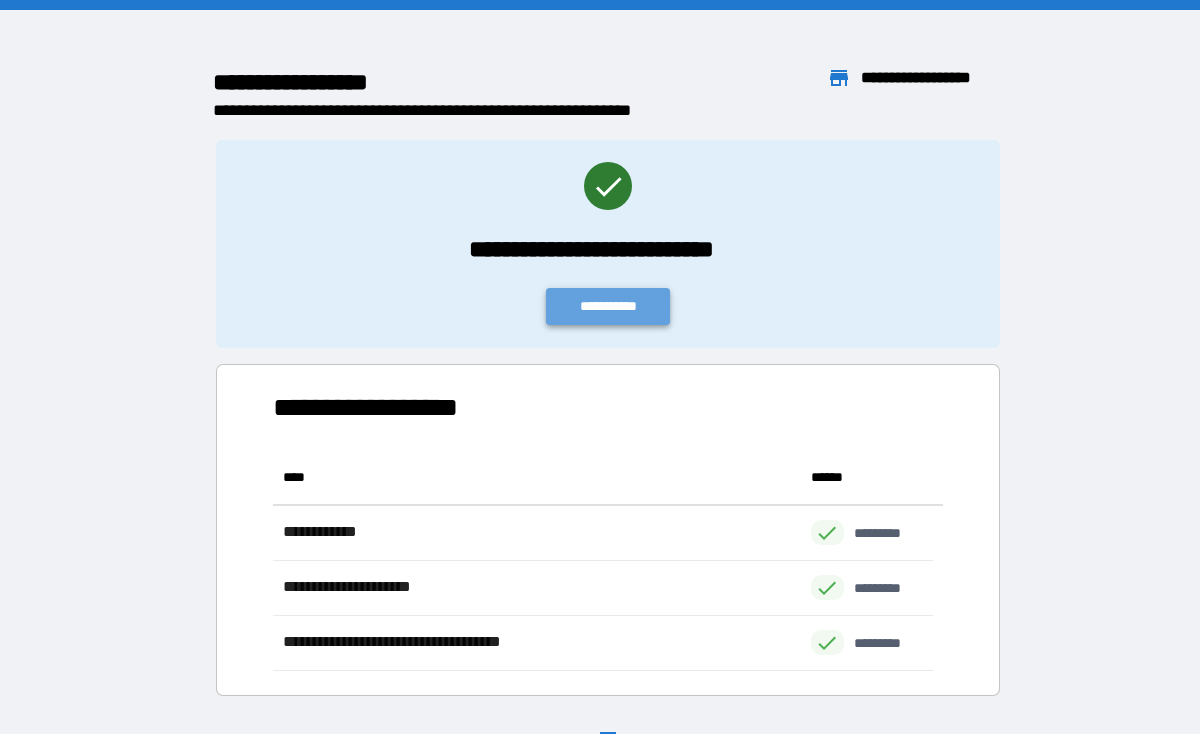 click on "**********" at bounding box center [608, 306] 